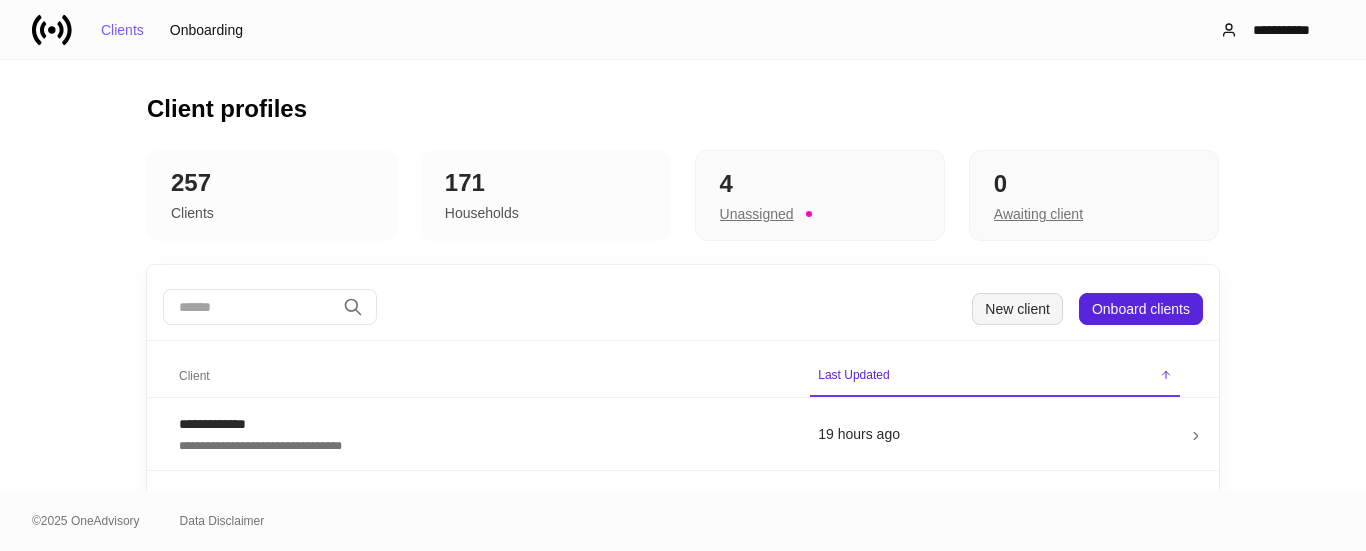 scroll, scrollTop: 0, scrollLeft: 0, axis: both 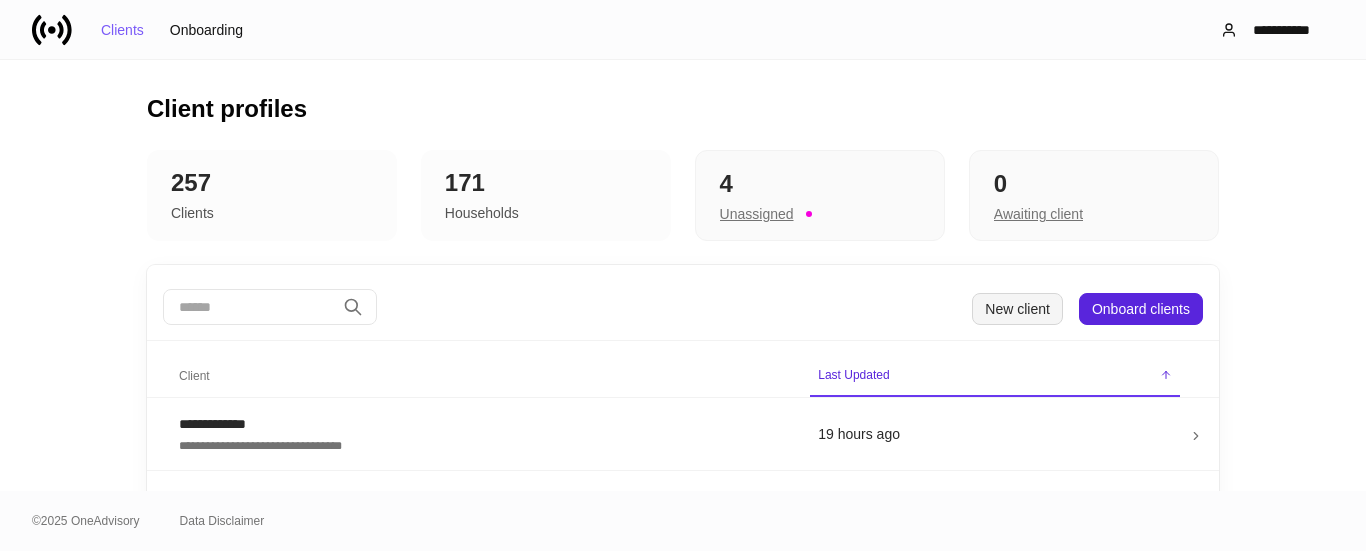 click on "New client" at bounding box center [1017, 309] 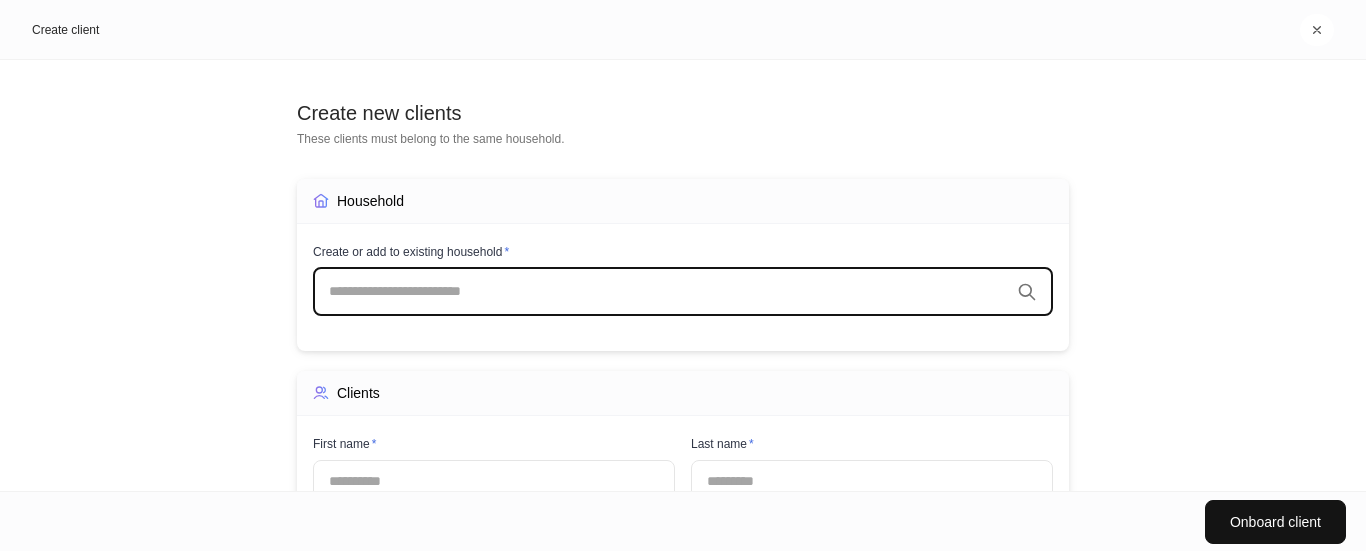 click at bounding box center (669, 292) 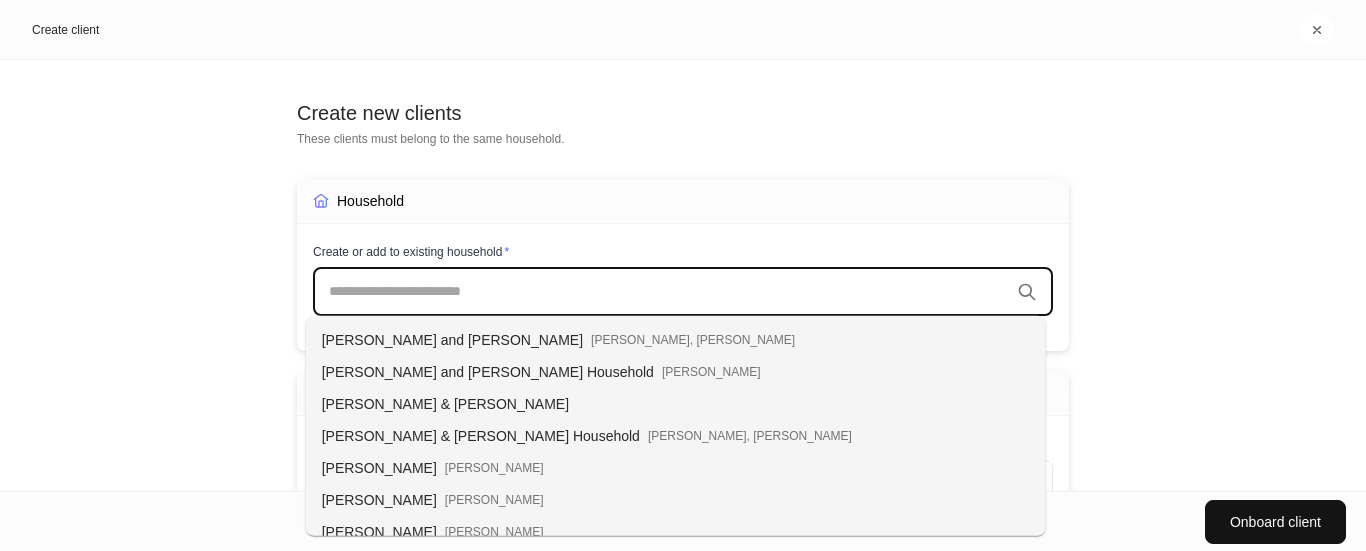 click on "Create or add to existing household *" at bounding box center [683, 256] 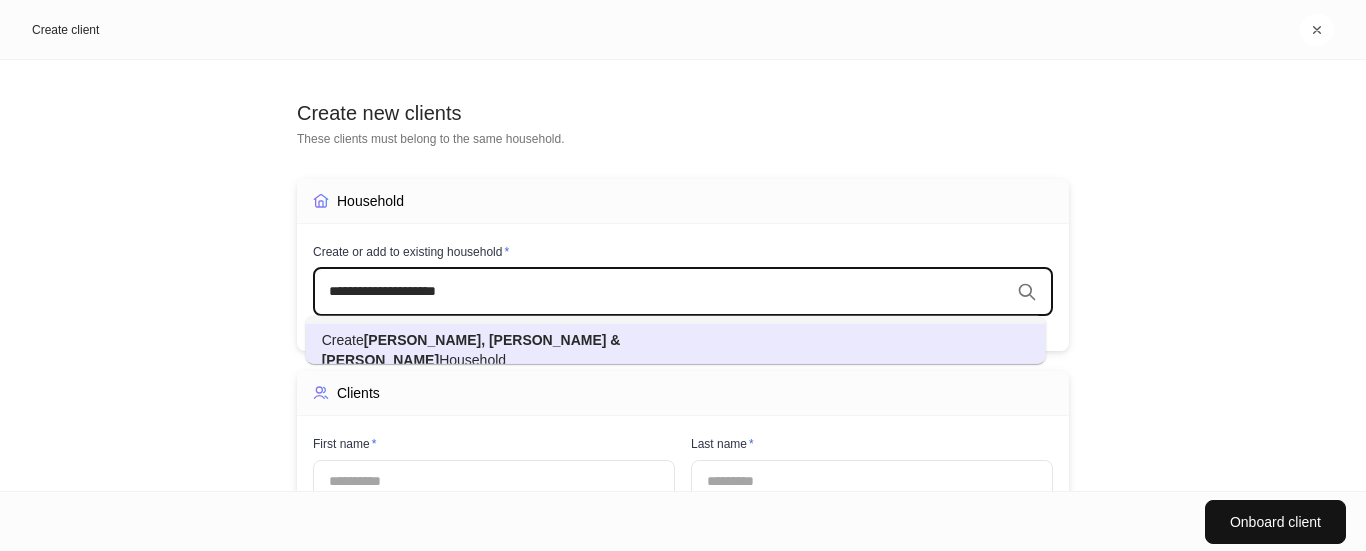 click on "Create  [PERSON_NAME]   &   [PERSON_NAME]  Household" at bounding box center (676, 350) 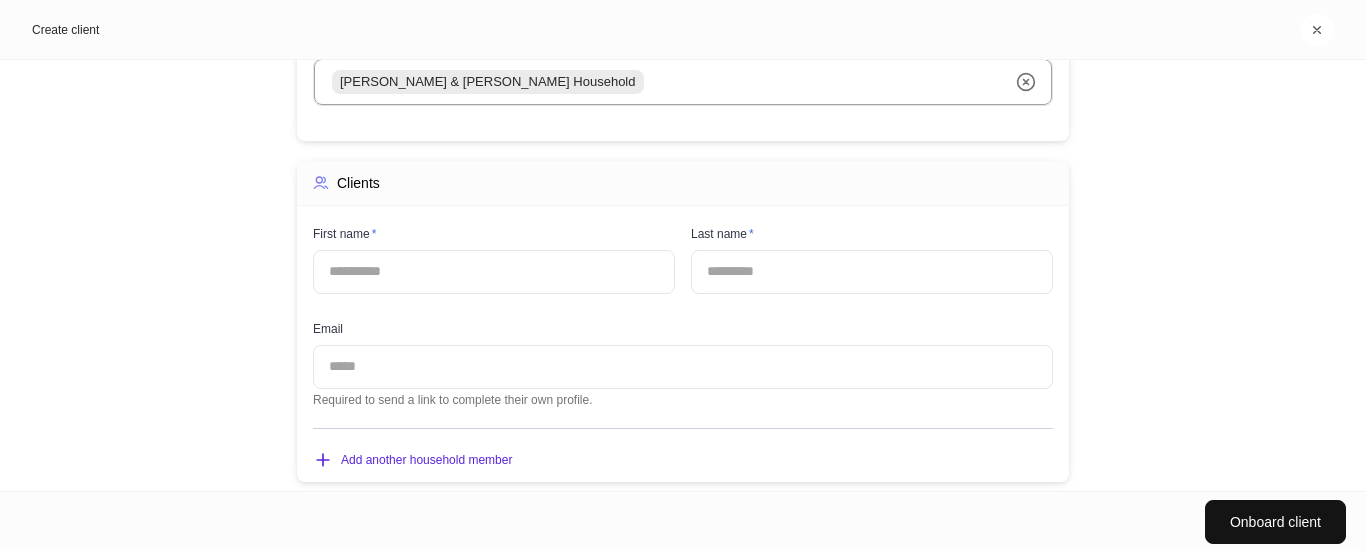 scroll, scrollTop: 242, scrollLeft: 0, axis: vertical 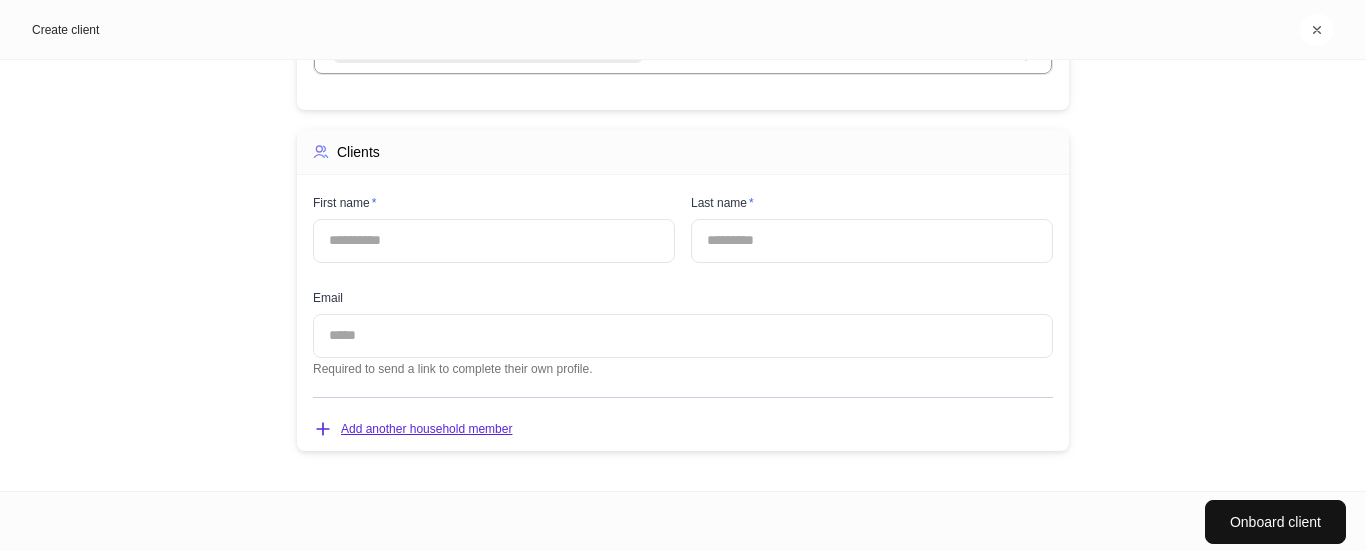 click on "Add another household member" at bounding box center (412, 429) 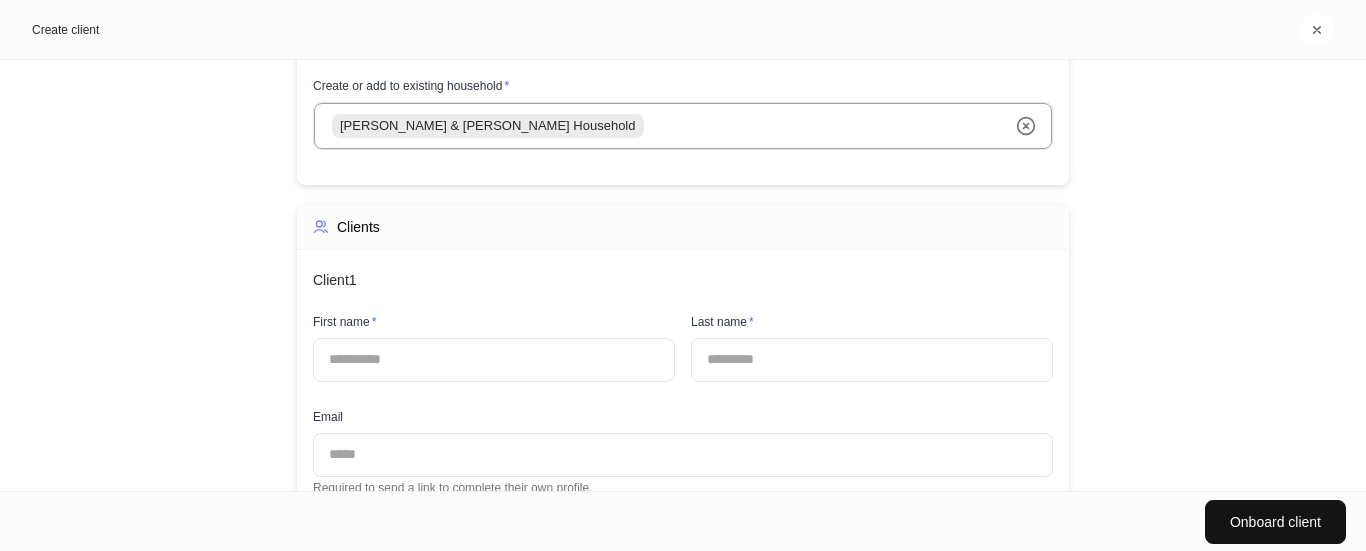 scroll, scrollTop: 242, scrollLeft: 0, axis: vertical 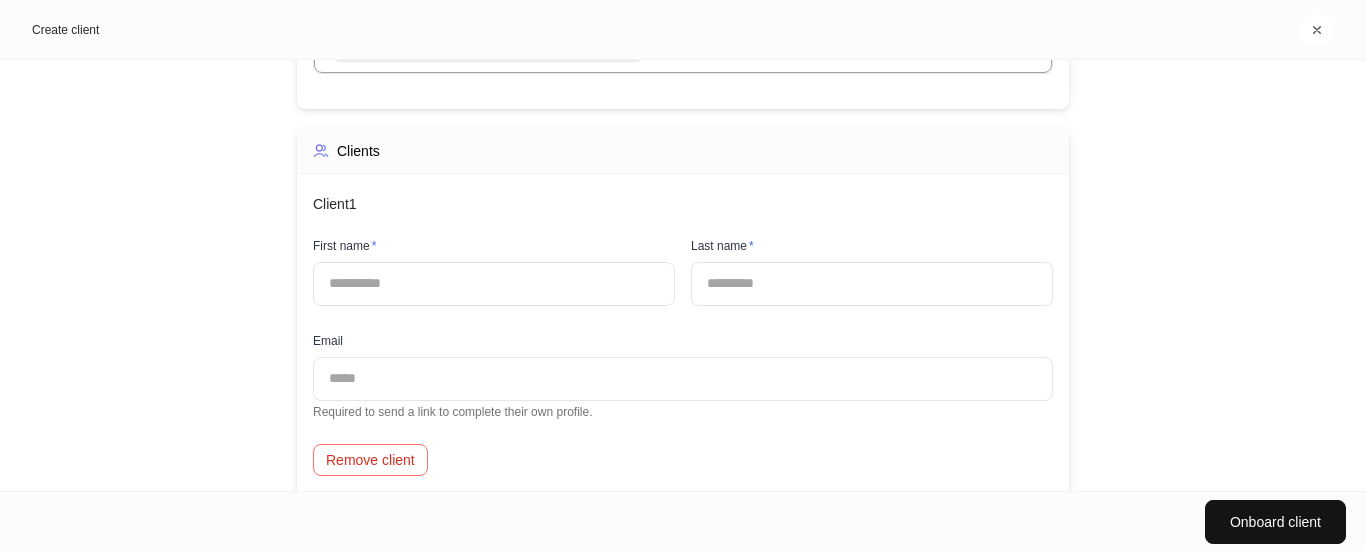 click at bounding box center (494, 284) 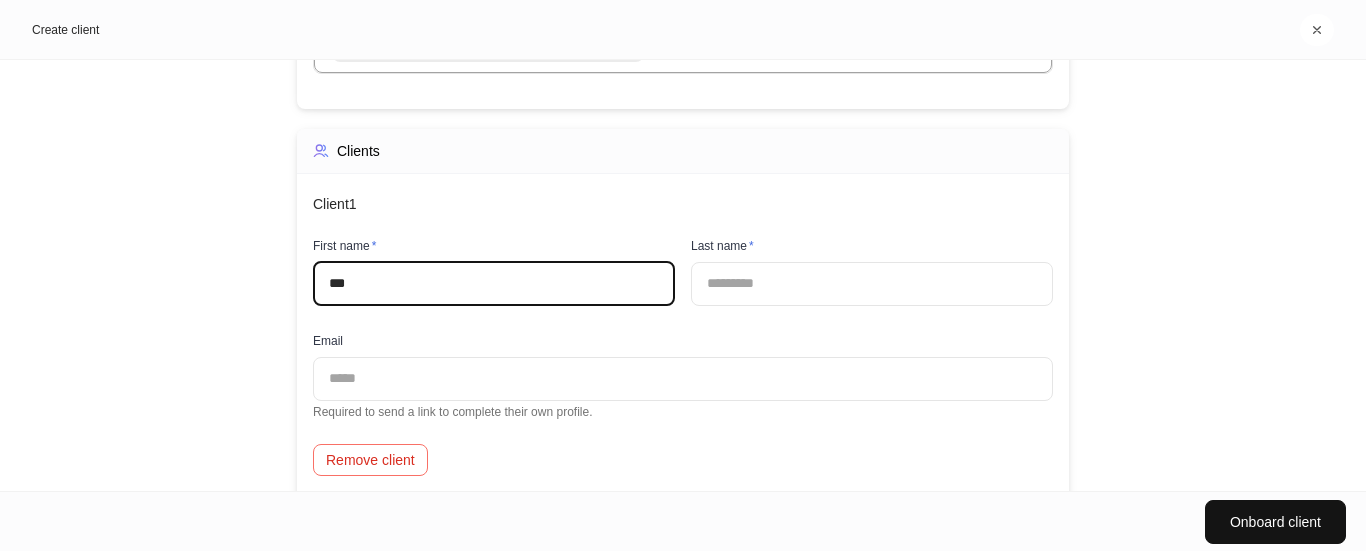 type on "***" 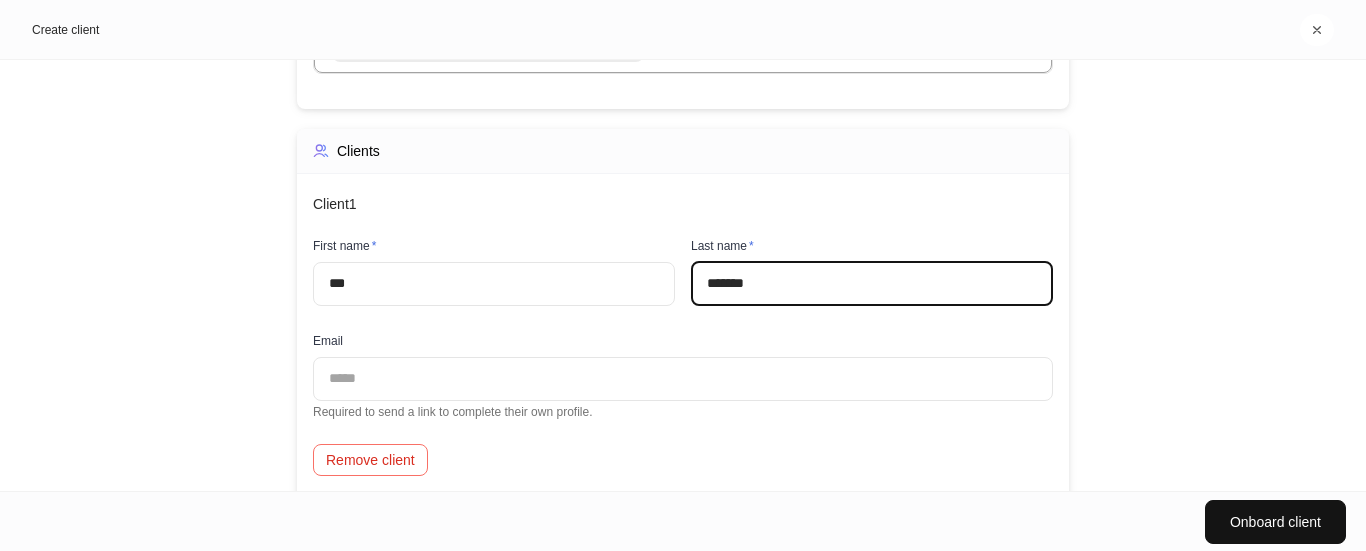 type on "*******" 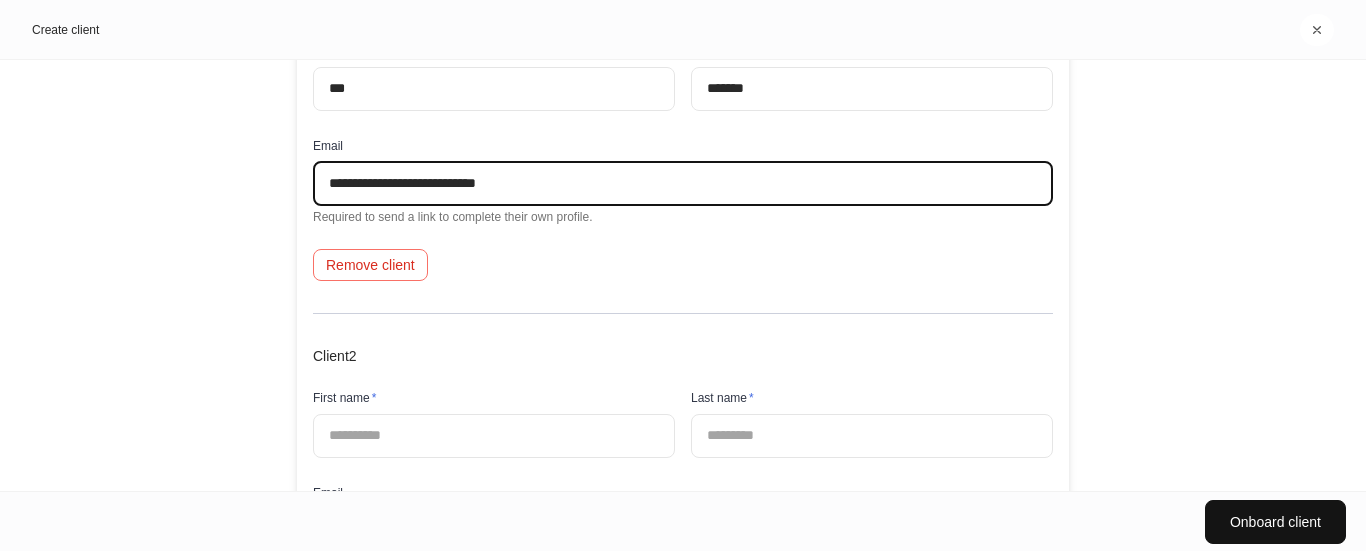 scroll, scrollTop: 442, scrollLeft: 0, axis: vertical 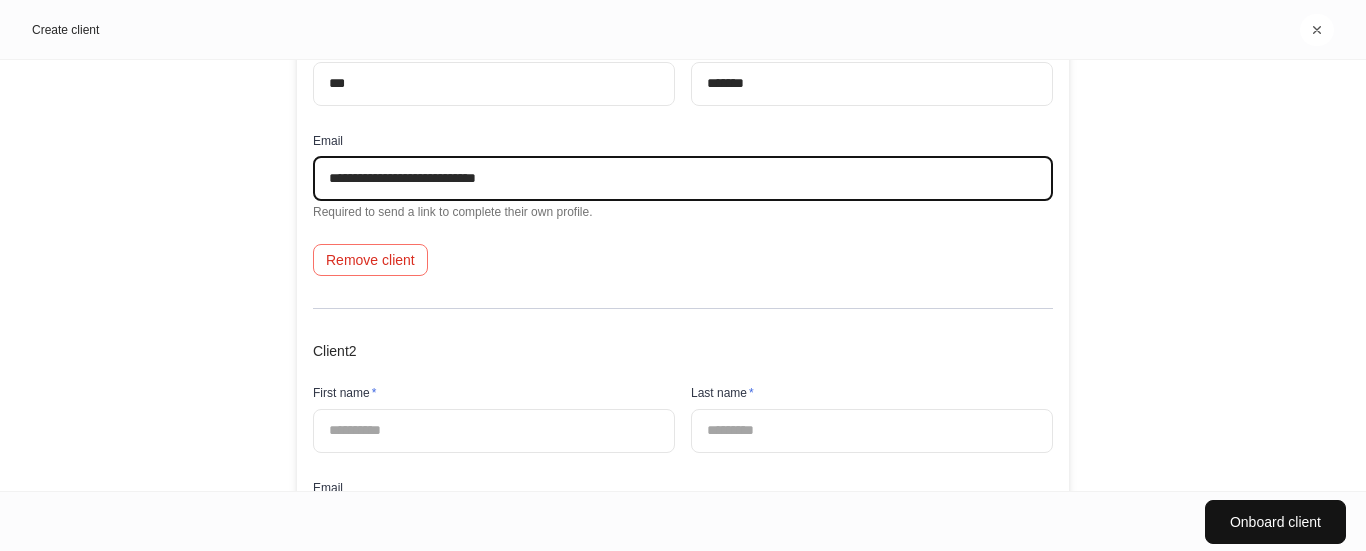 type on "**********" 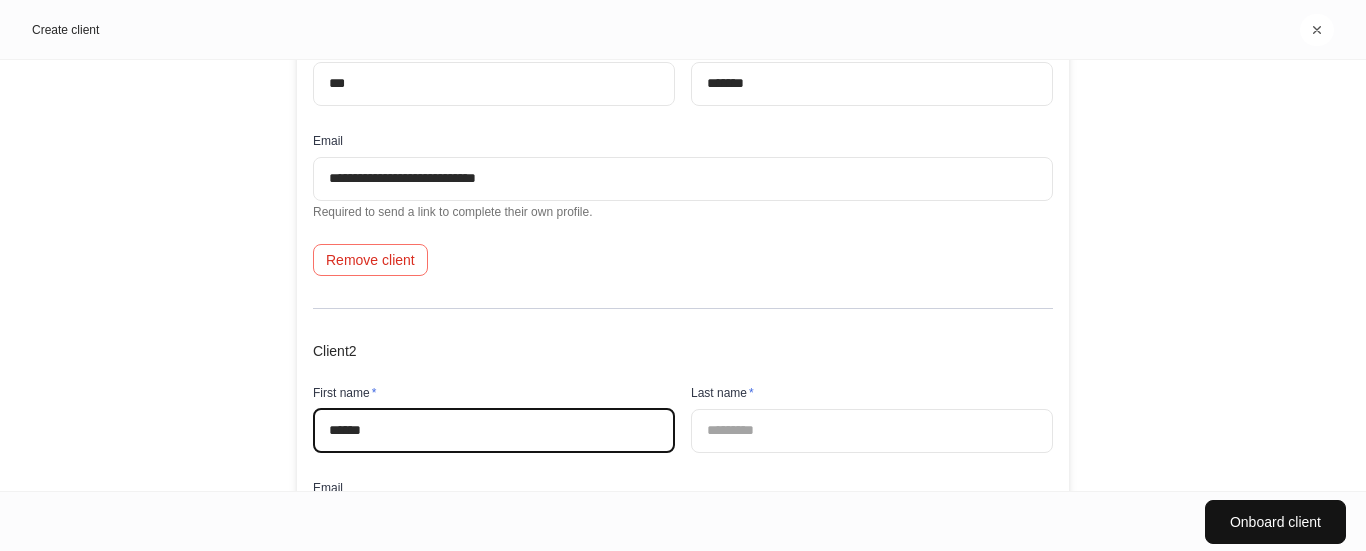 type on "******" 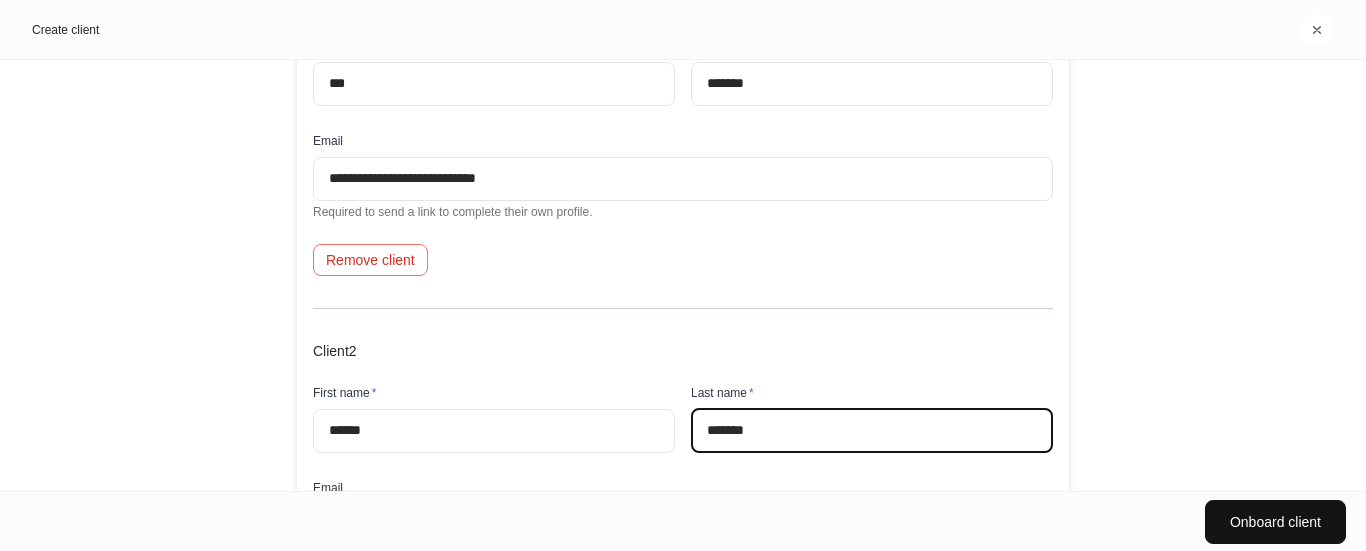 type on "*******" 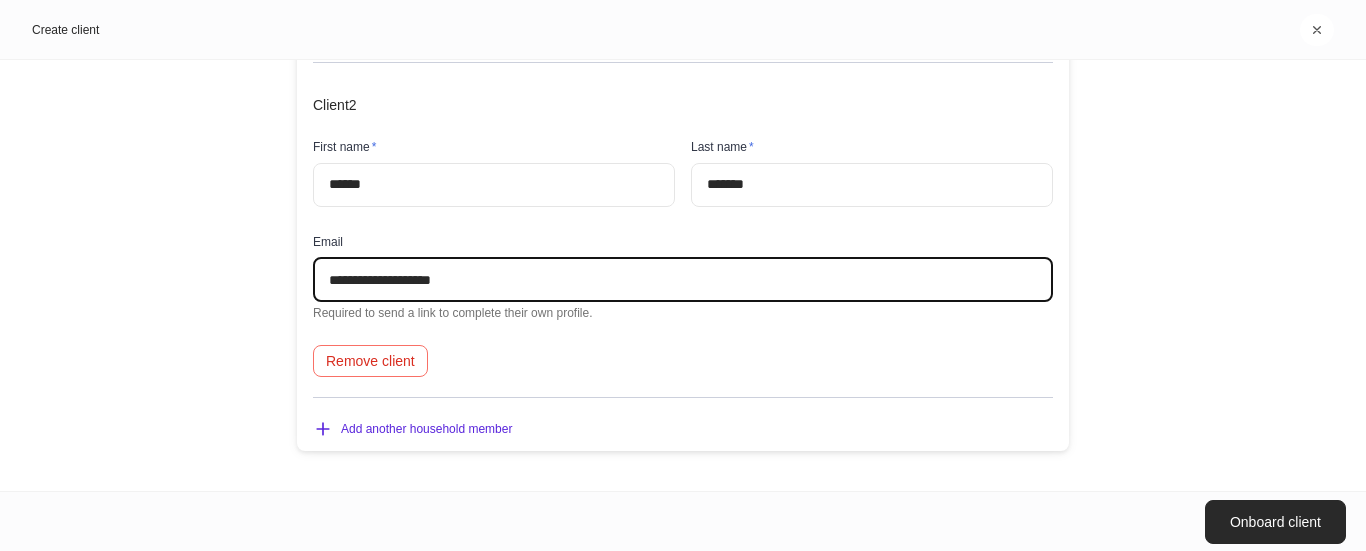 type on "**********" 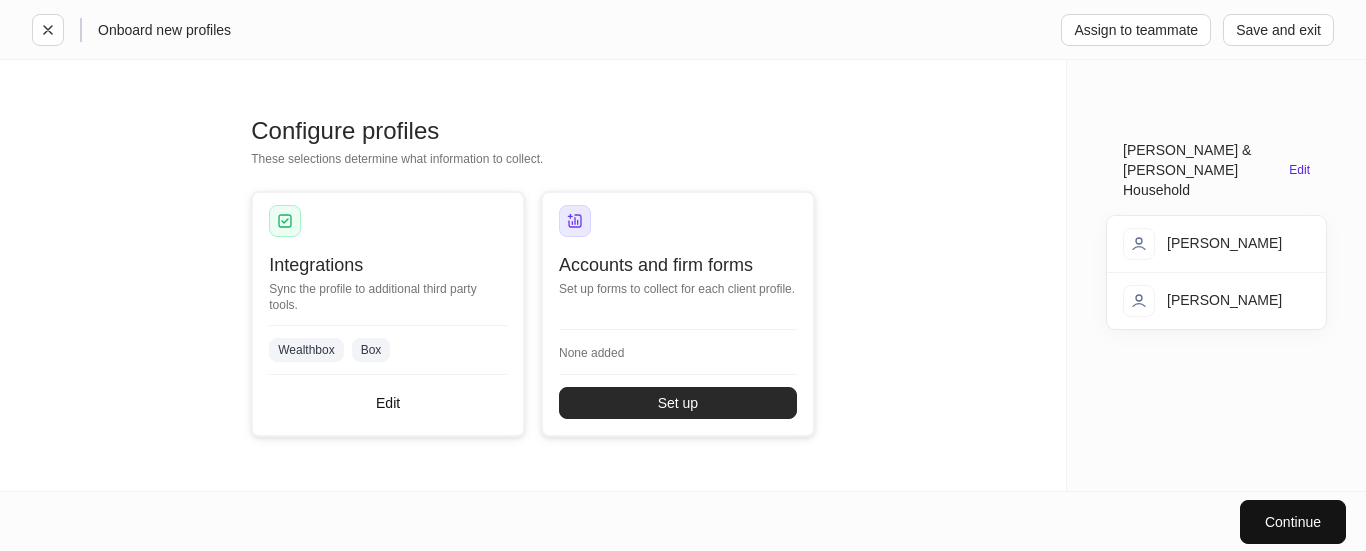 drag, startPoint x: 701, startPoint y: 402, endPoint x: 711, endPoint y: 405, distance: 10.440307 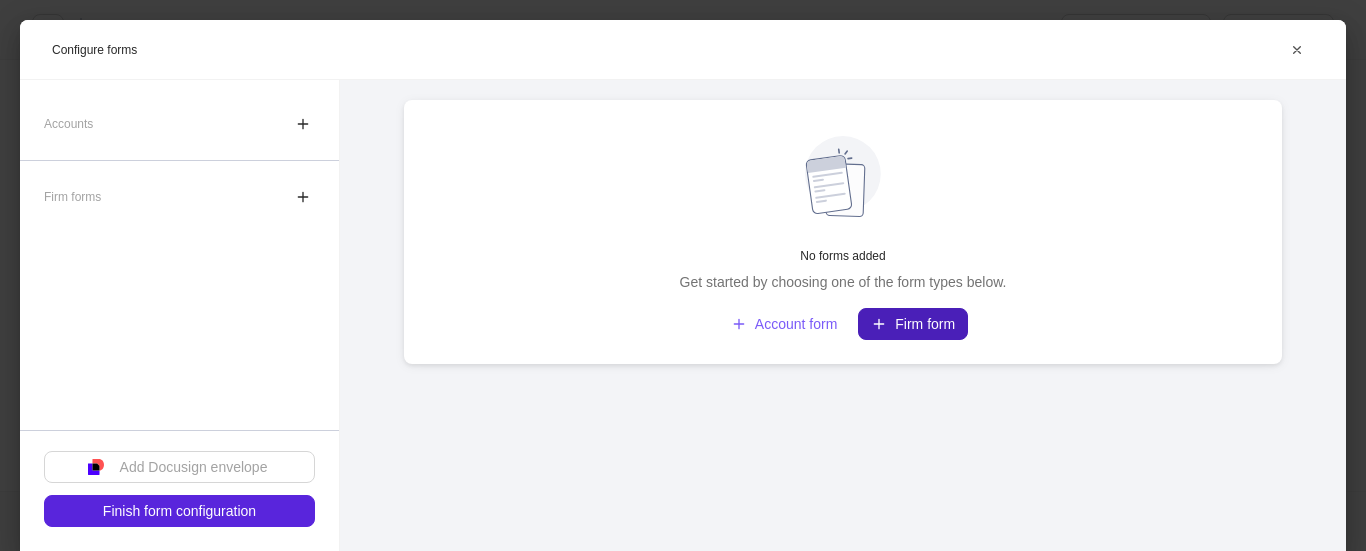 click on "Firm form" at bounding box center [913, 324] 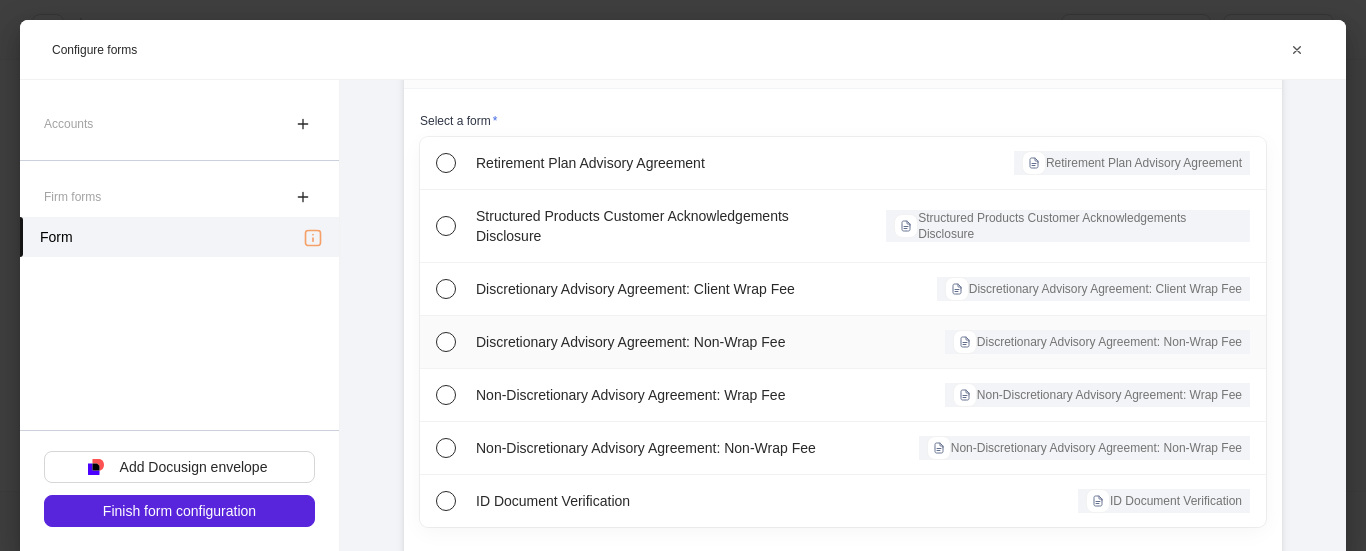 scroll, scrollTop: 200, scrollLeft: 0, axis: vertical 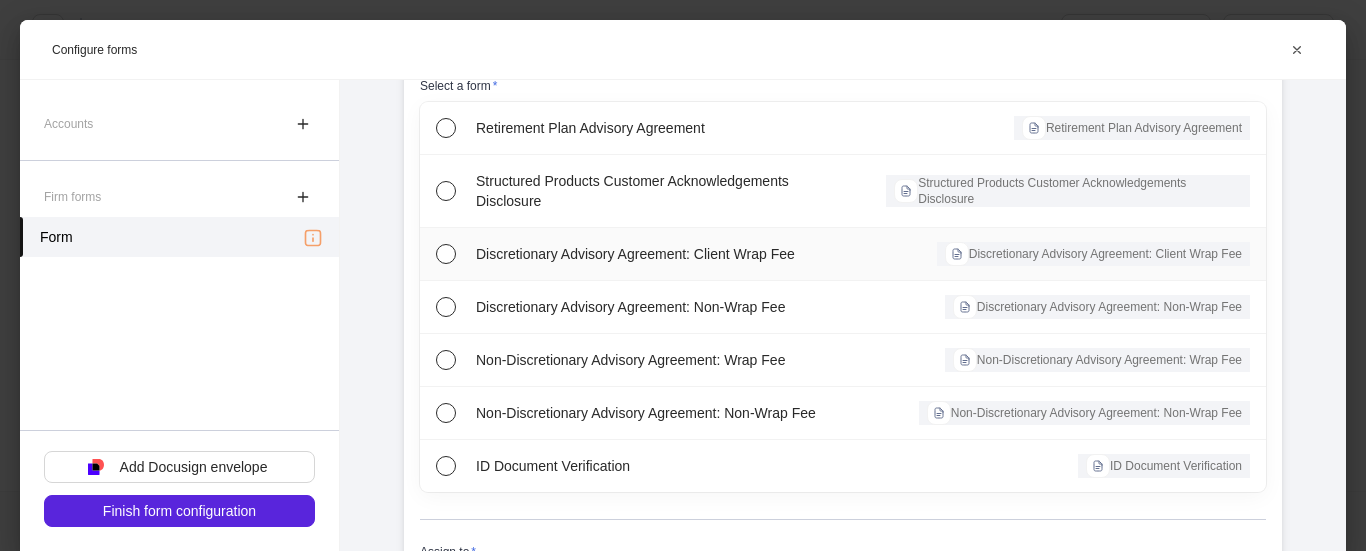 click on "Discretionary Advisory Agreement: Client Wrap Fee" at bounding box center (663, 254) 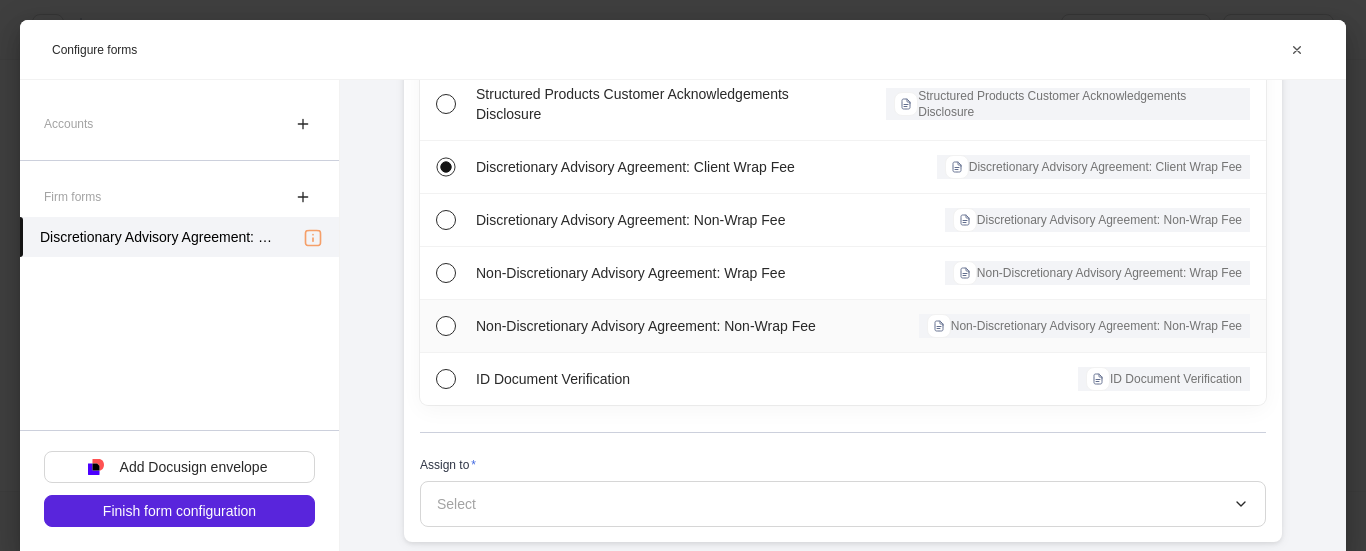 scroll, scrollTop: 318, scrollLeft: 0, axis: vertical 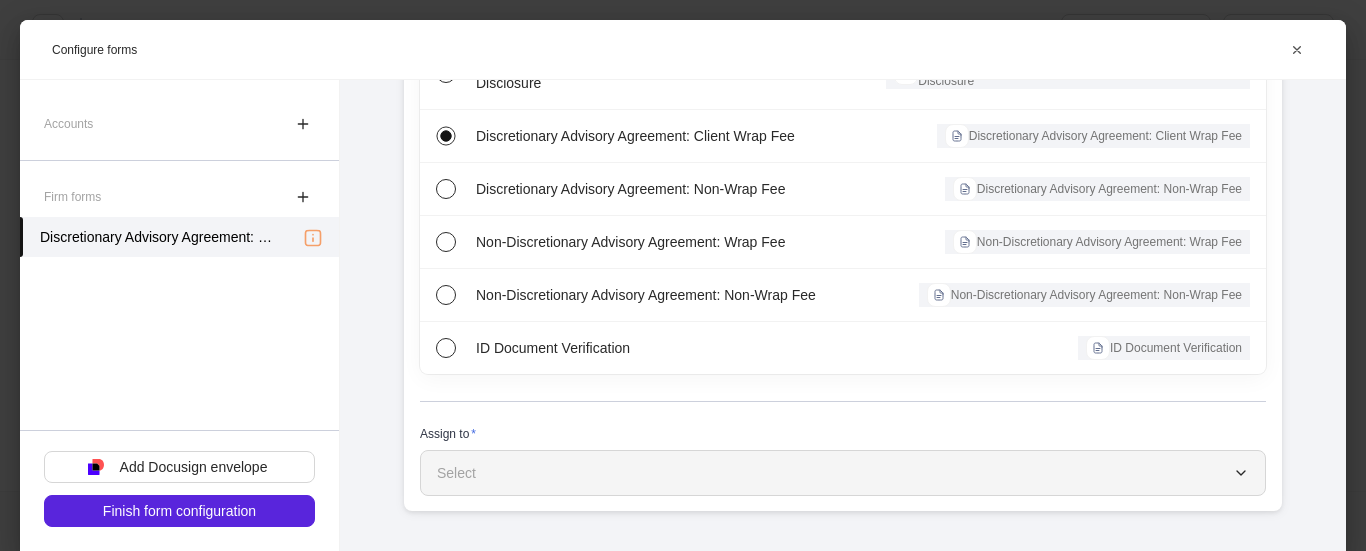click on "Select" at bounding box center (843, 473) 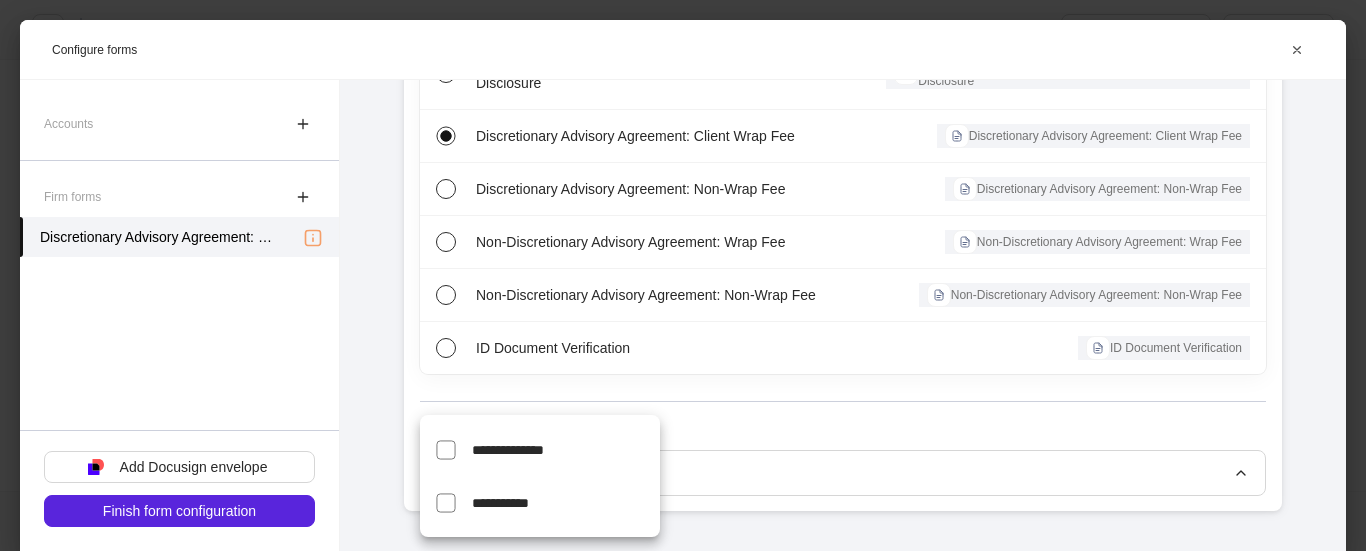 click on "**********" at bounding box center [566, 449] 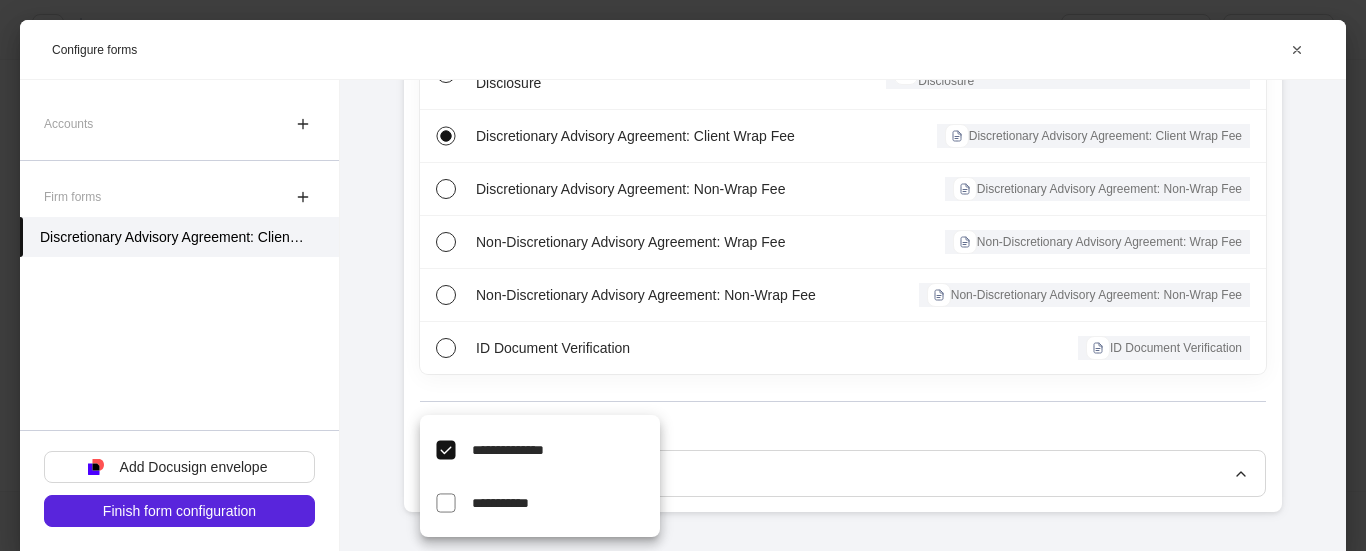 click on "**********" at bounding box center [500, 503] 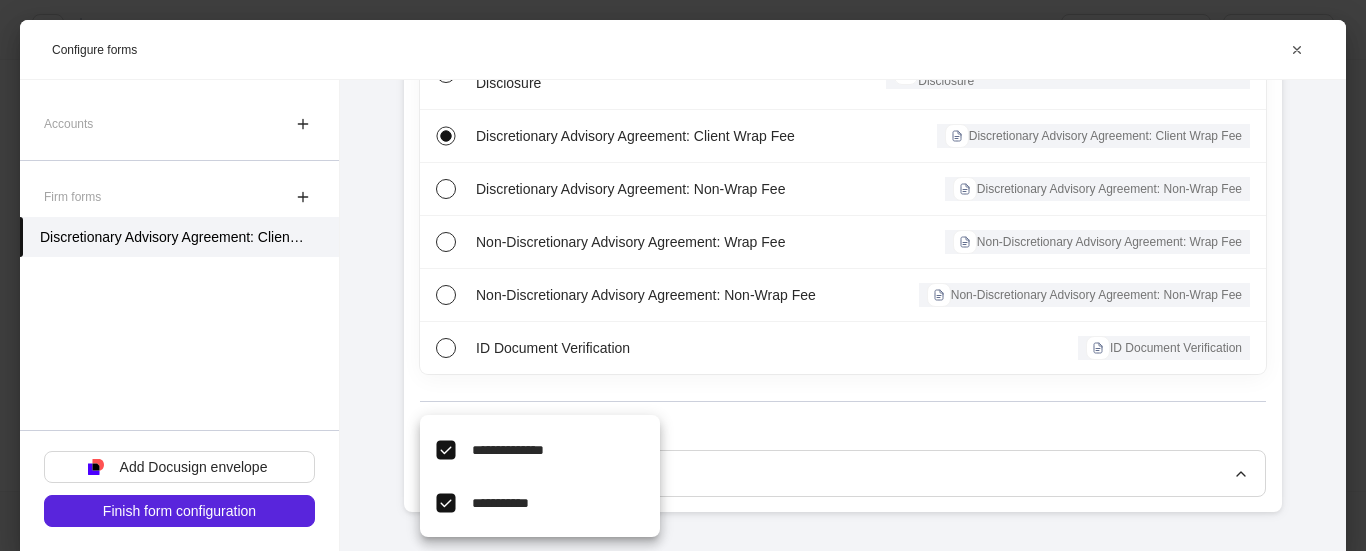 click at bounding box center [683, 275] 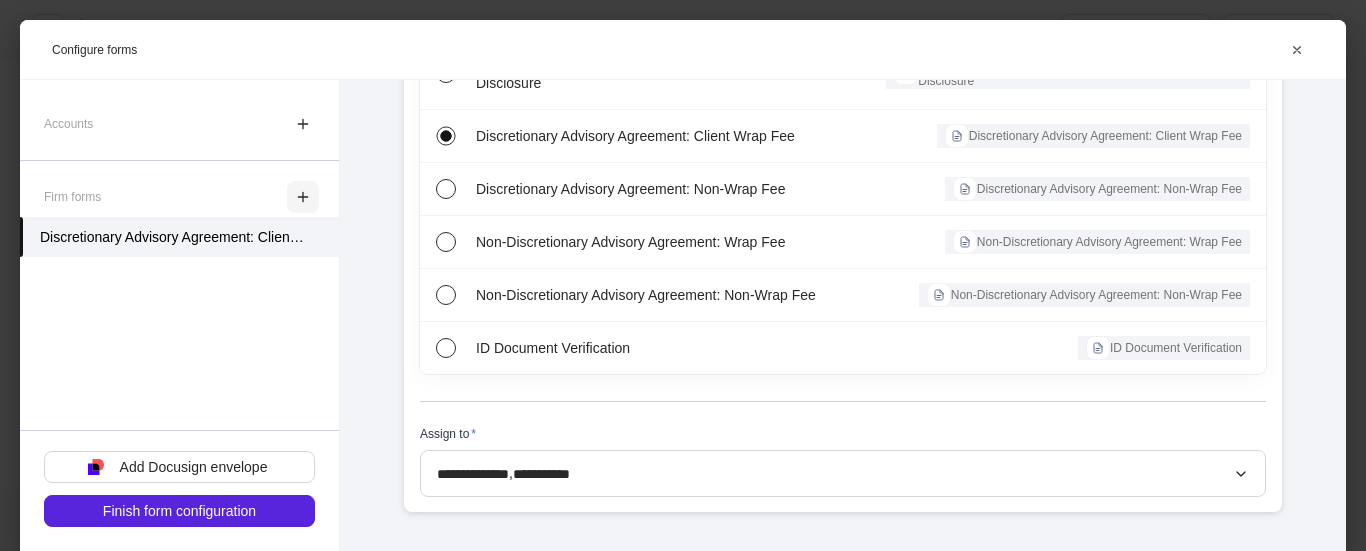 click 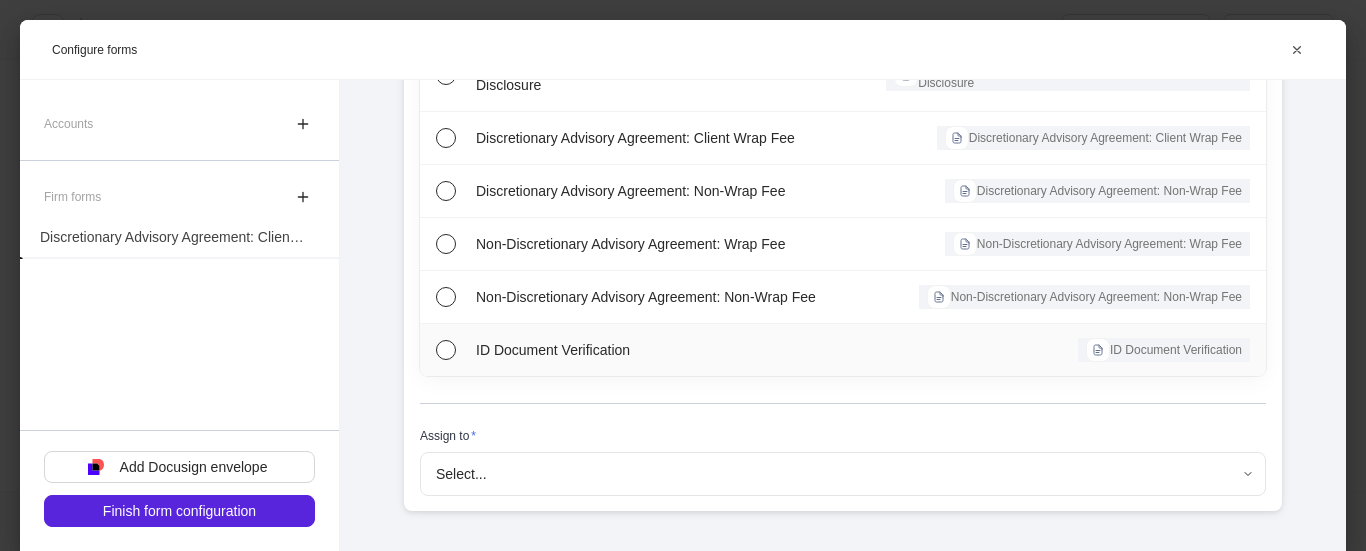 click on "ID Document Verification" at bounding box center [657, 350] 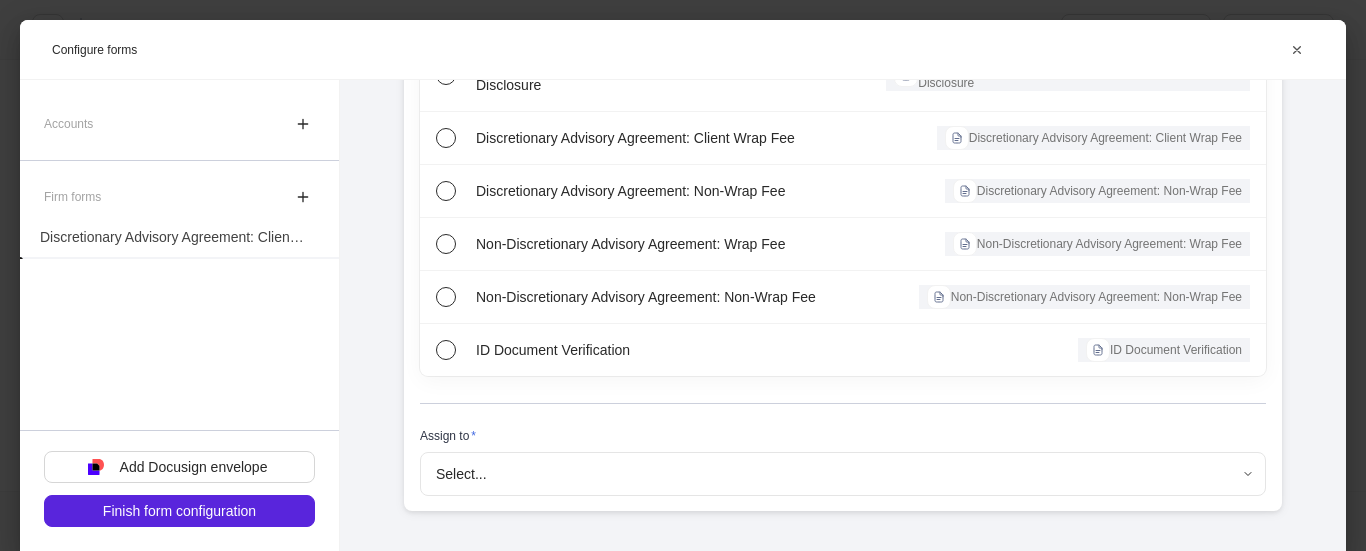 scroll, scrollTop: 318, scrollLeft: 0, axis: vertical 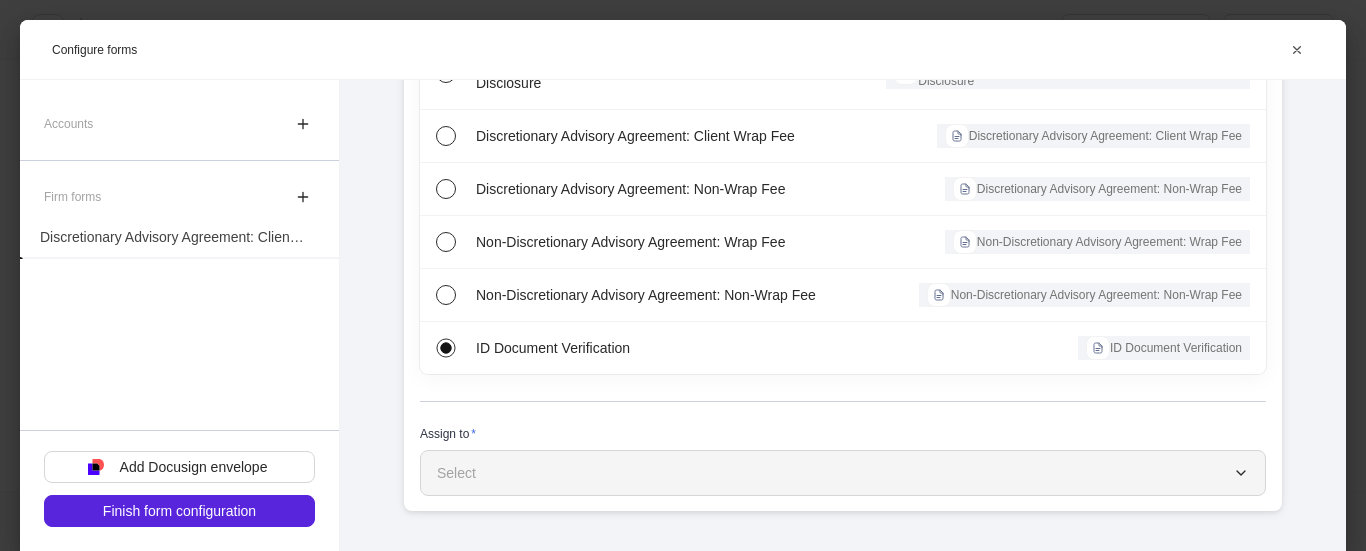 click on "Select" at bounding box center [843, 473] 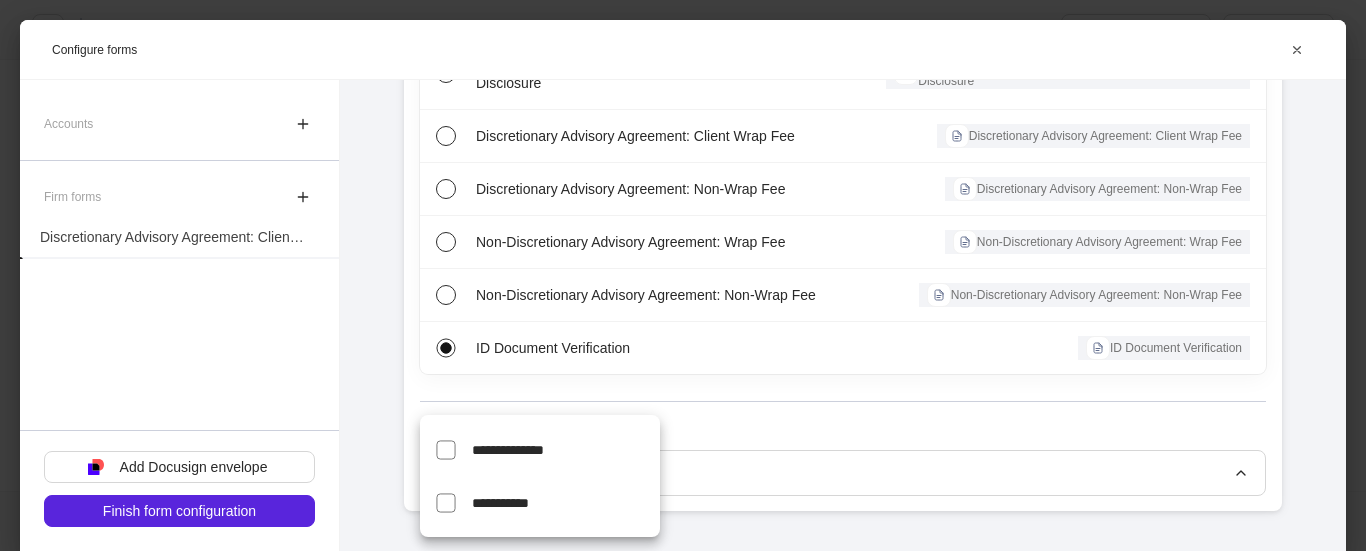 click on "**********" at bounding box center (566, 449) 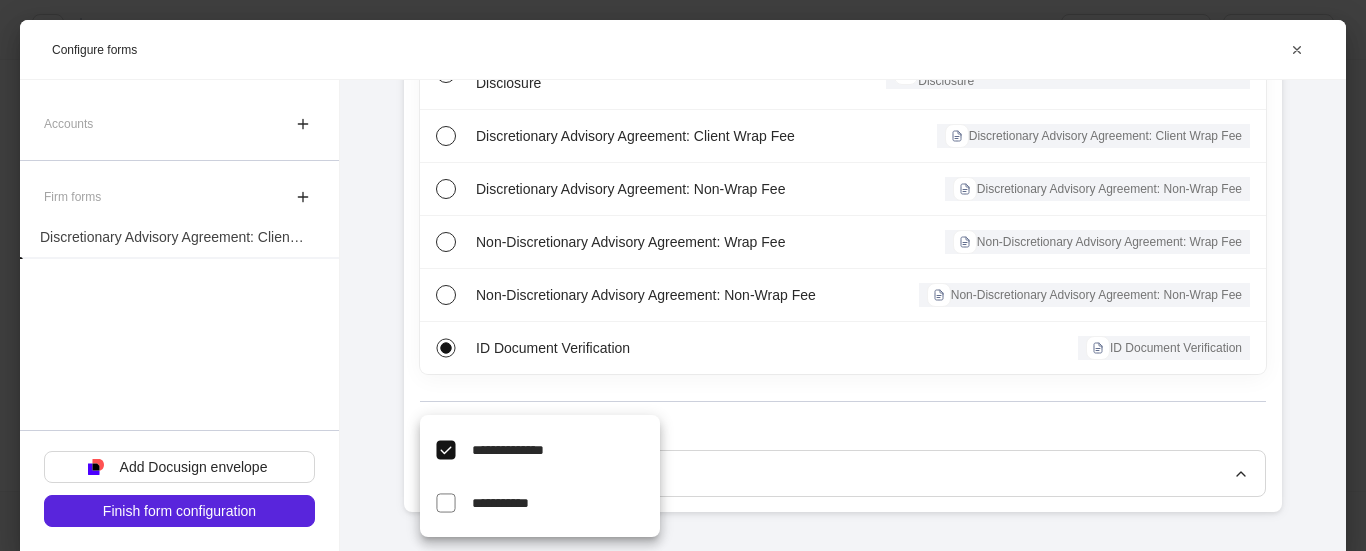 drag, startPoint x: 283, startPoint y: 346, endPoint x: 679, endPoint y: 377, distance: 397.21152 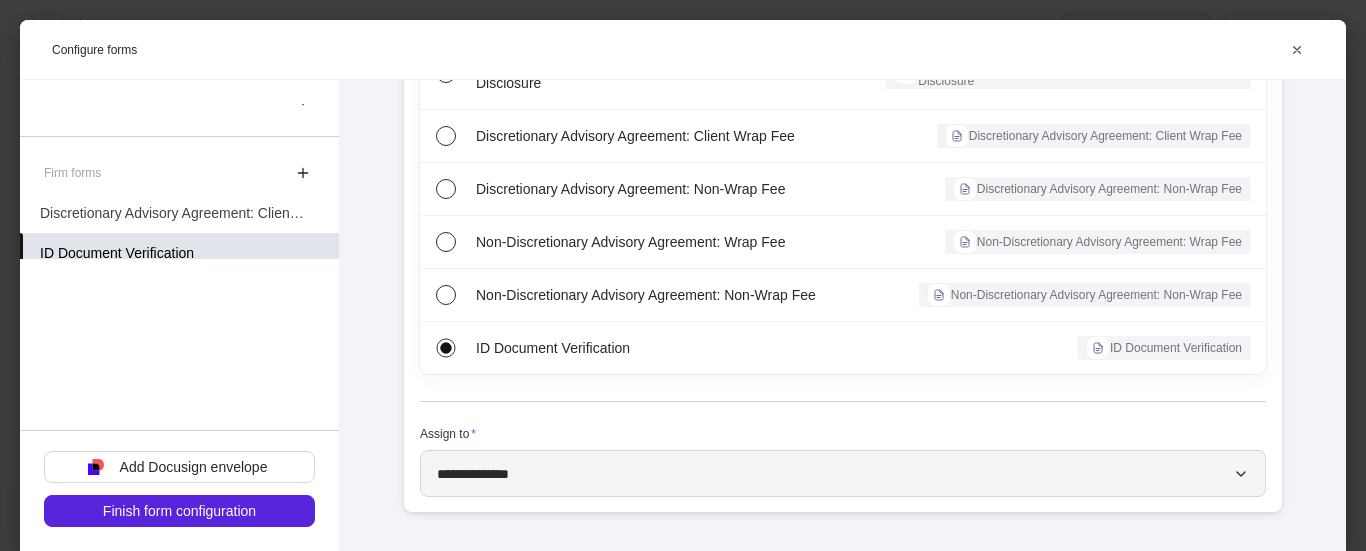 scroll, scrollTop: 38, scrollLeft: 0, axis: vertical 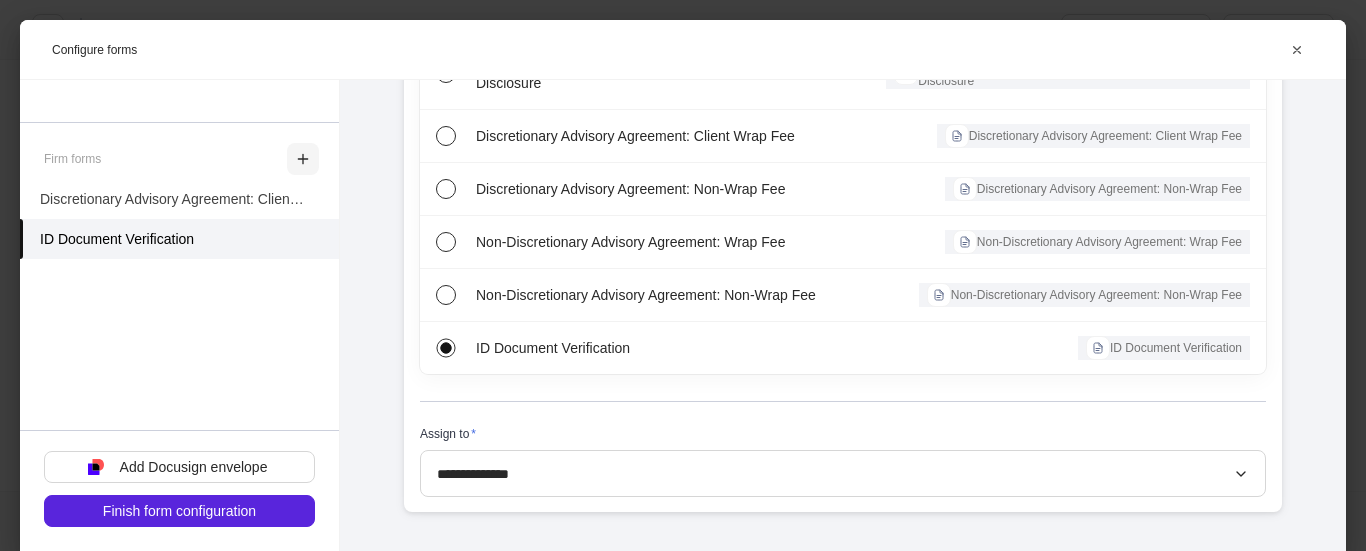 click 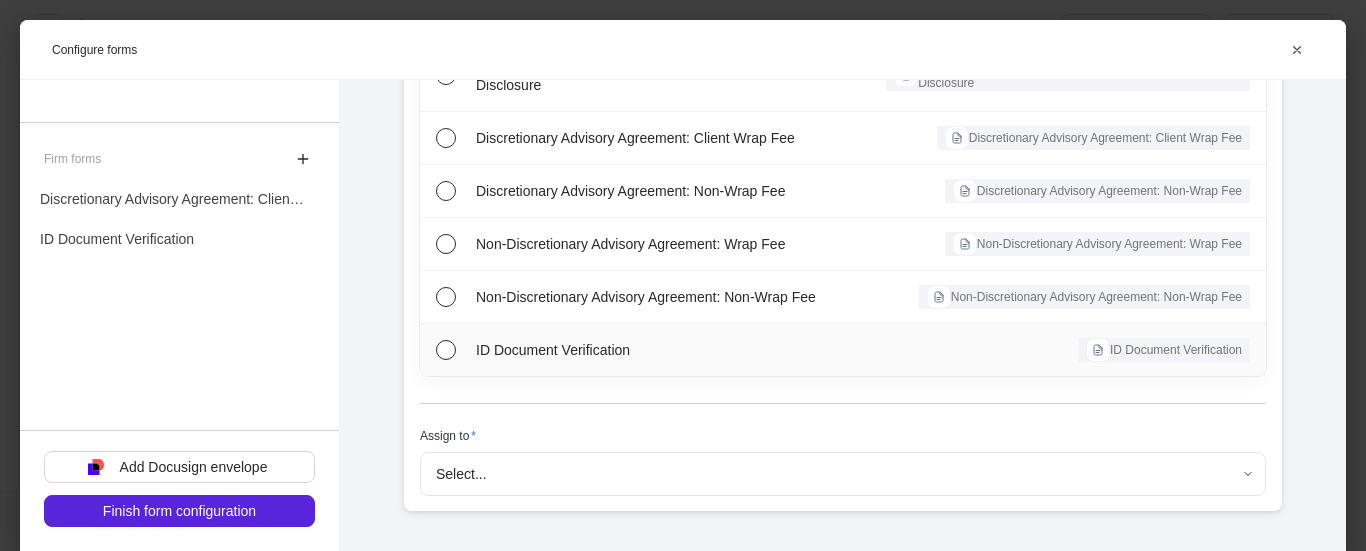 click on "ID Document Verification" at bounding box center (657, 350) 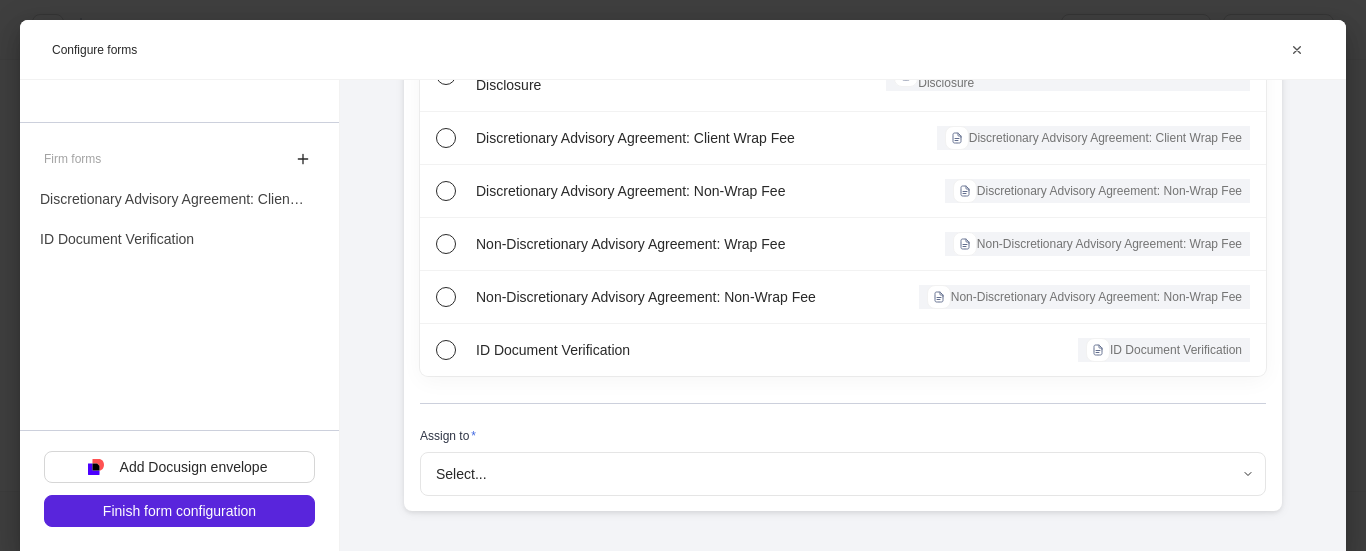 scroll, scrollTop: 318, scrollLeft: 0, axis: vertical 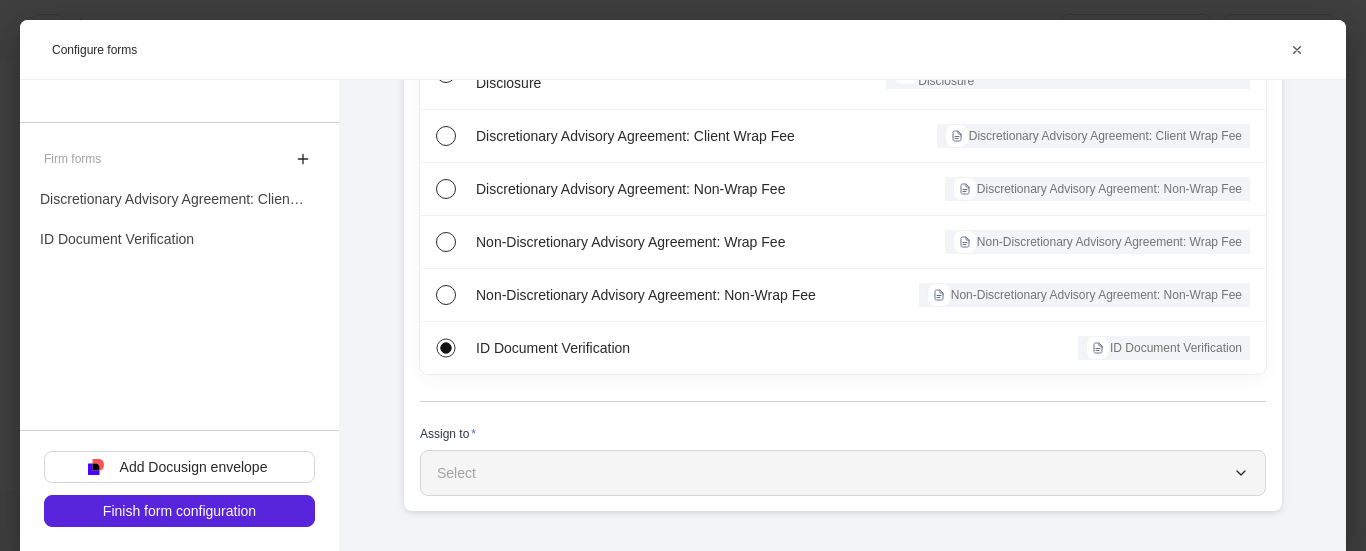 click on "Select" at bounding box center (843, 473) 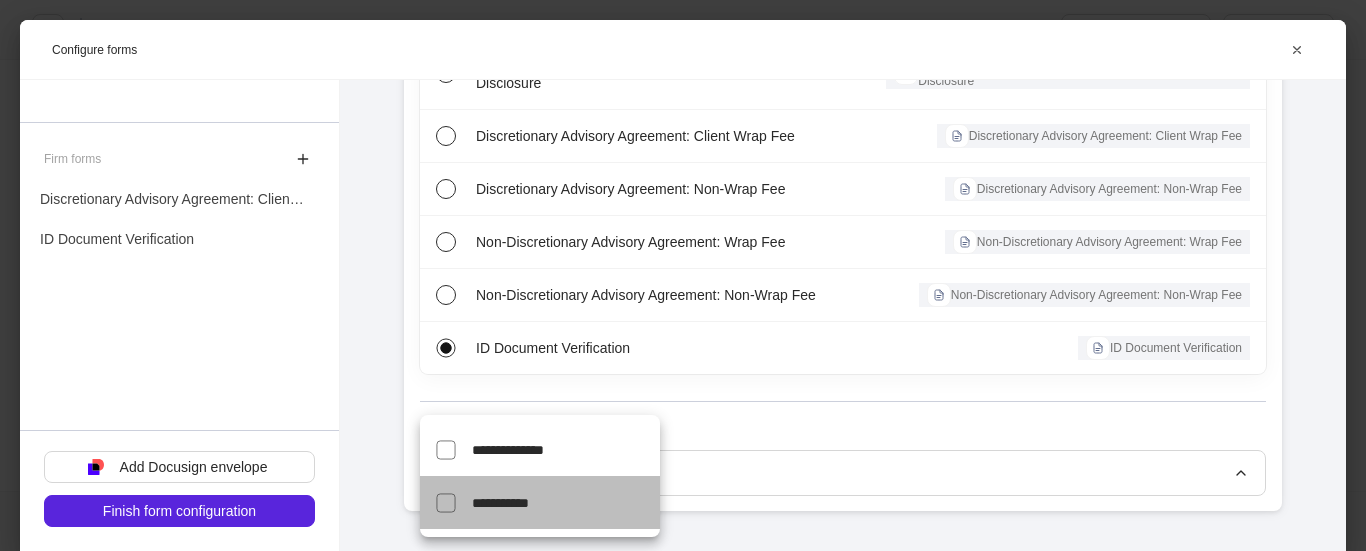 click on "**********" at bounding box center (500, 503) 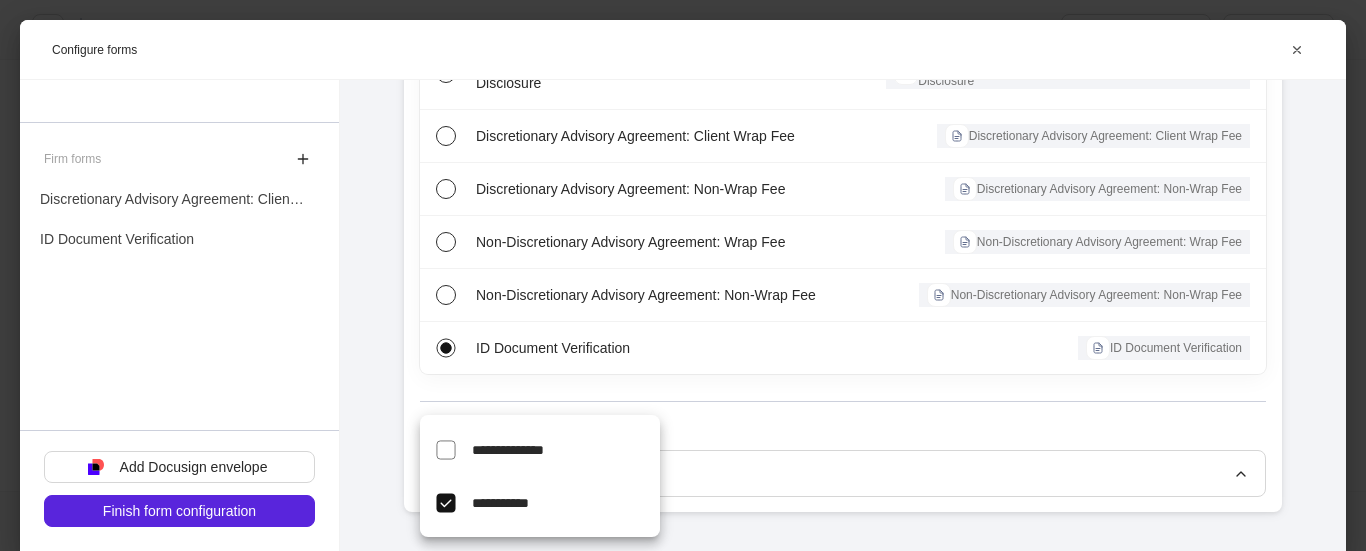 click at bounding box center (683, 275) 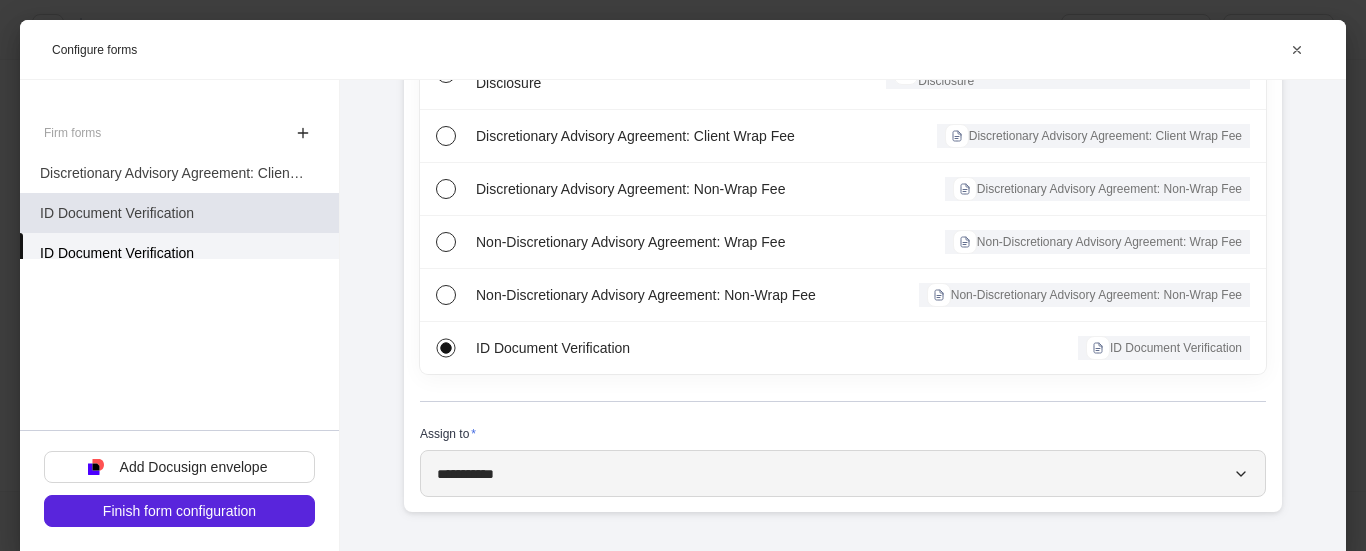 scroll, scrollTop: 78, scrollLeft: 0, axis: vertical 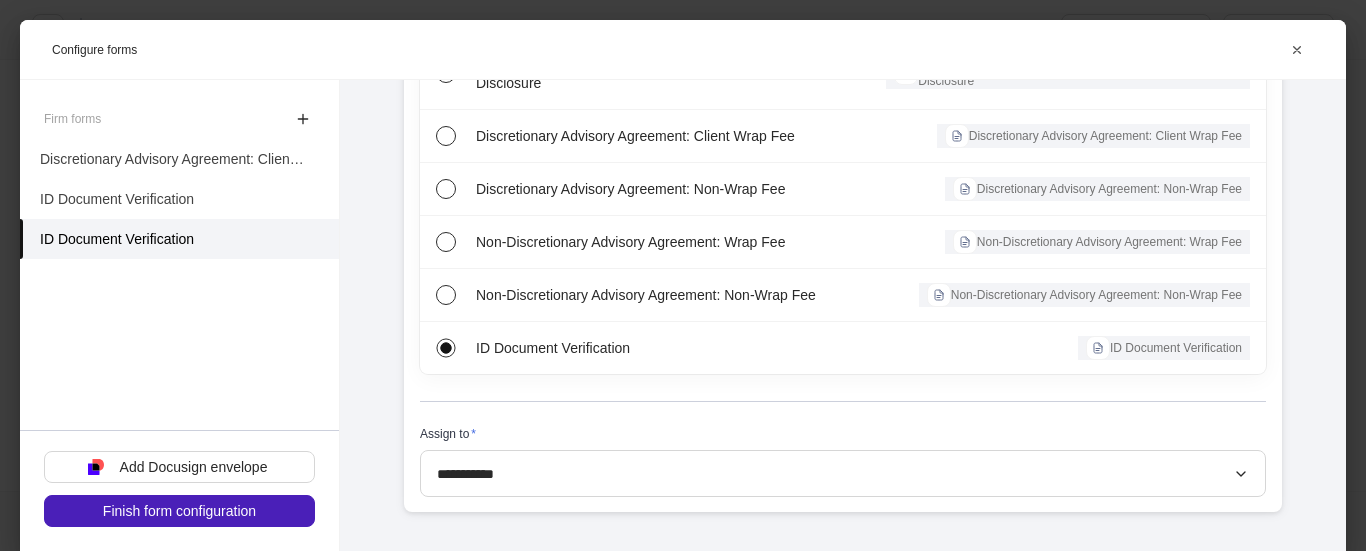 click on "Finish form configuration" at bounding box center (179, 511) 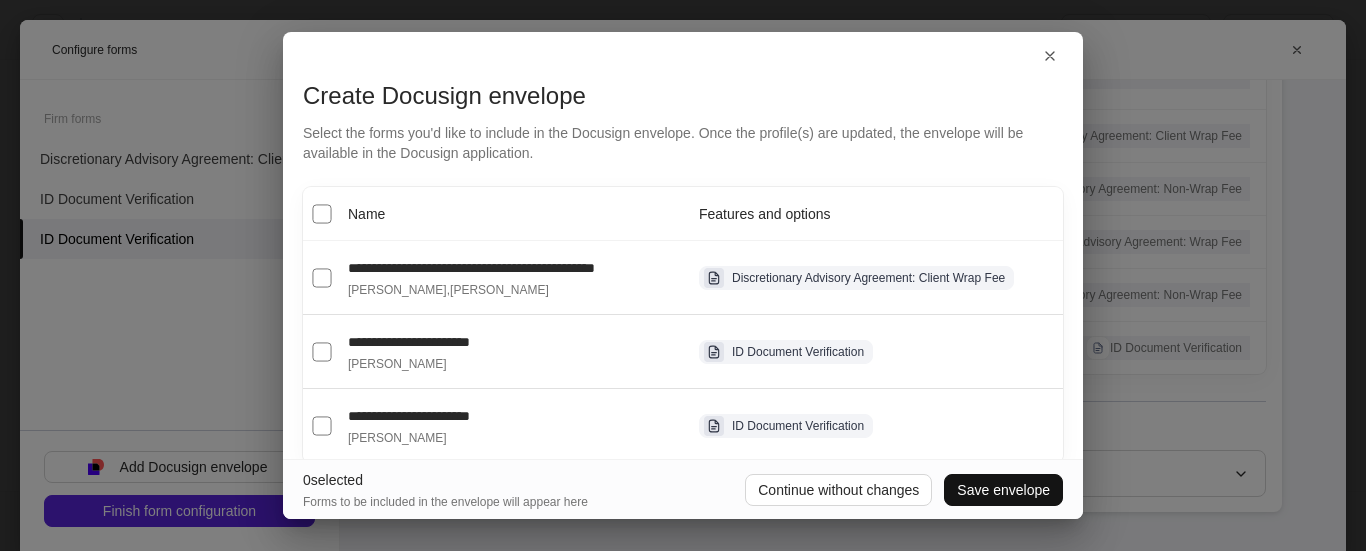drag, startPoint x: 388, startPoint y: 290, endPoint x: 412, endPoint y: 298, distance: 25.298222 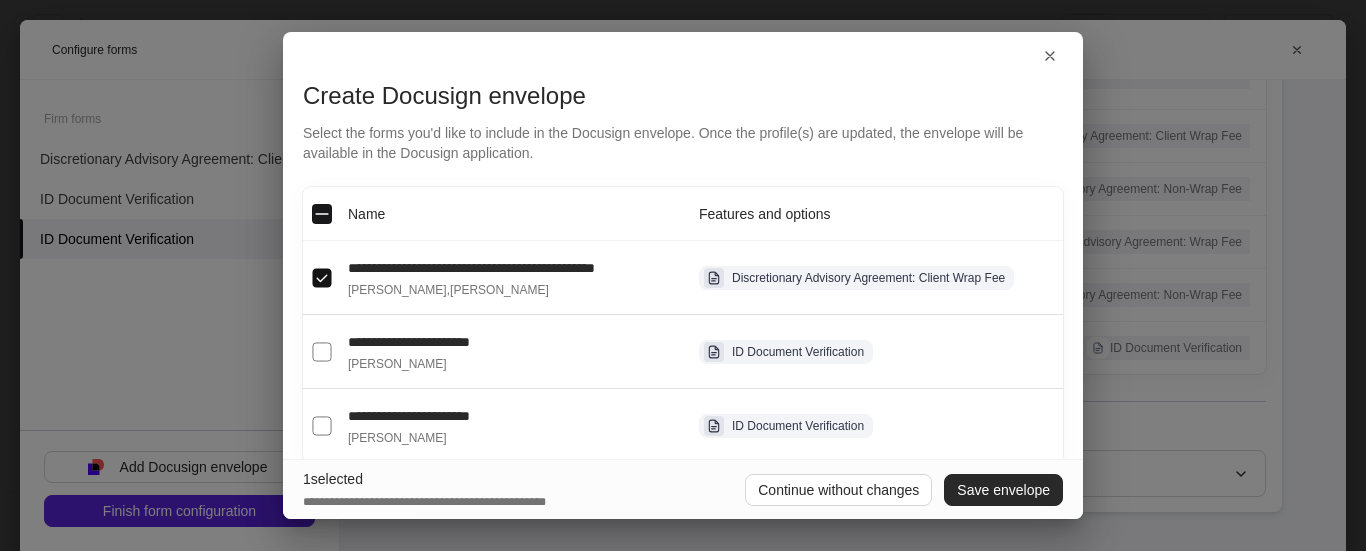 click on "Save envelope" at bounding box center [1003, 490] 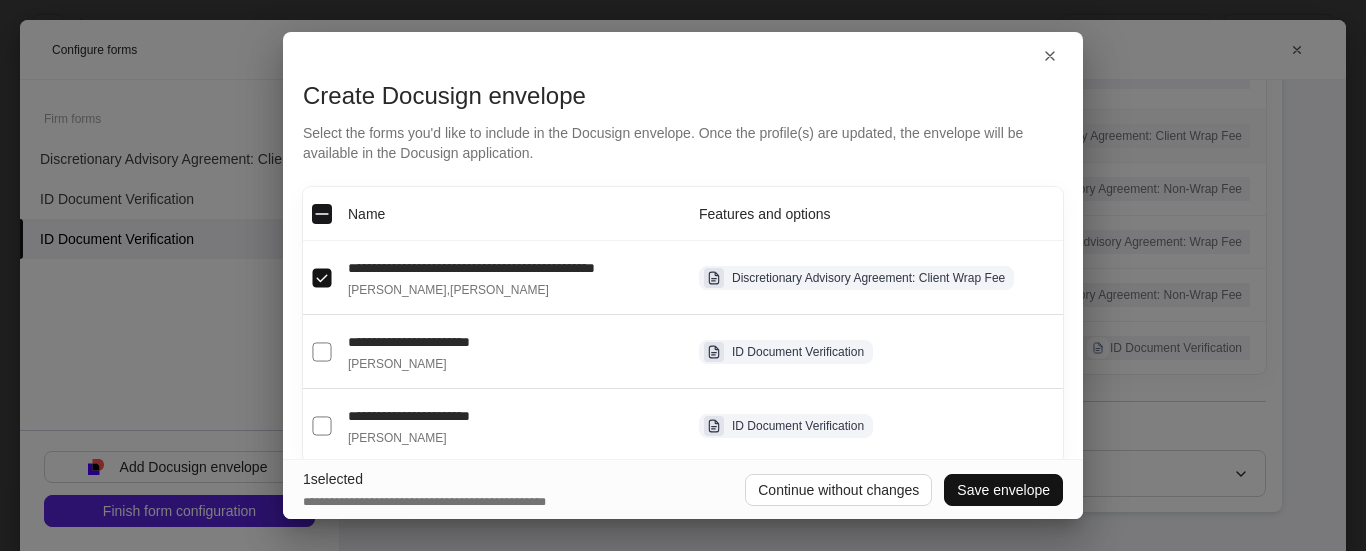 scroll, scrollTop: 278, scrollLeft: 0, axis: vertical 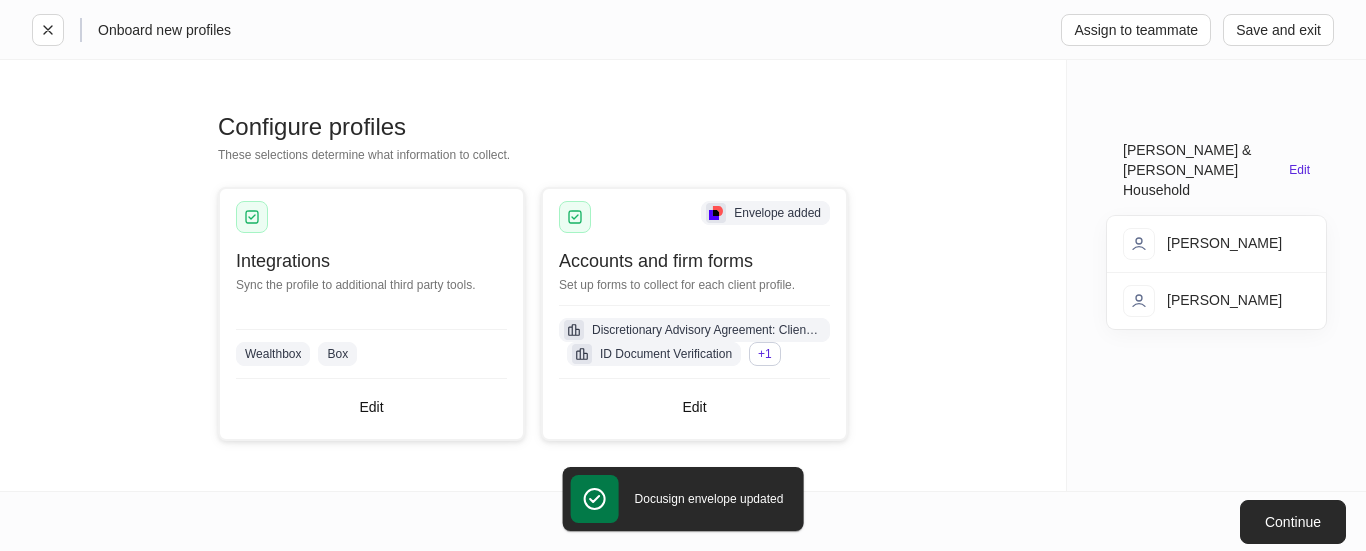 click on "Continue" at bounding box center (1293, 522) 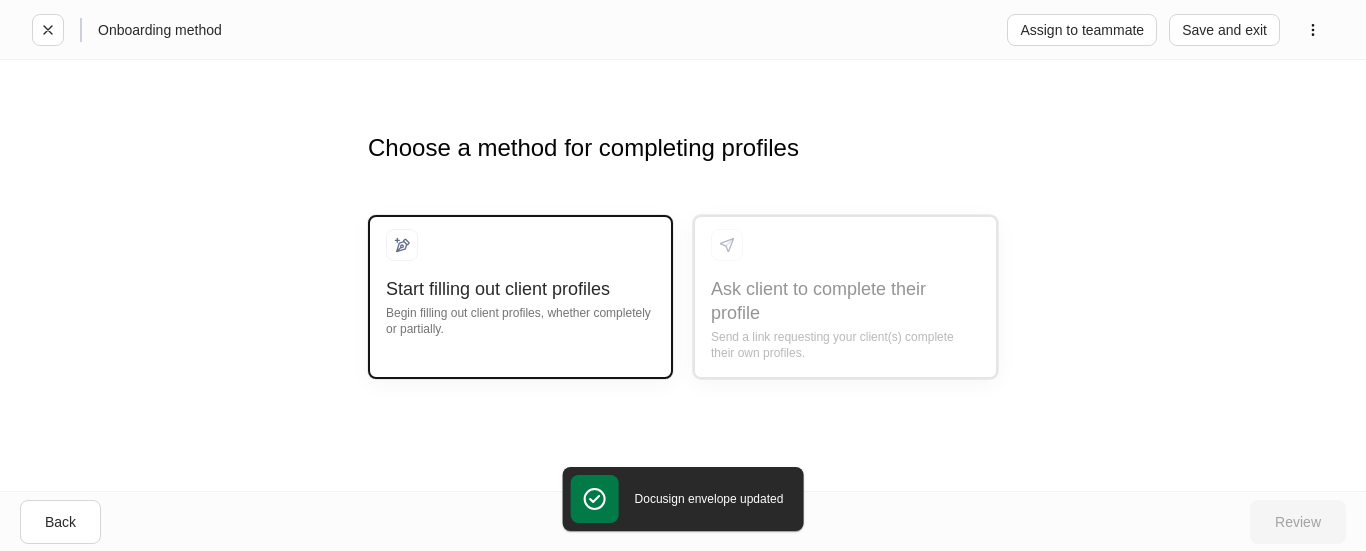 click on "Start filling out client profiles" at bounding box center (520, 289) 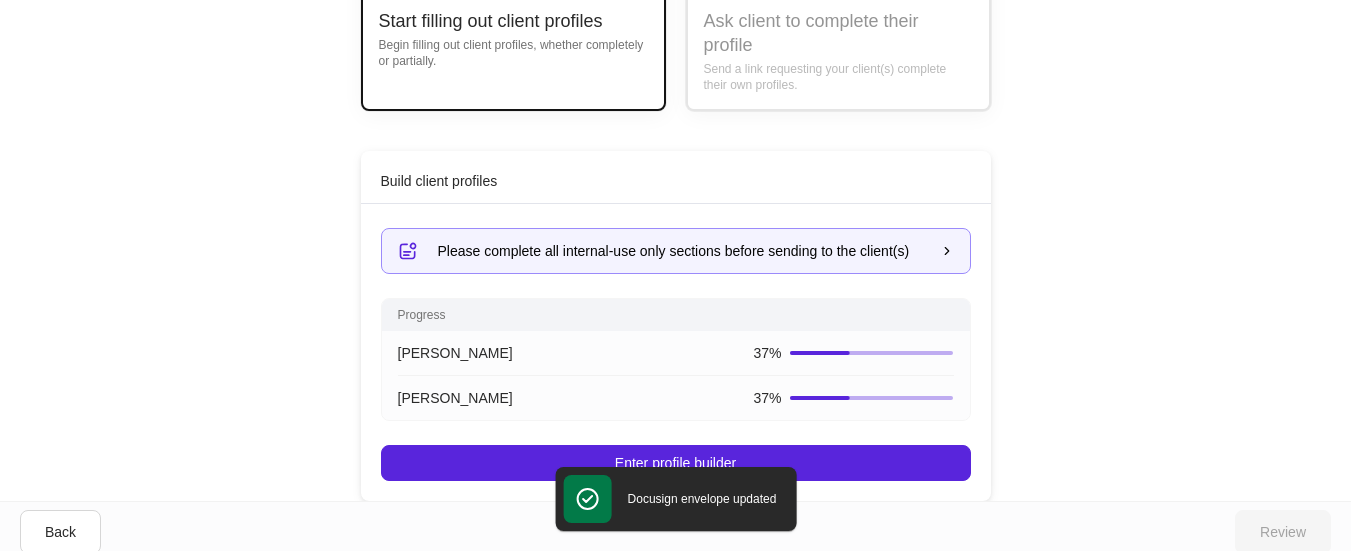scroll, scrollTop: 206, scrollLeft: 0, axis: vertical 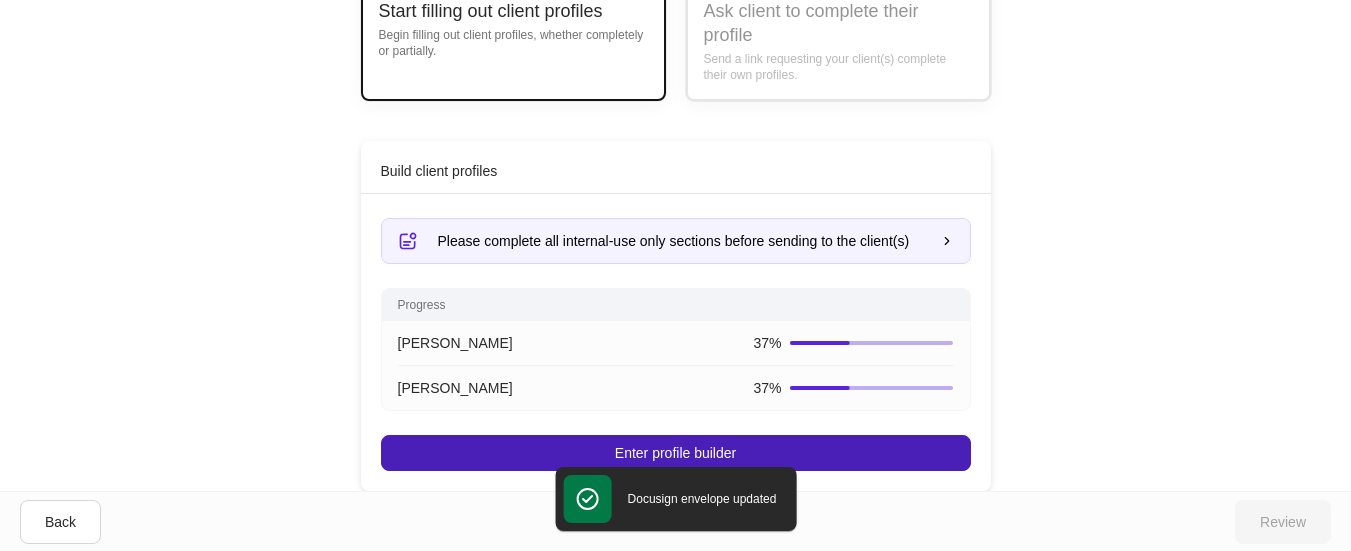 click on "Enter profile builder" at bounding box center (676, 453) 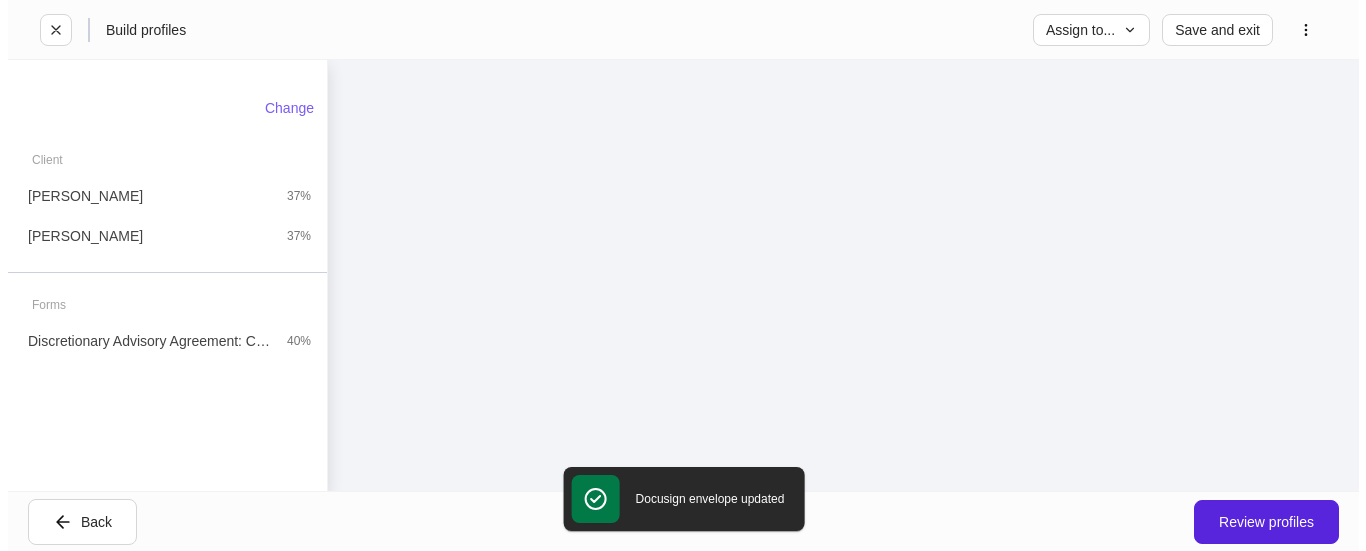 scroll, scrollTop: 0, scrollLeft: 0, axis: both 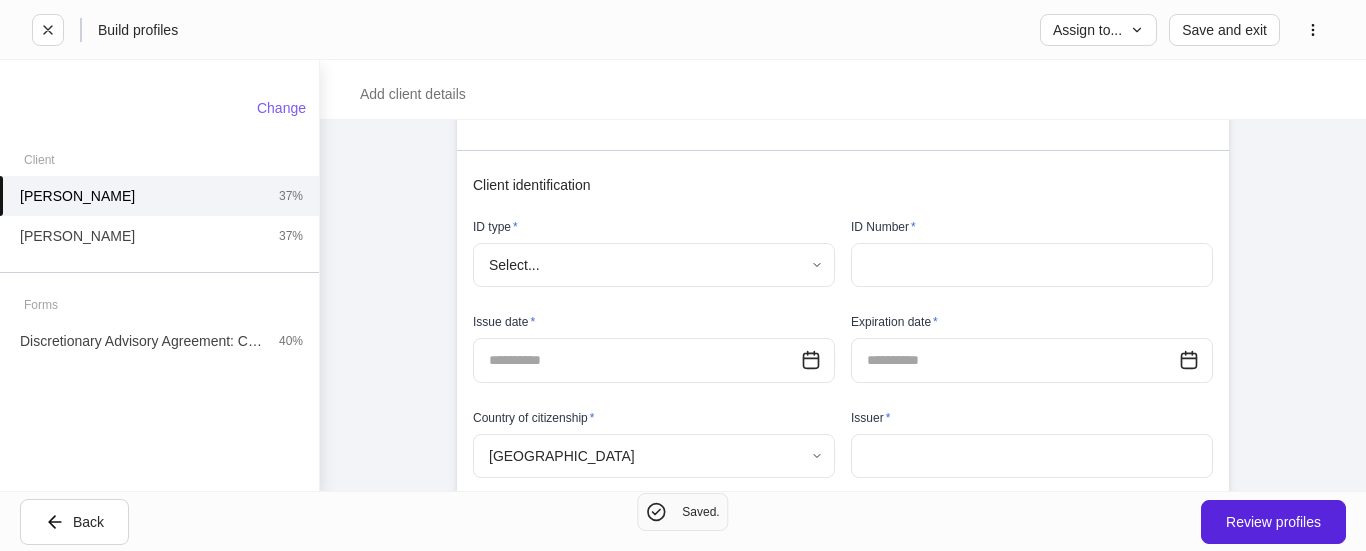click on "**********" at bounding box center (683, 275) 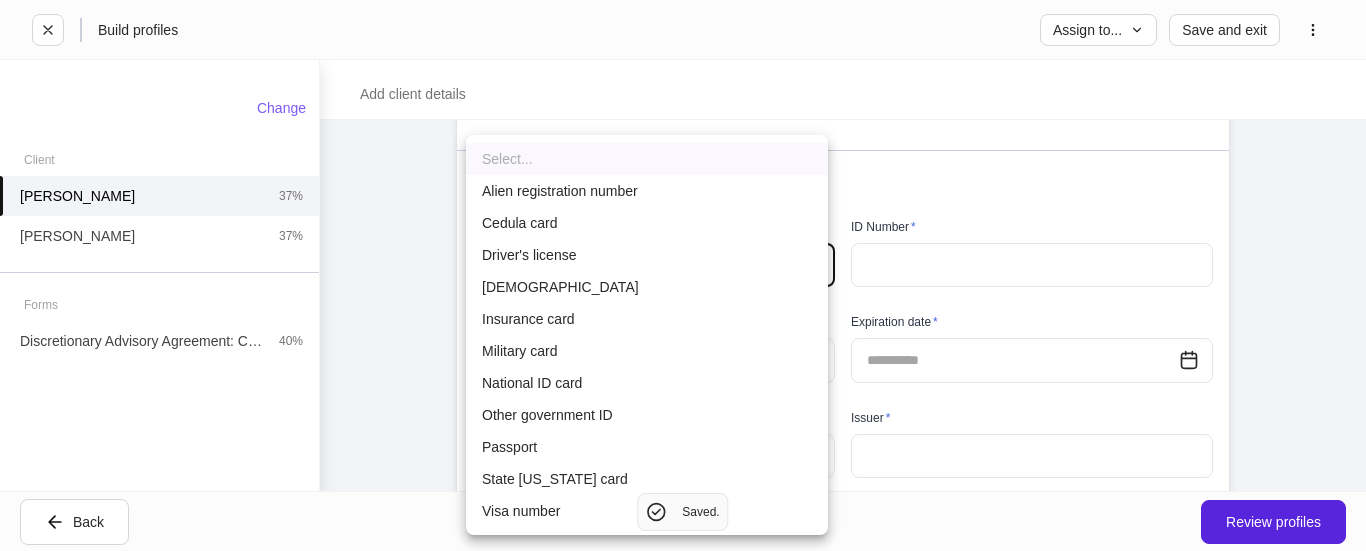 click on "Driver's license" at bounding box center (647, 255) 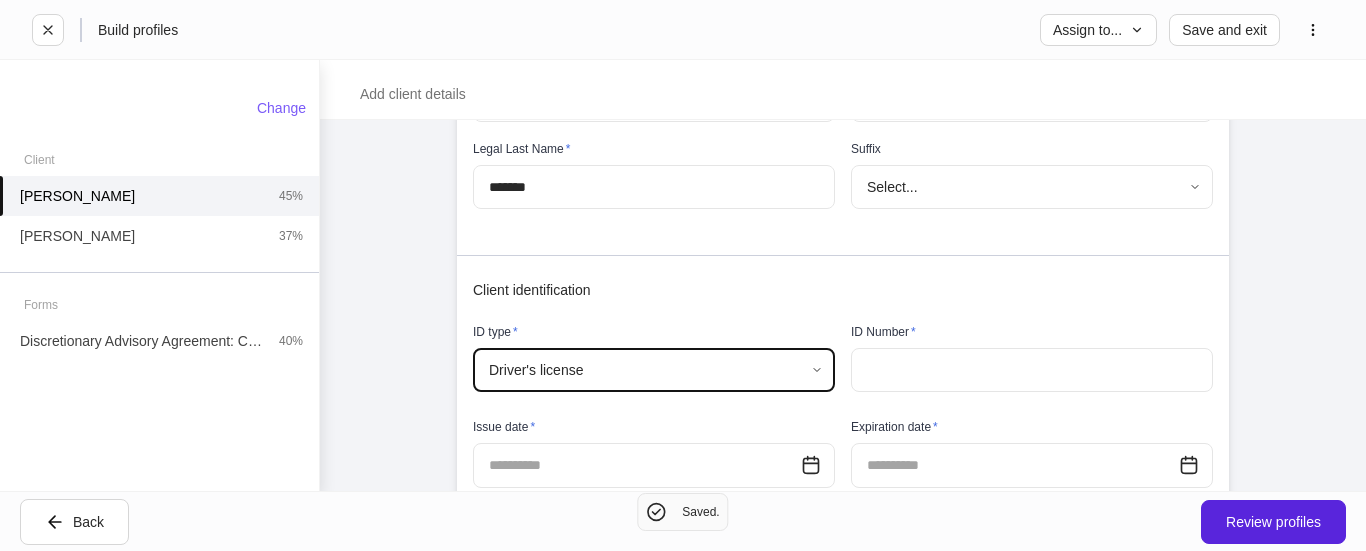 scroll, scrollTop: 300, scrollLeft: 0, axis: vertical 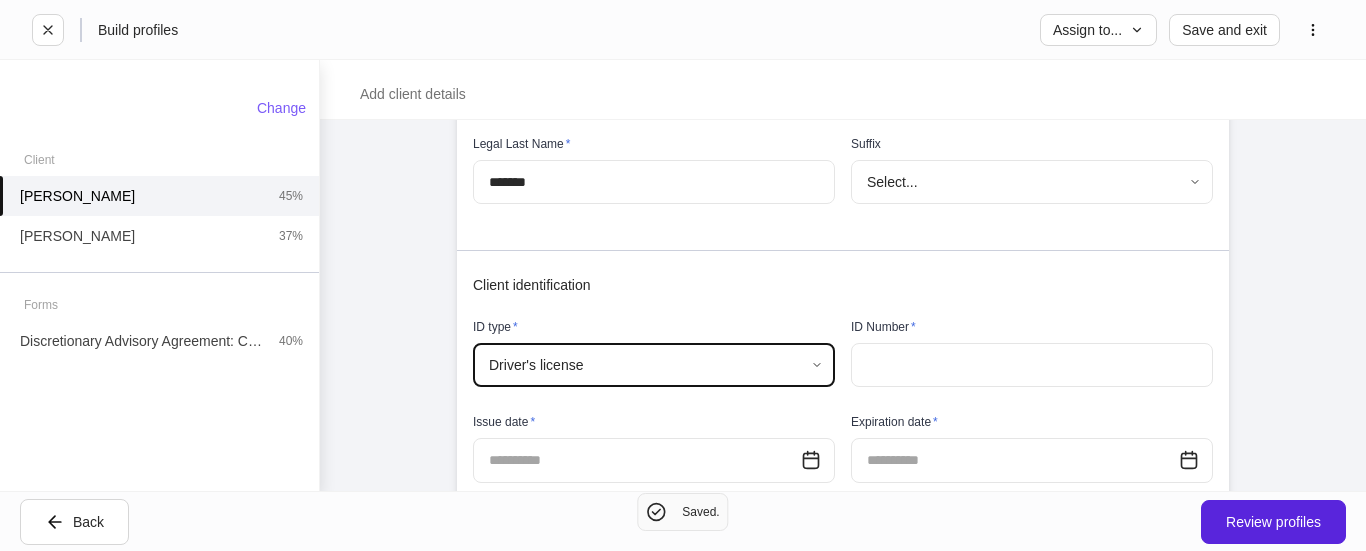 click at bounding box center (1032, 365) 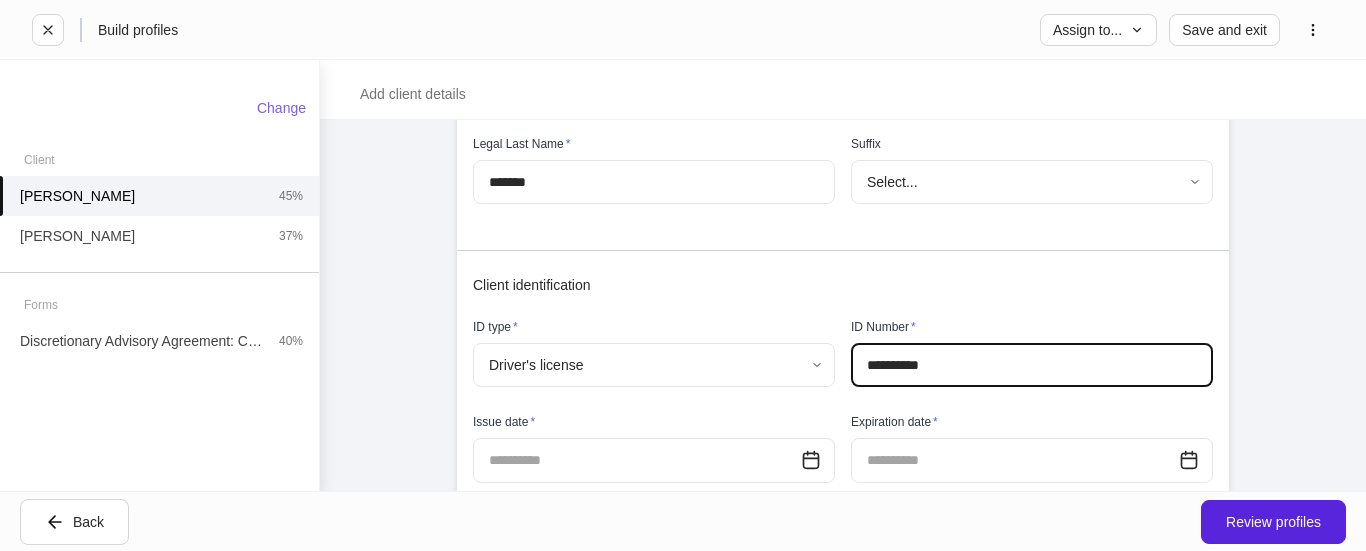 type on "**********" 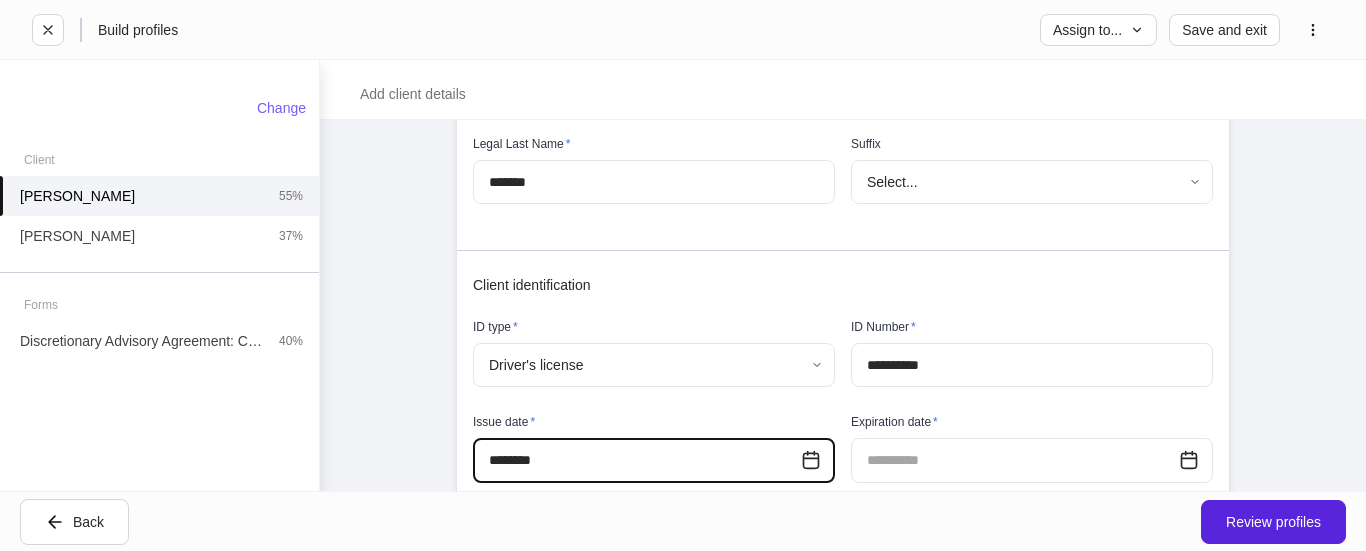 type on "**********" 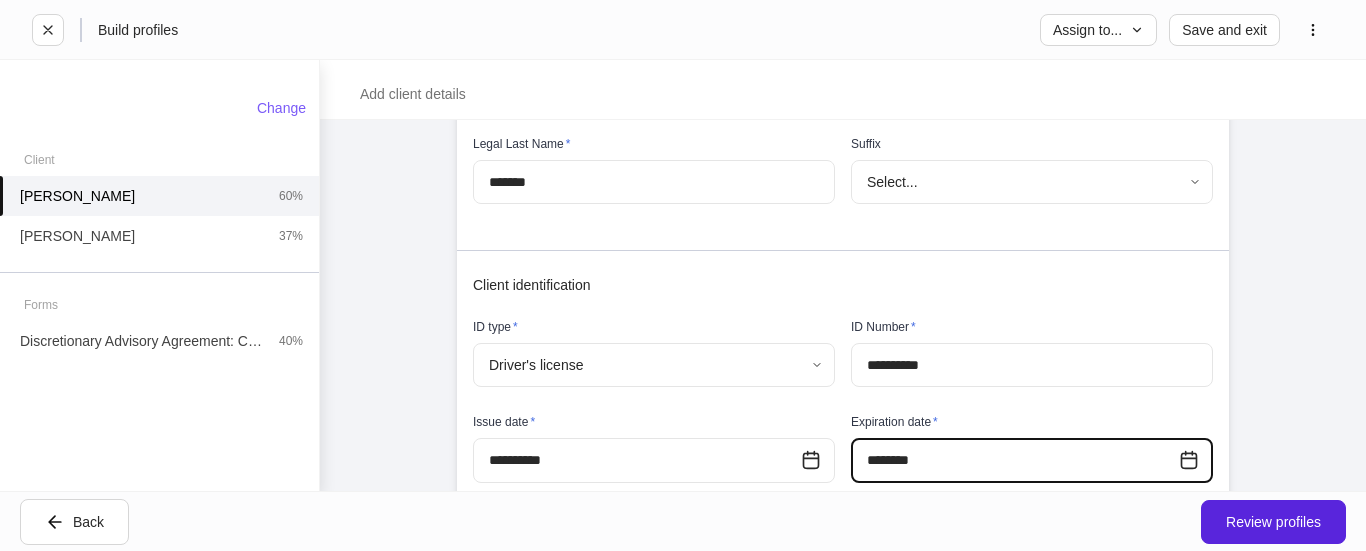 type on "**********" 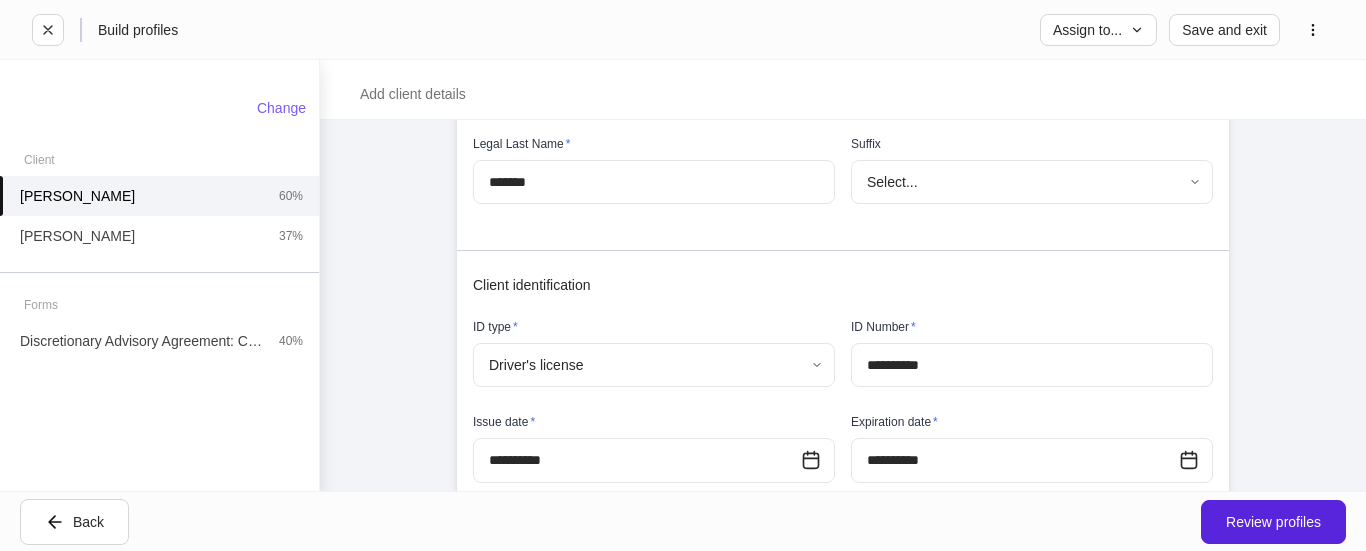 scroll, scrollTop: 550, scrollLeft: 0, axis: vertical 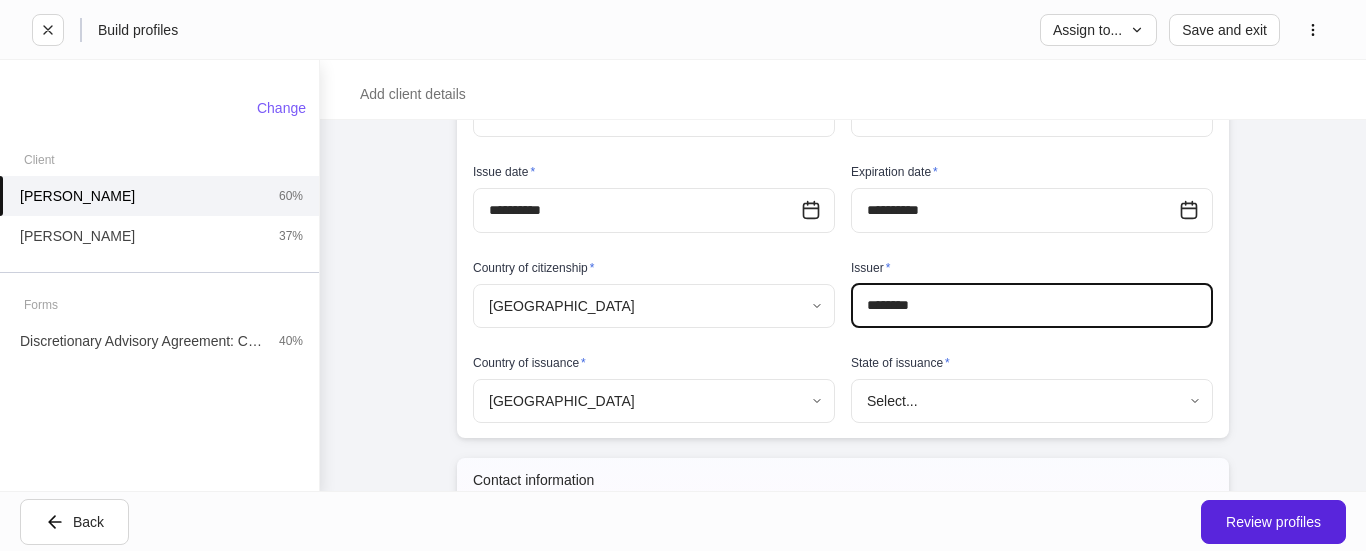 type on "********" 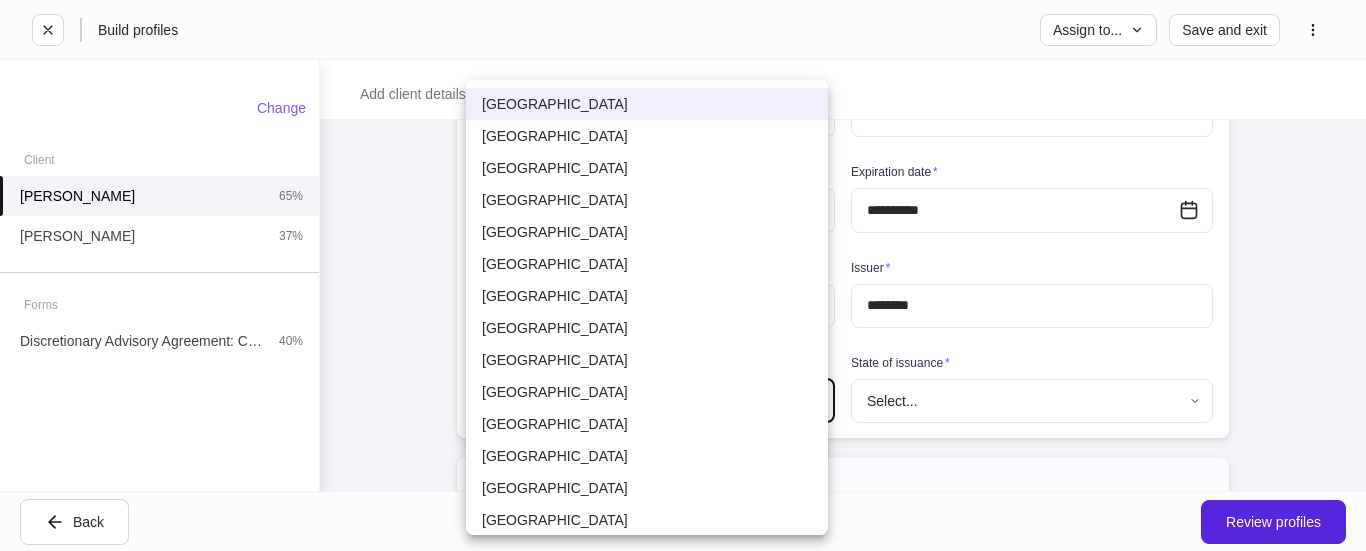 type 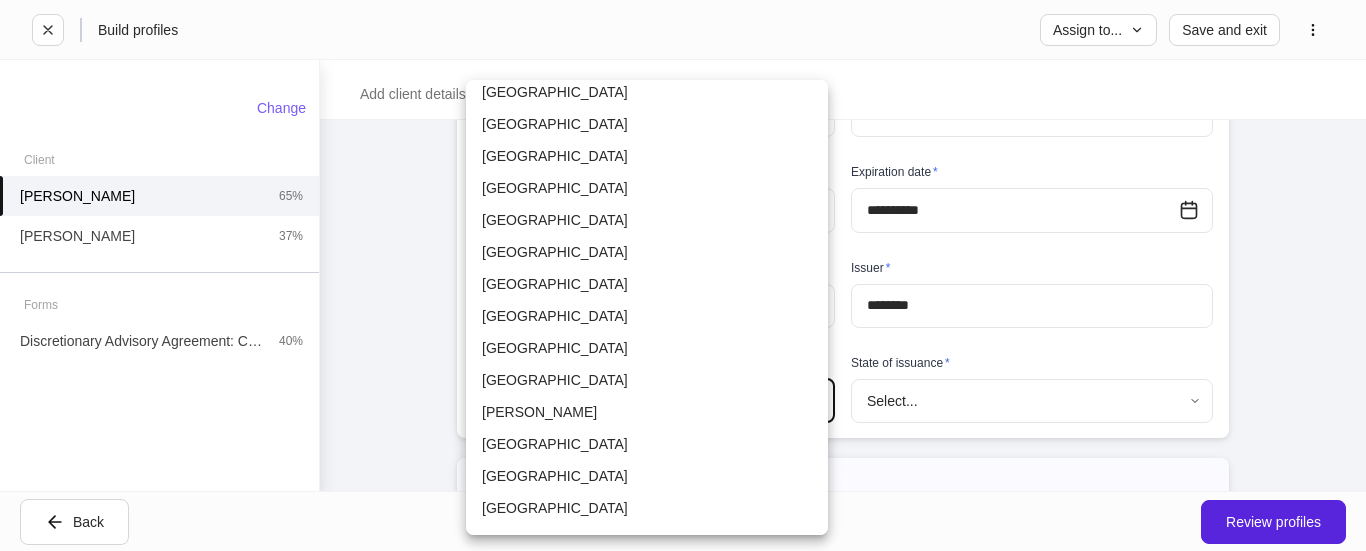 scroll, scrollTop: 0, scrollLeft: 0, axis: both 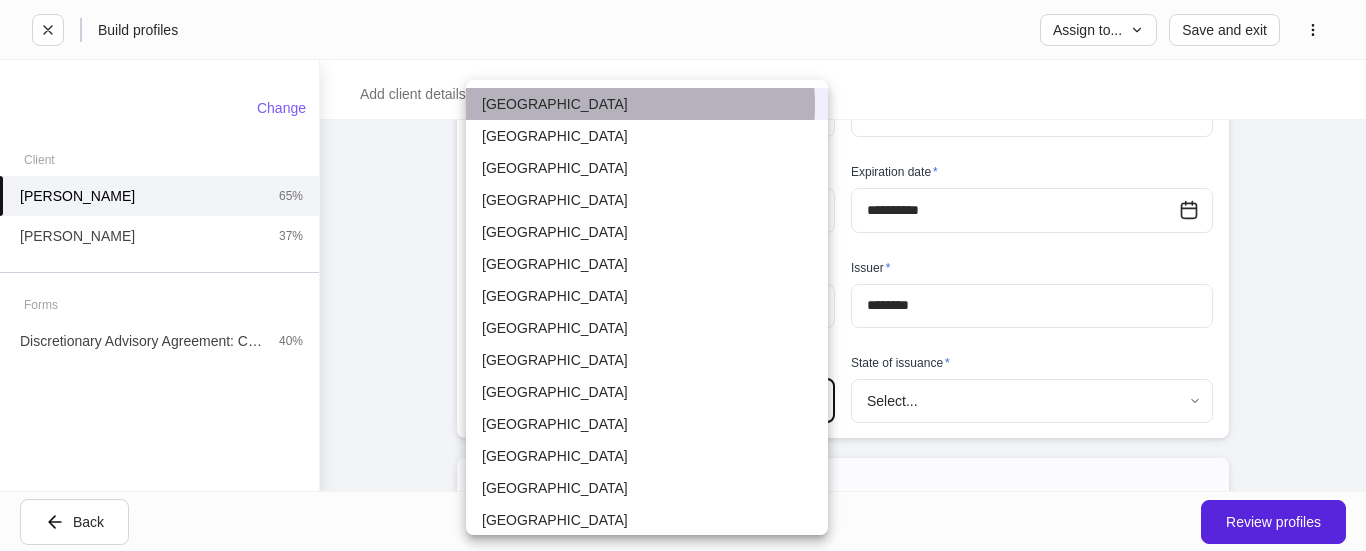 click on "[GEOGRAPHIC_DATA]" at bounding box center [647, 104] 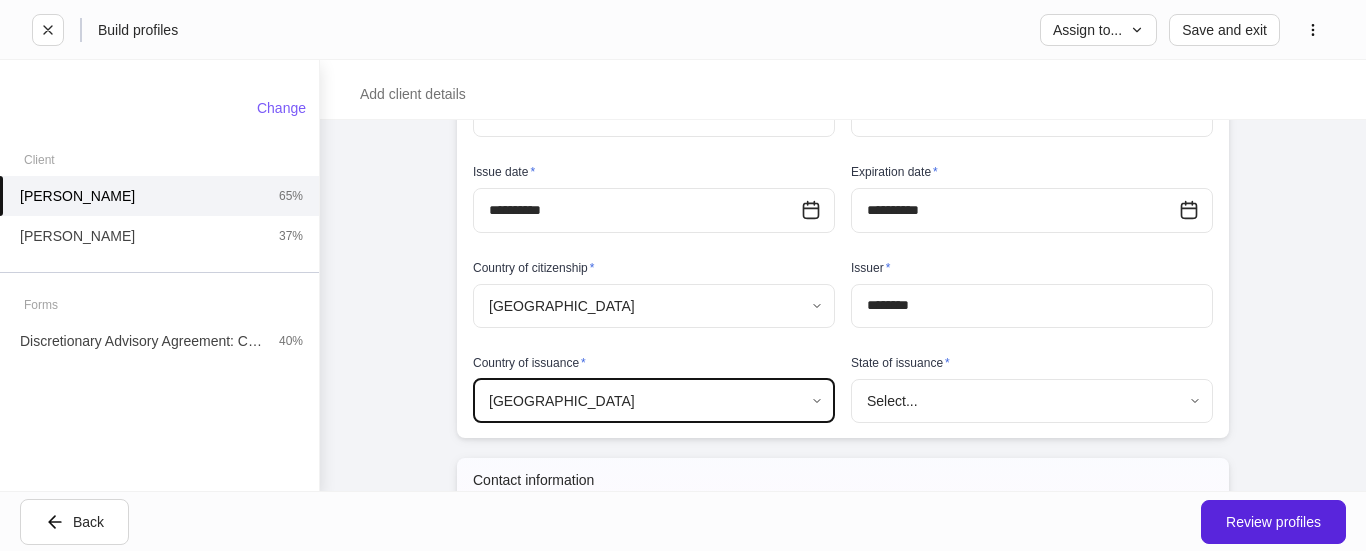 click on "**********" at bounding box center [683, 275] 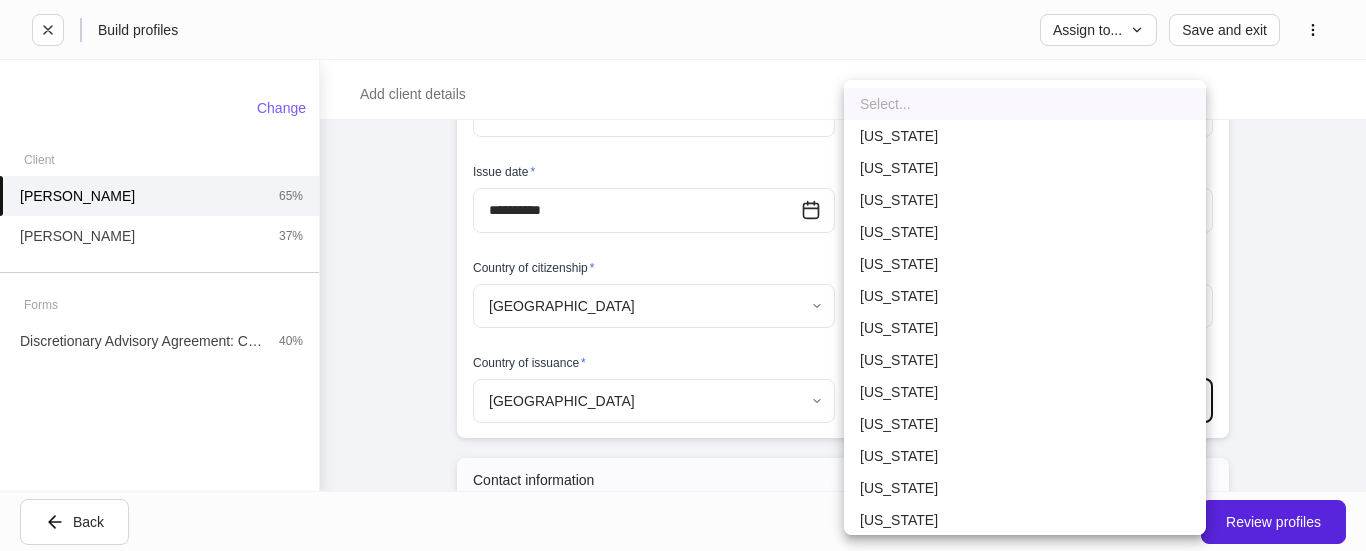 type 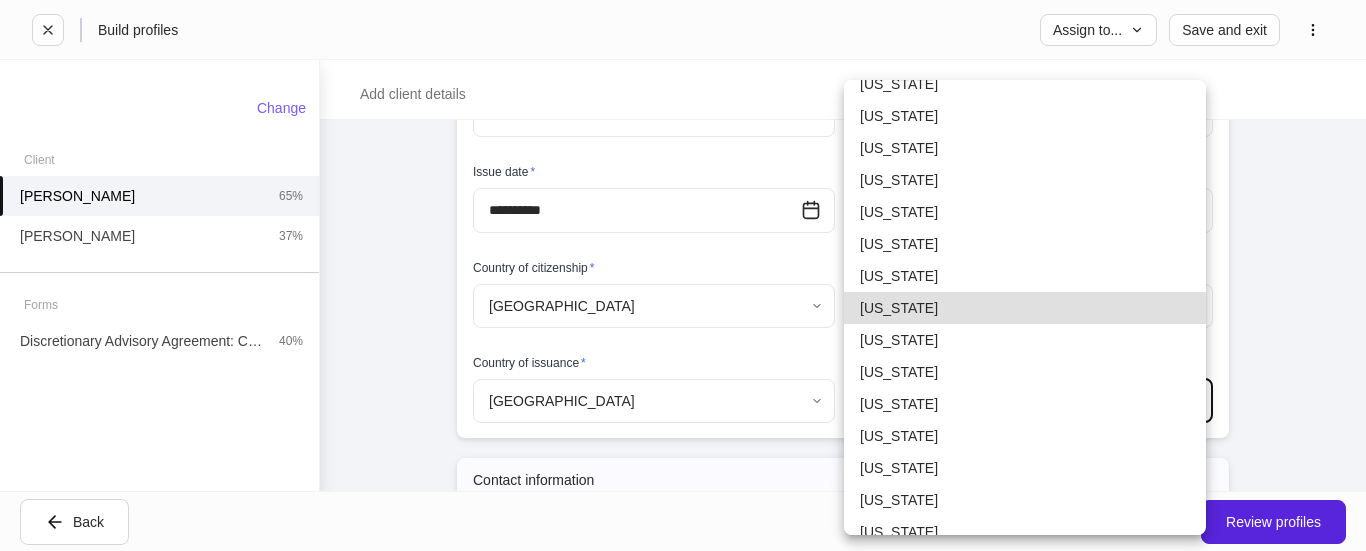 type 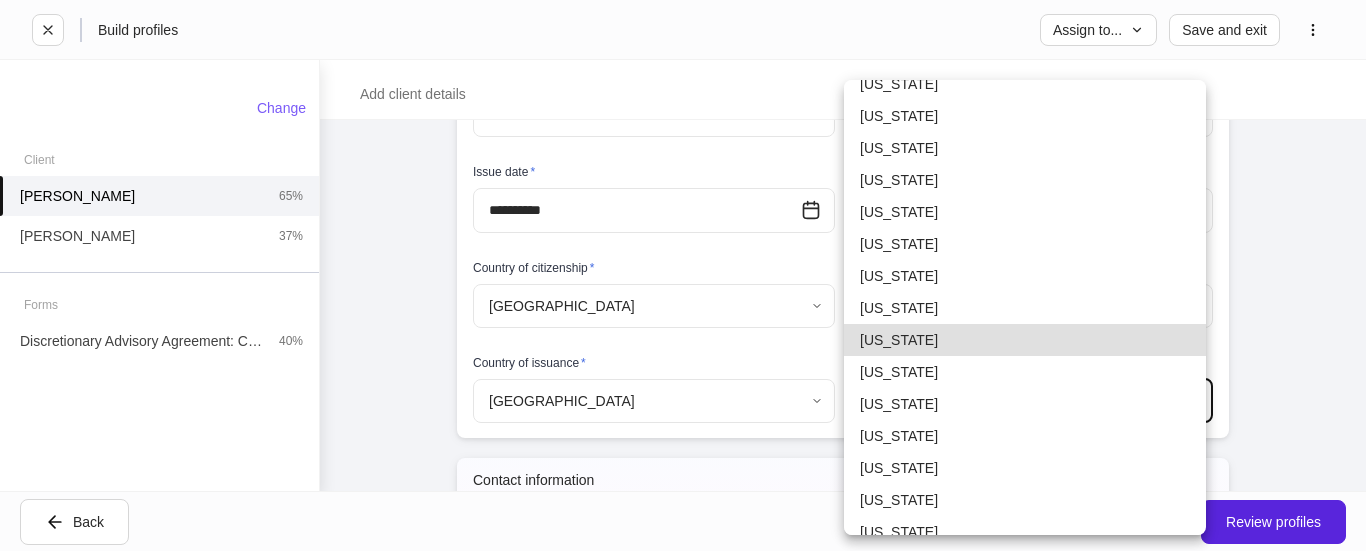 type on "**" 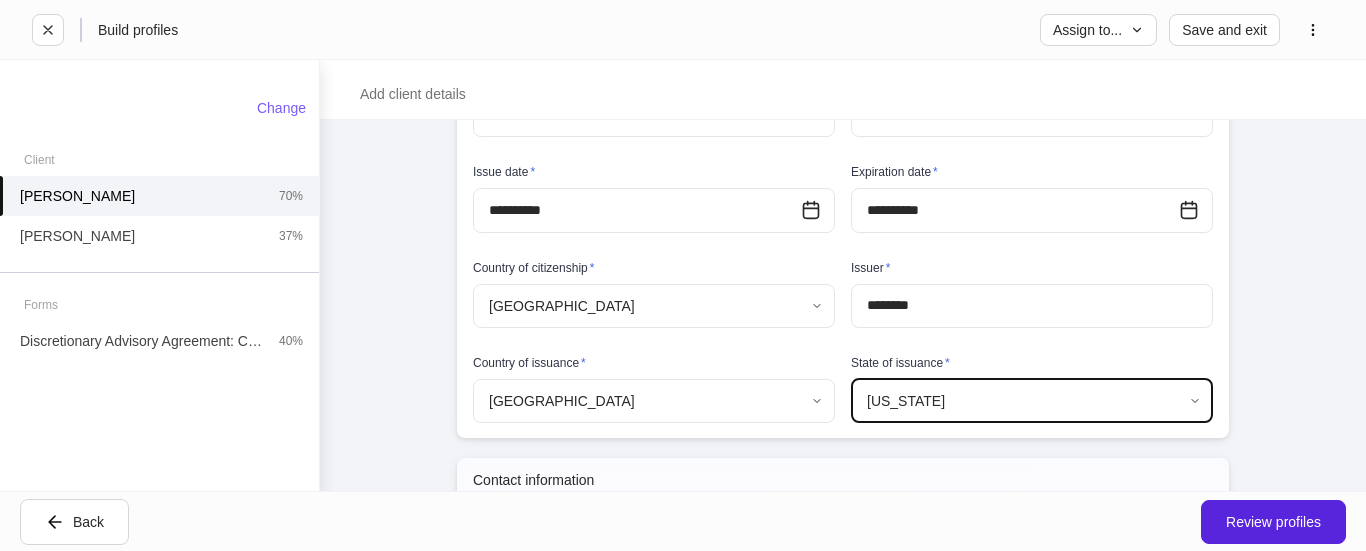click on "Country of issuance * [GEOGRAPHIC_DATA] * ​" at bounding box center [646, 378] 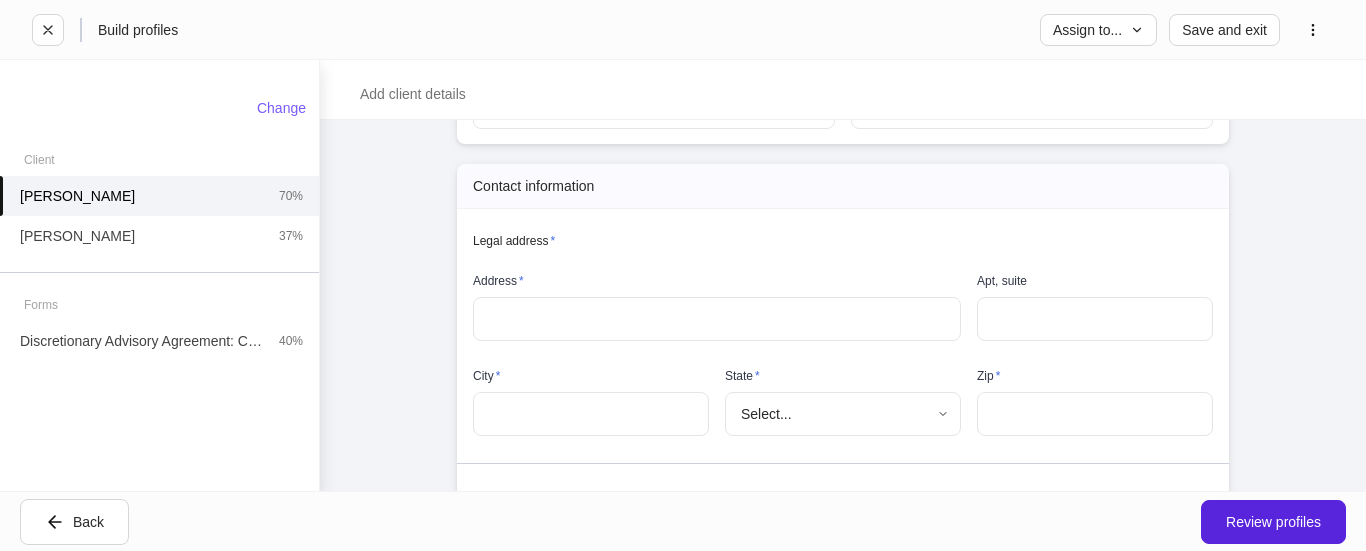 scroll, scrollTop: 850, scrollLeft: 0, axis: vertical 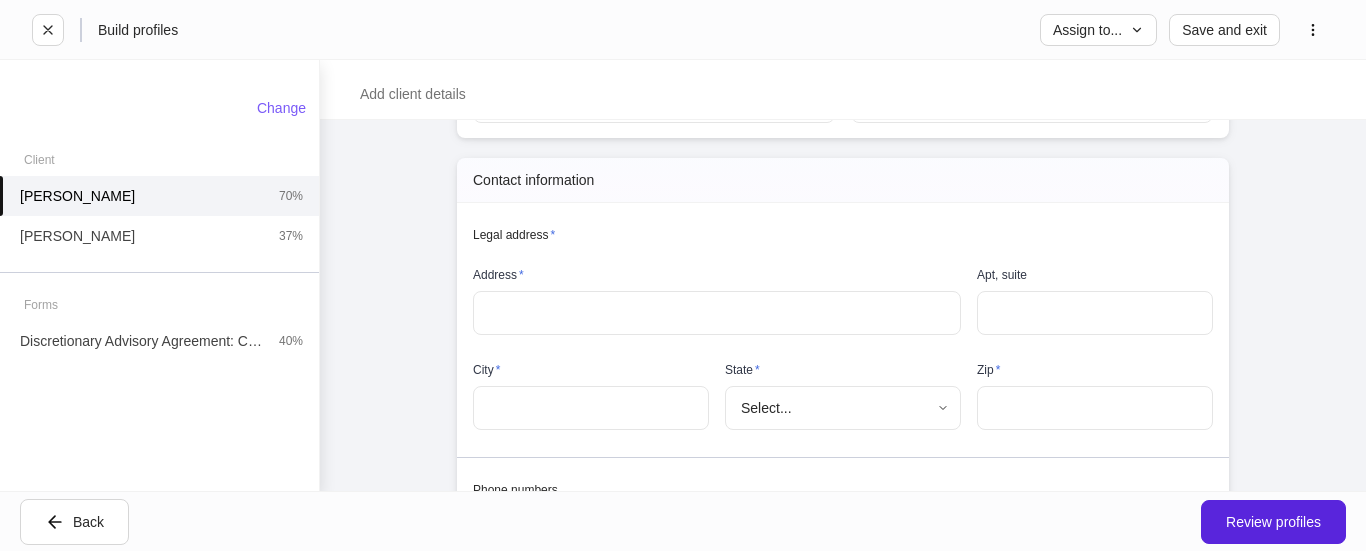 click on "​" at bounding box center [717, 313] 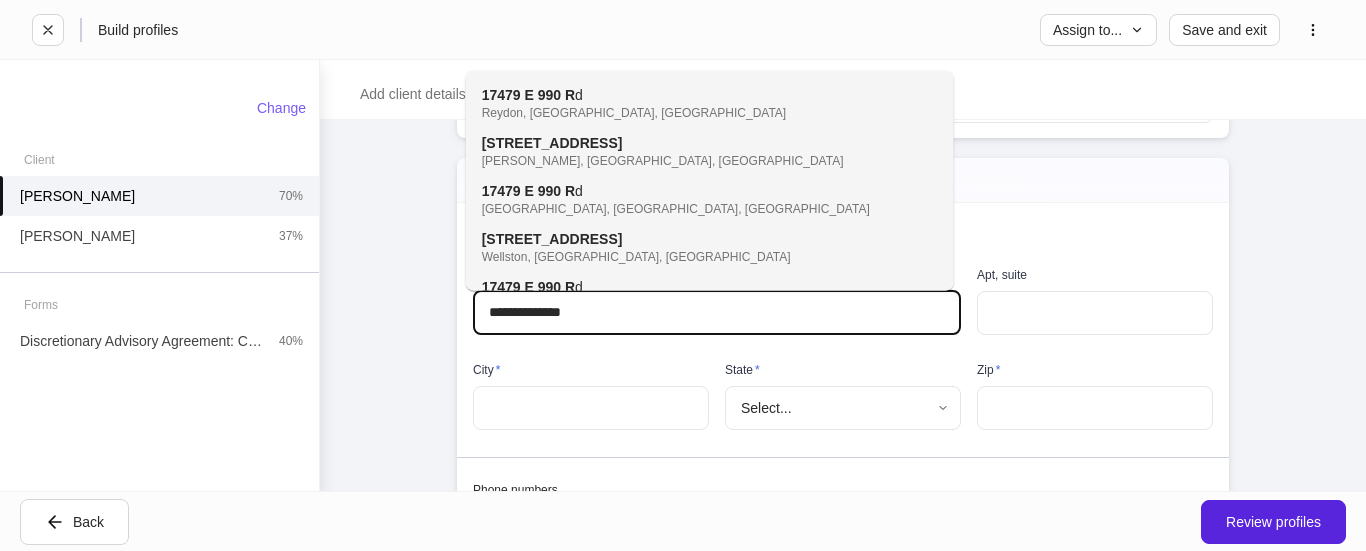 type on "**********" 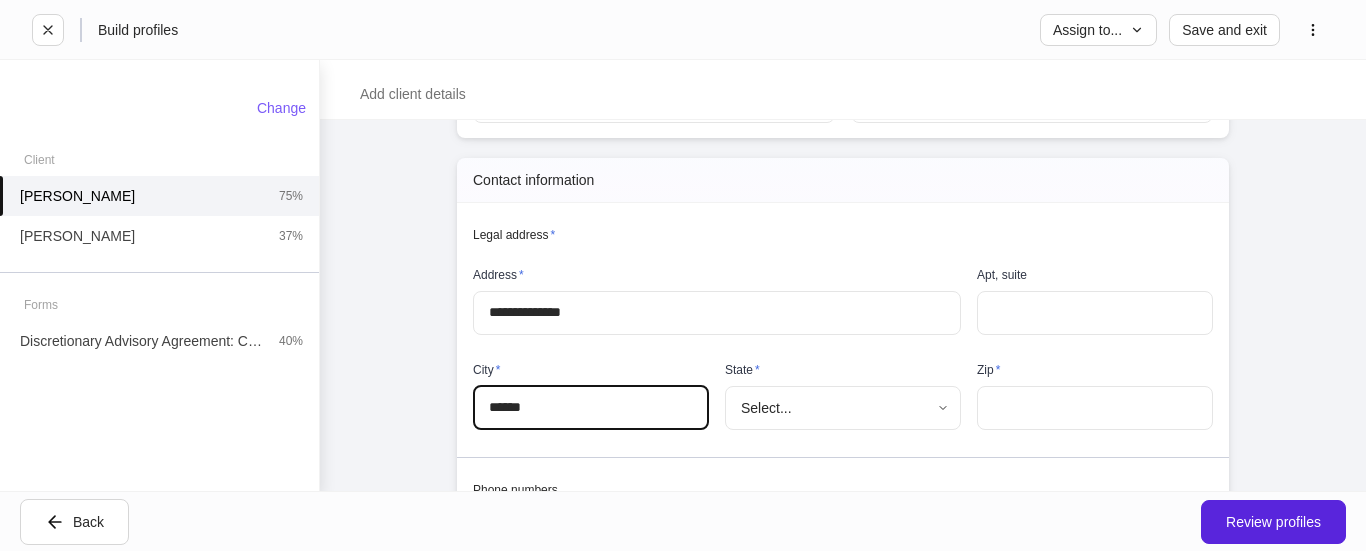 type on "******" 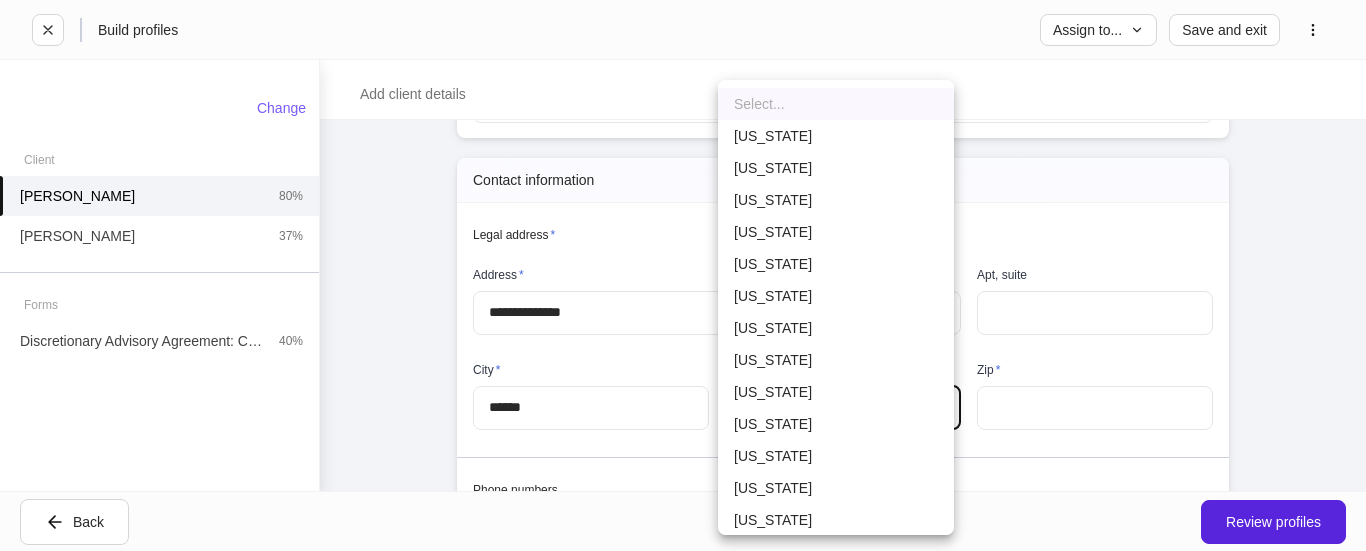 type 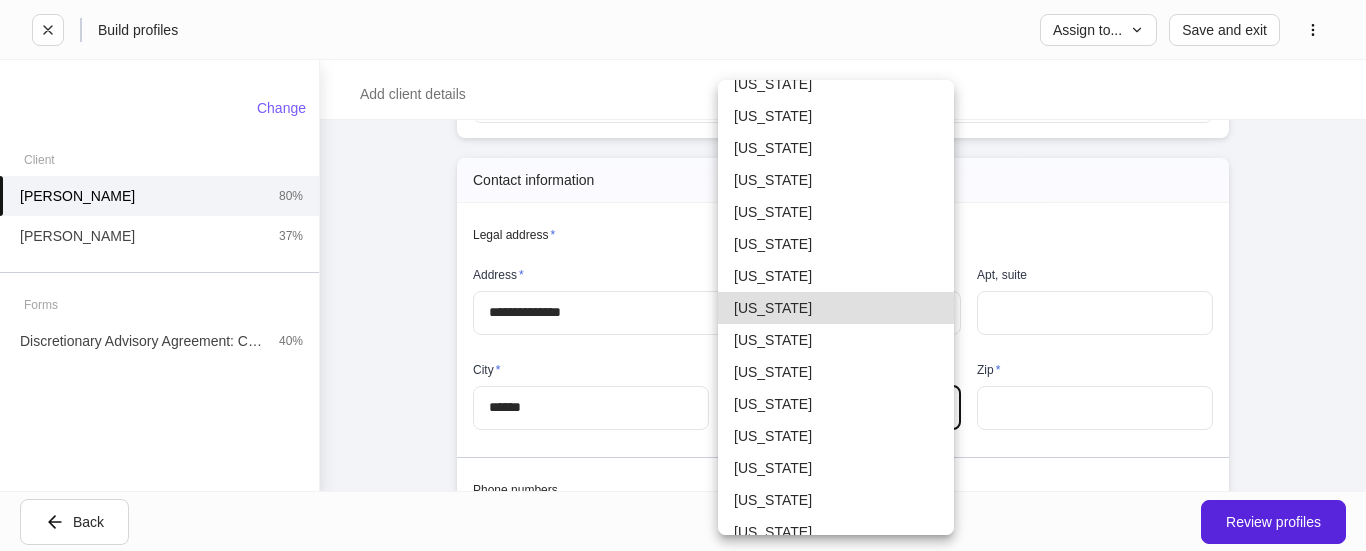 type 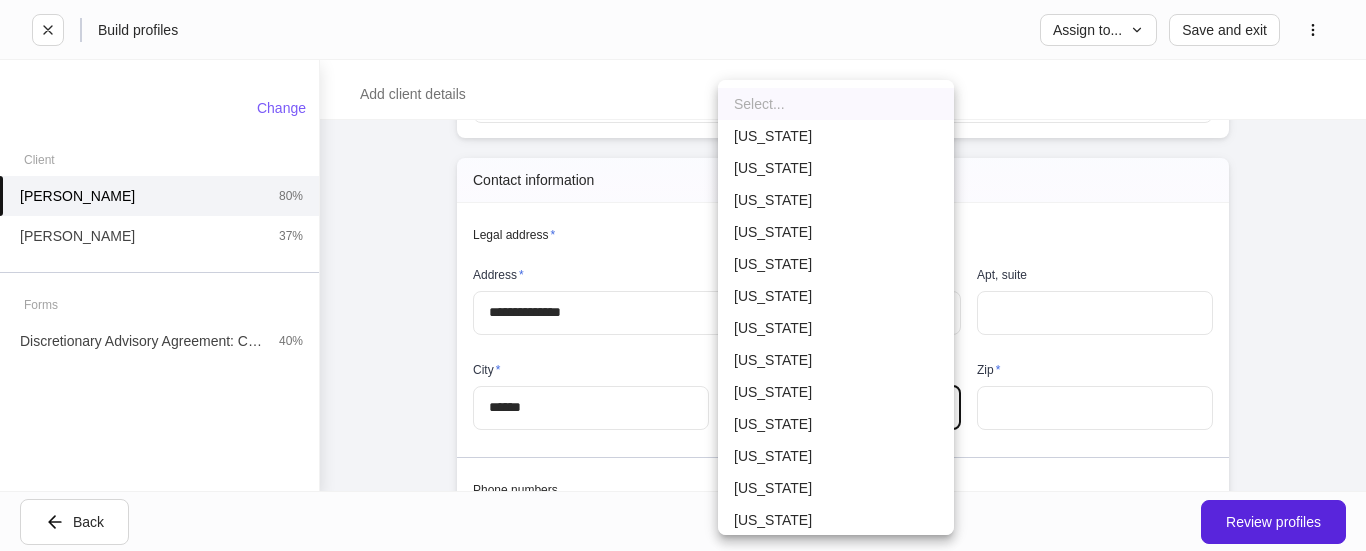 type 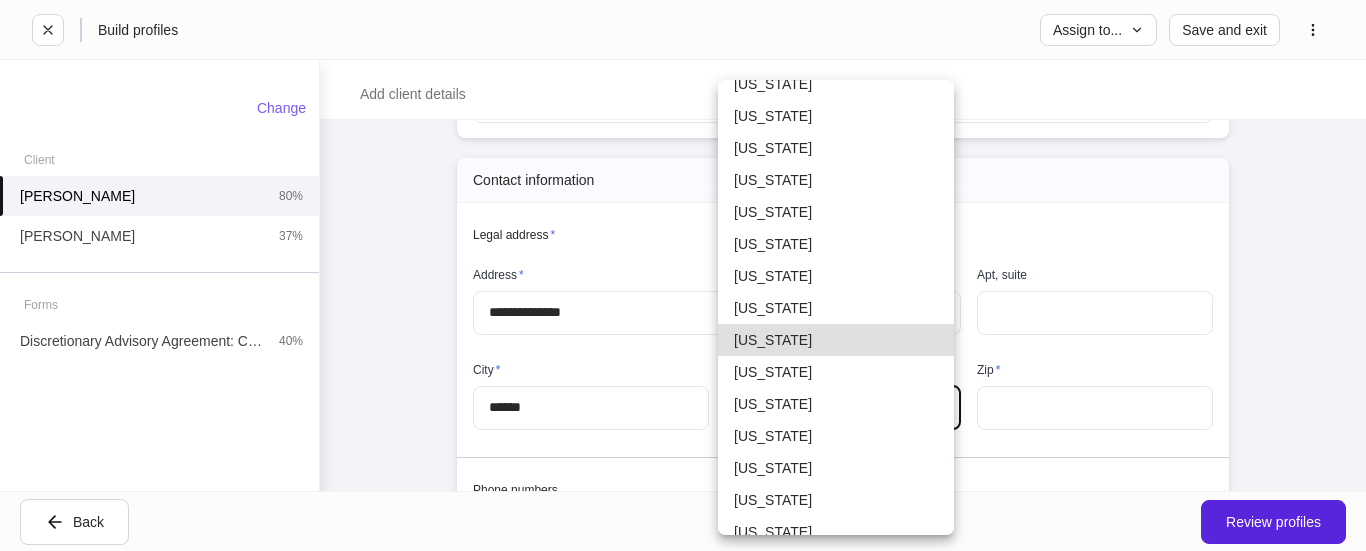 type on "**" 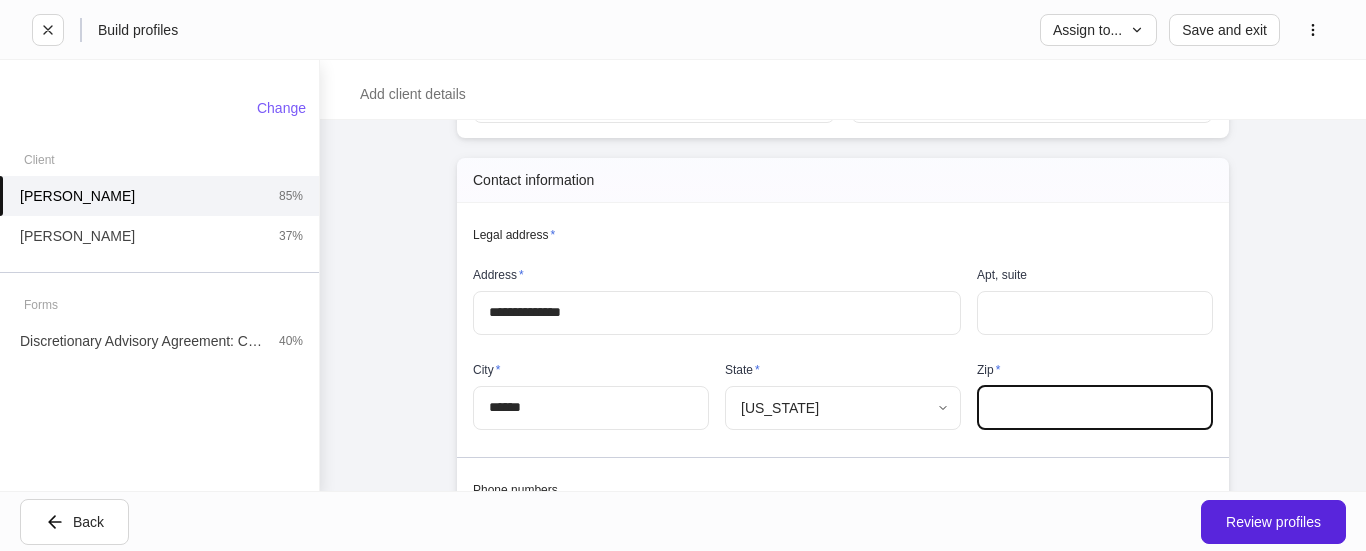 scroll, scrollTop: 916, scrollLeft: 0, axis: vertical 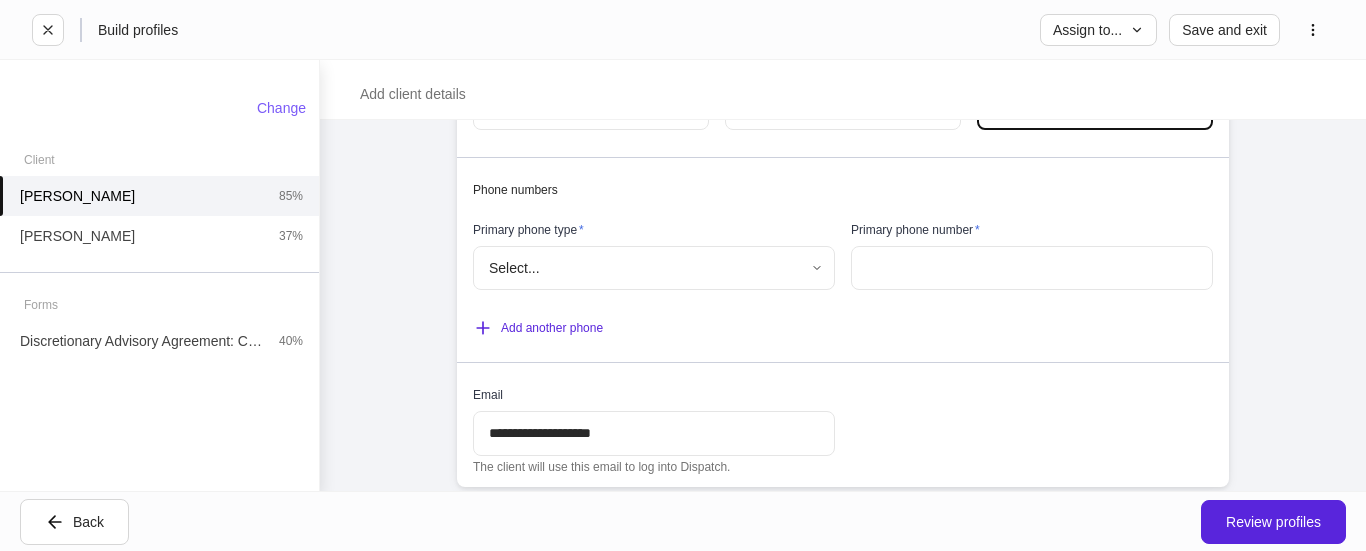 type on "*****" 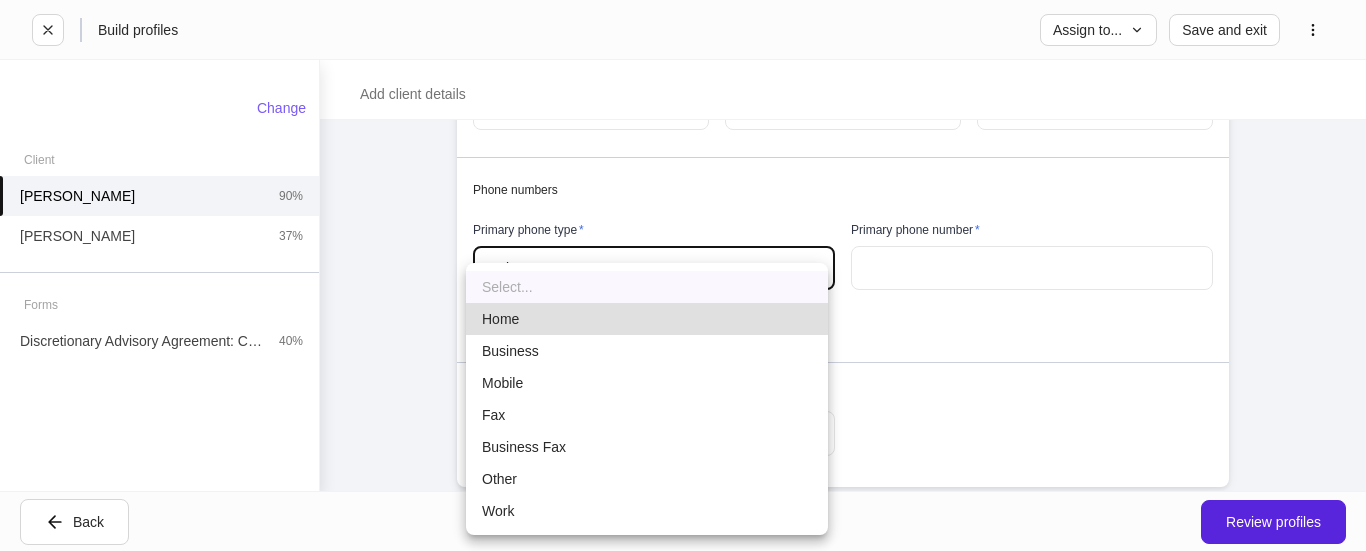 click on "Mobile" at bounding box center [647, 383] 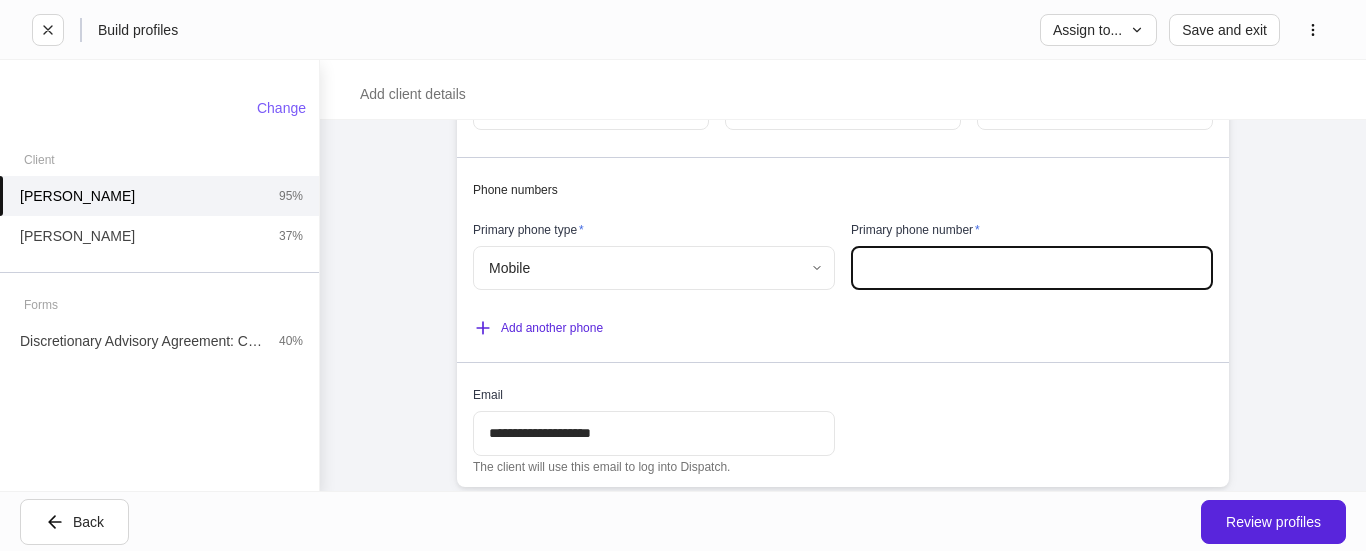 click at bounding box center (1032, 268) 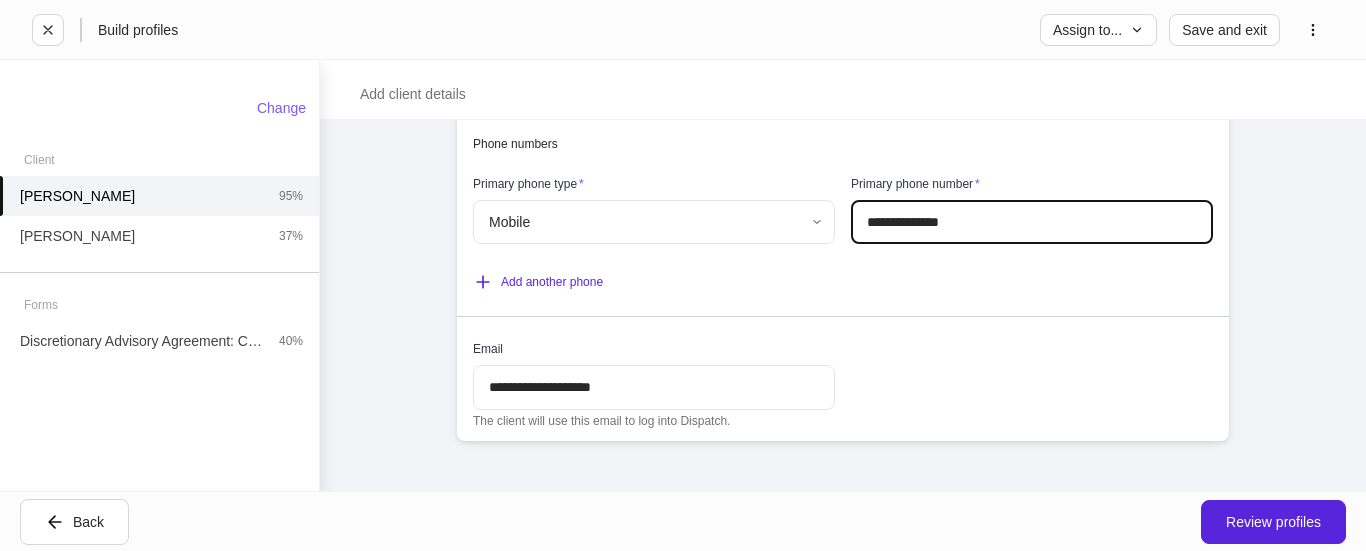 scroll, scrollTop: 1210, scrollLeft: 0, axis: vertical 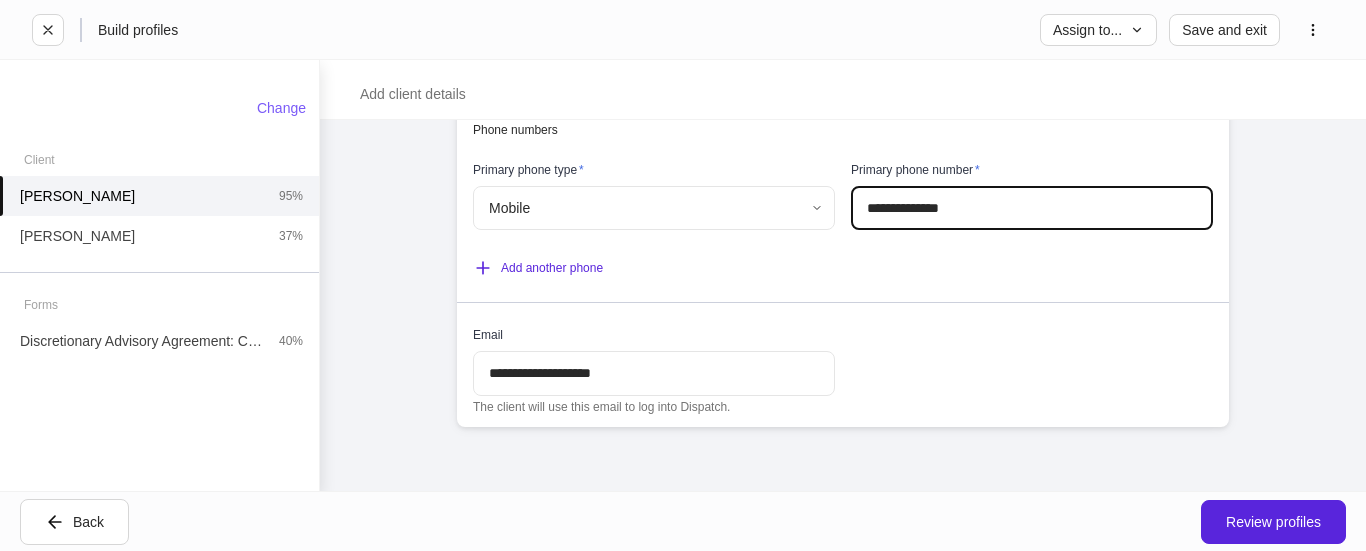 type on "**********" 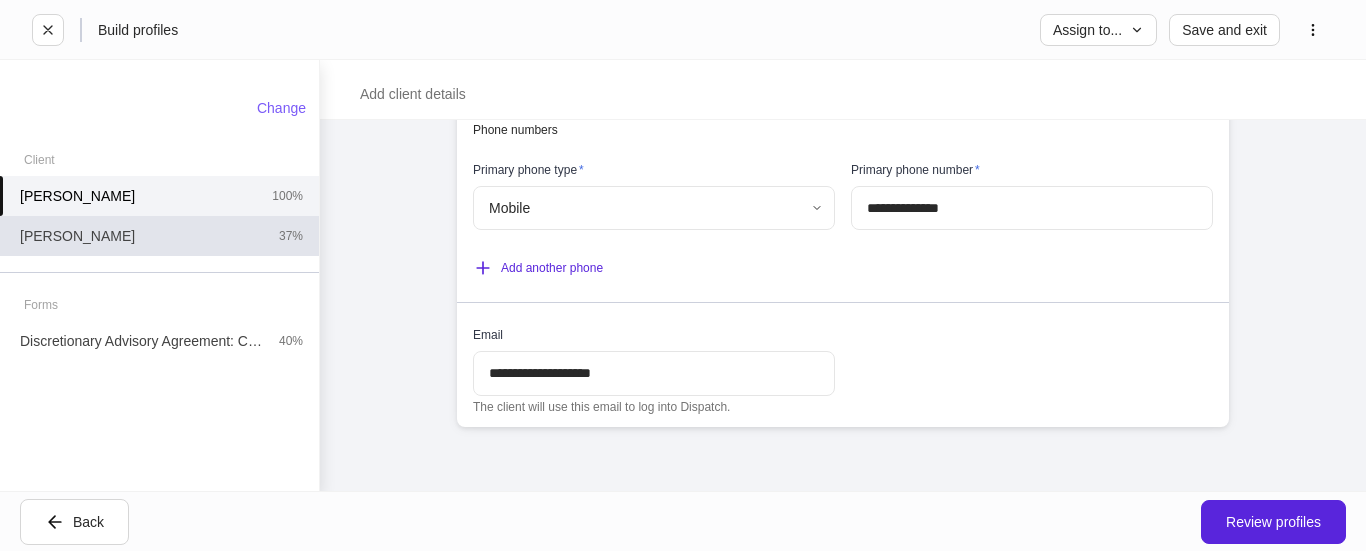click on "[PERSON_NAME] 37%" at bounding box center (159, 236) 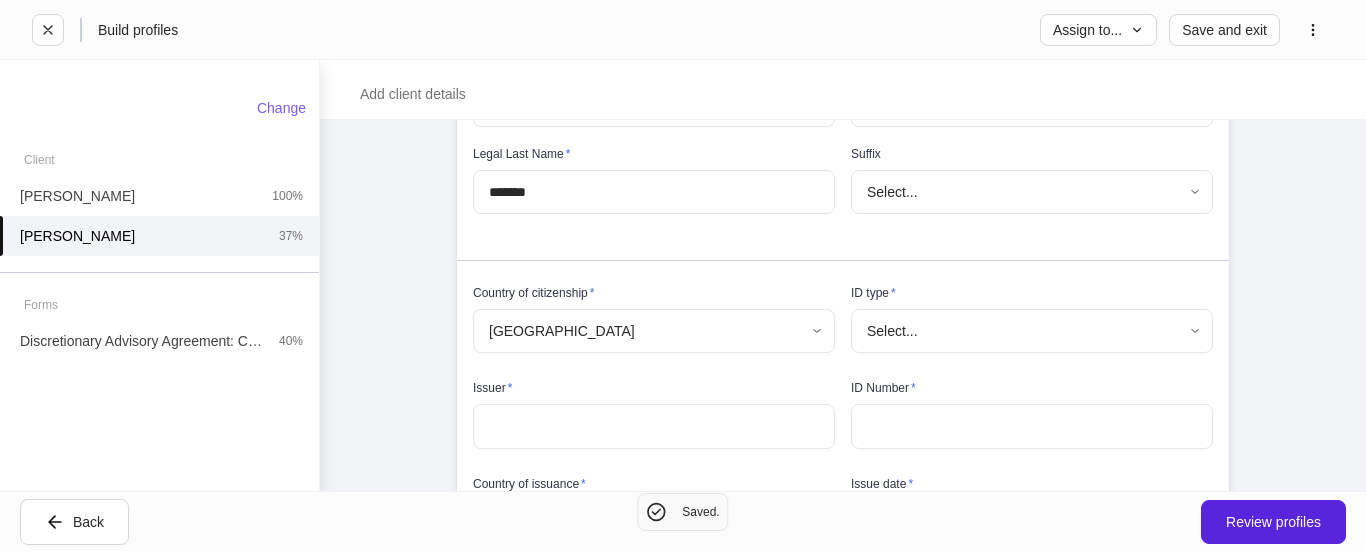 scroll, scrollTop: 300, scrollLeft: 0, axis: vertical 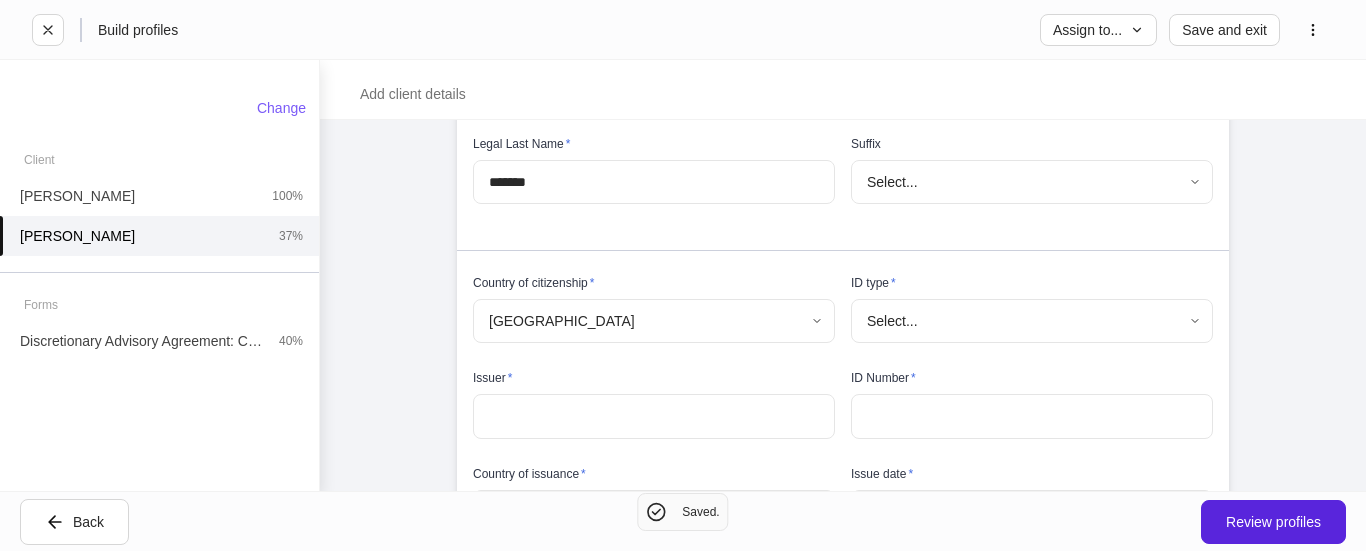 click on "**********" at bounding box center (683, 275) 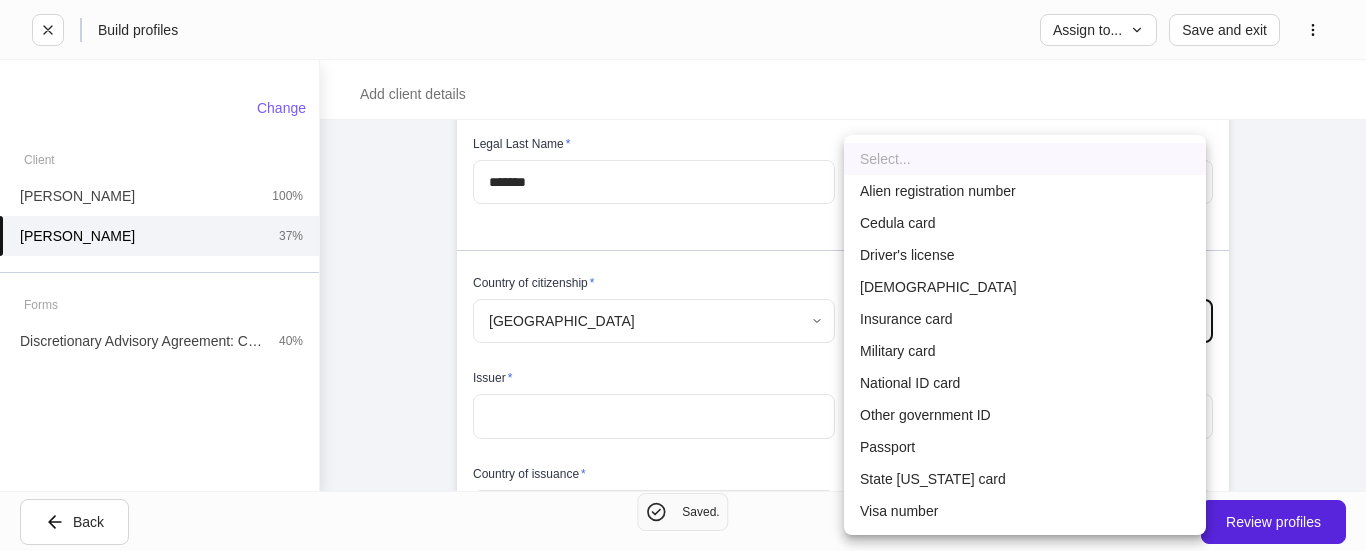 click on "Driver's license" at bounding box center [1025, 255] 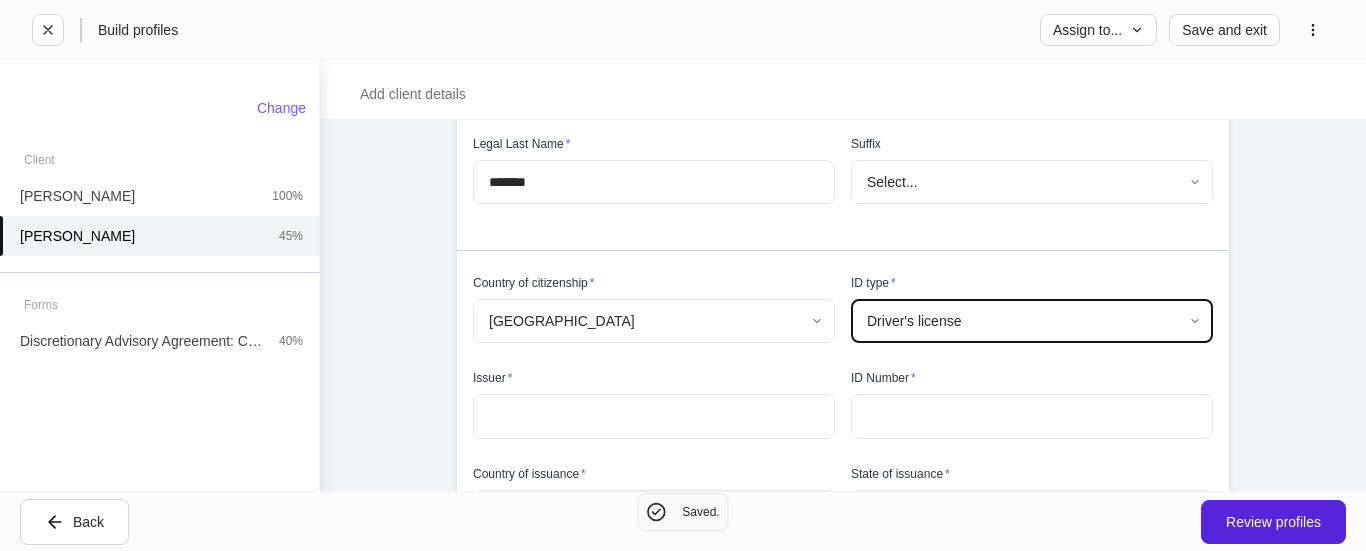 click at bounding box center (654, 416) 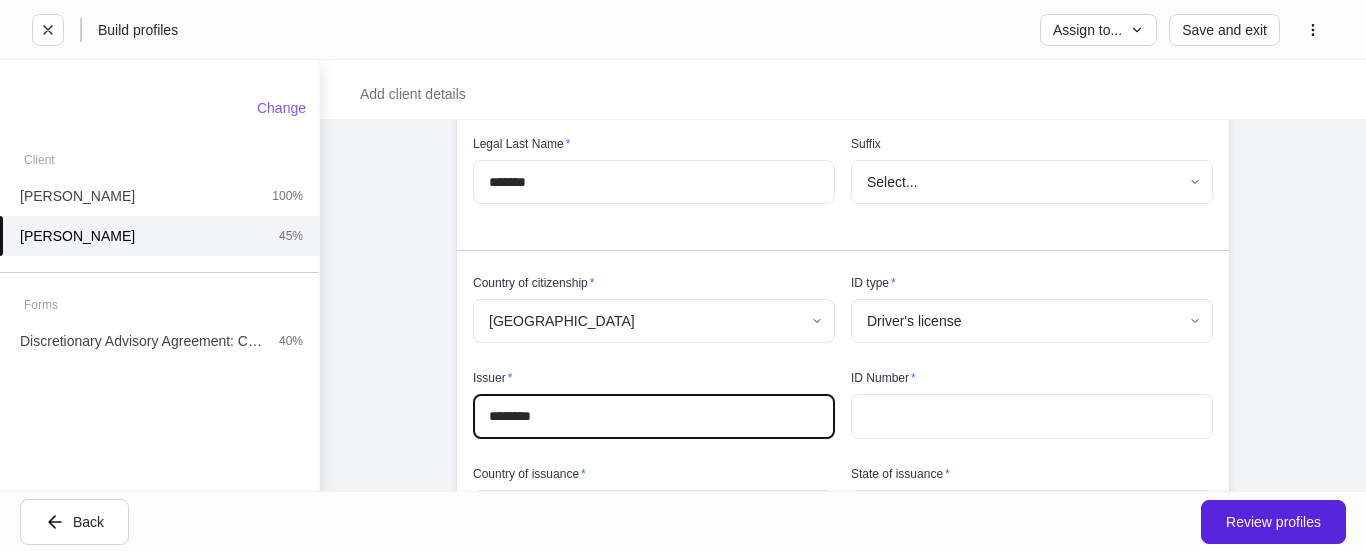 type on "********" 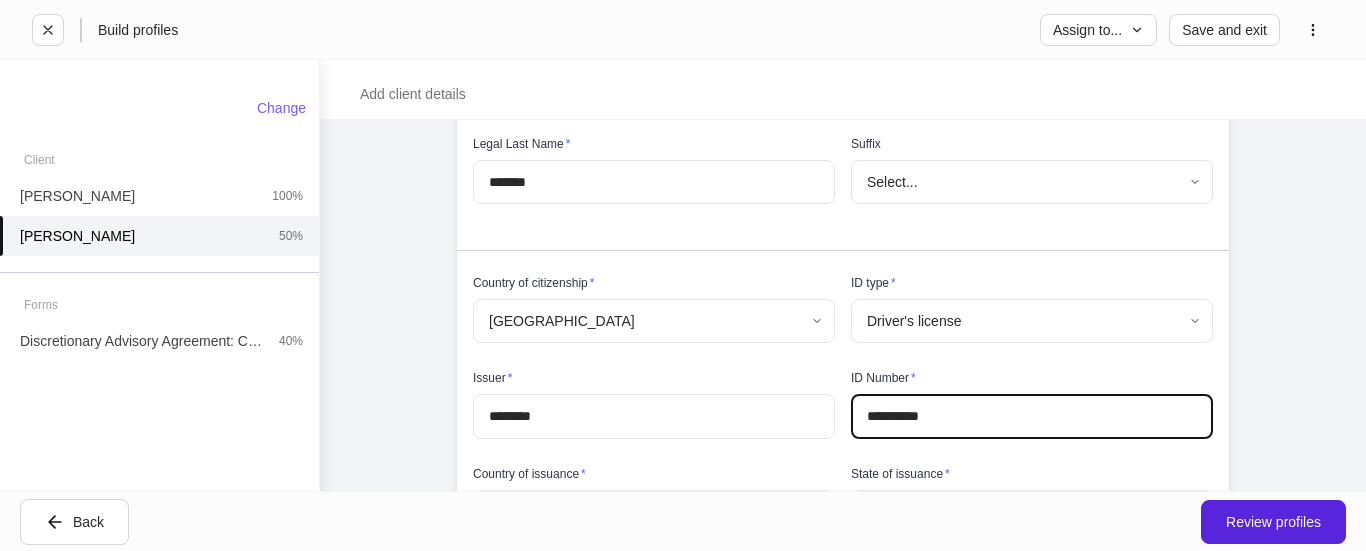 type on "**********" 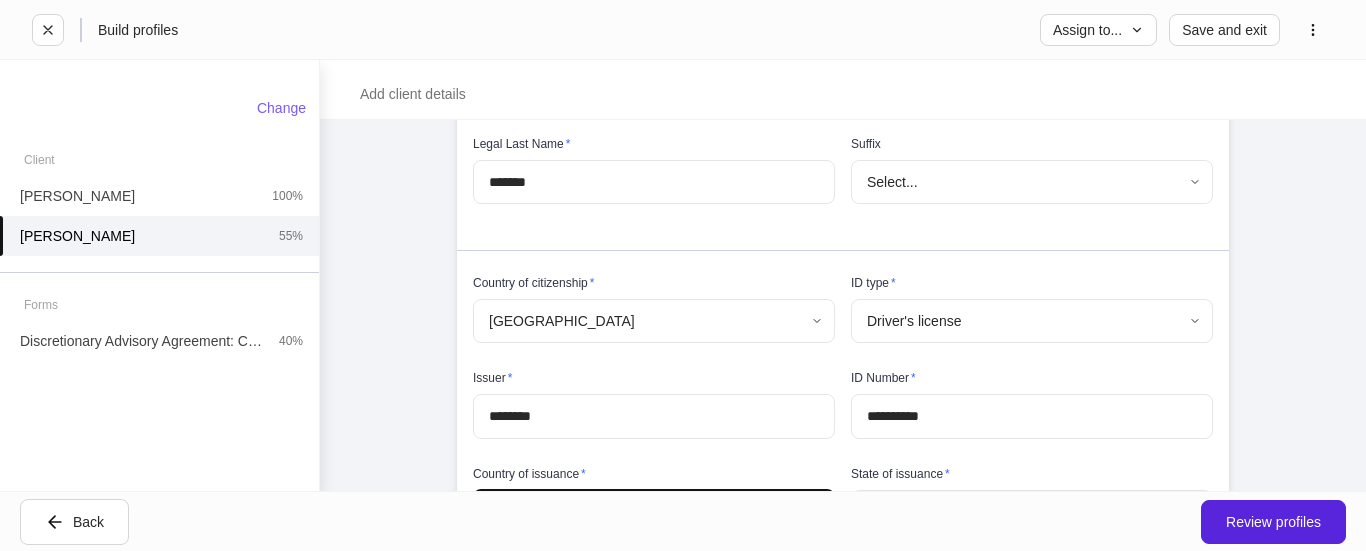 scroll, scrollTop: 342, scrollLeft: 0, axis: vertical 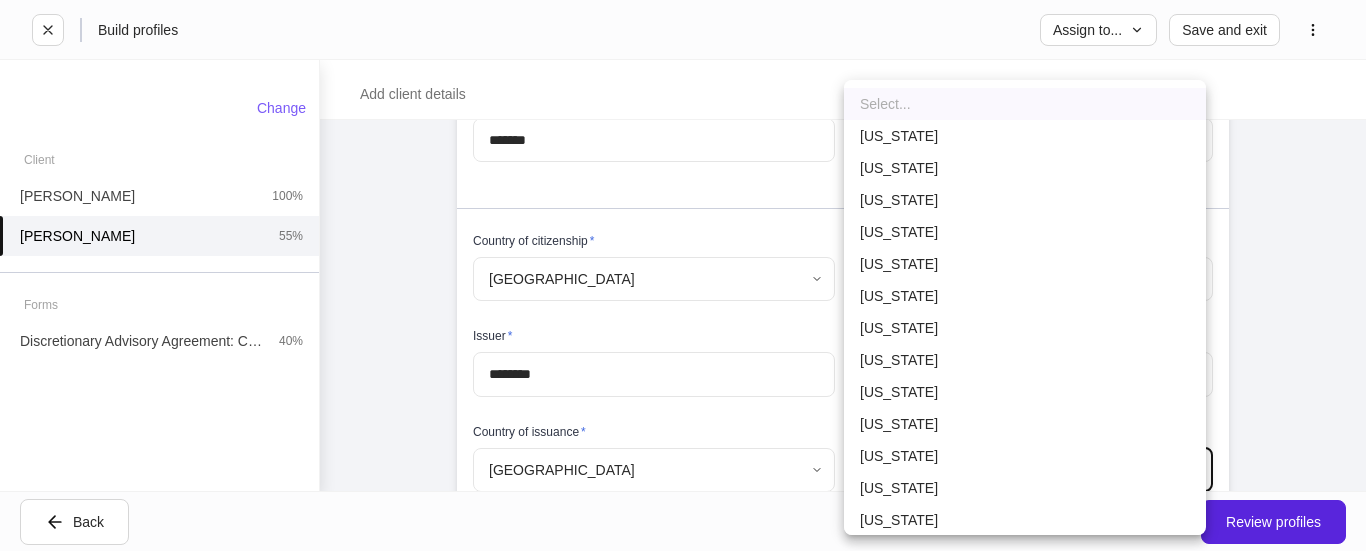 type 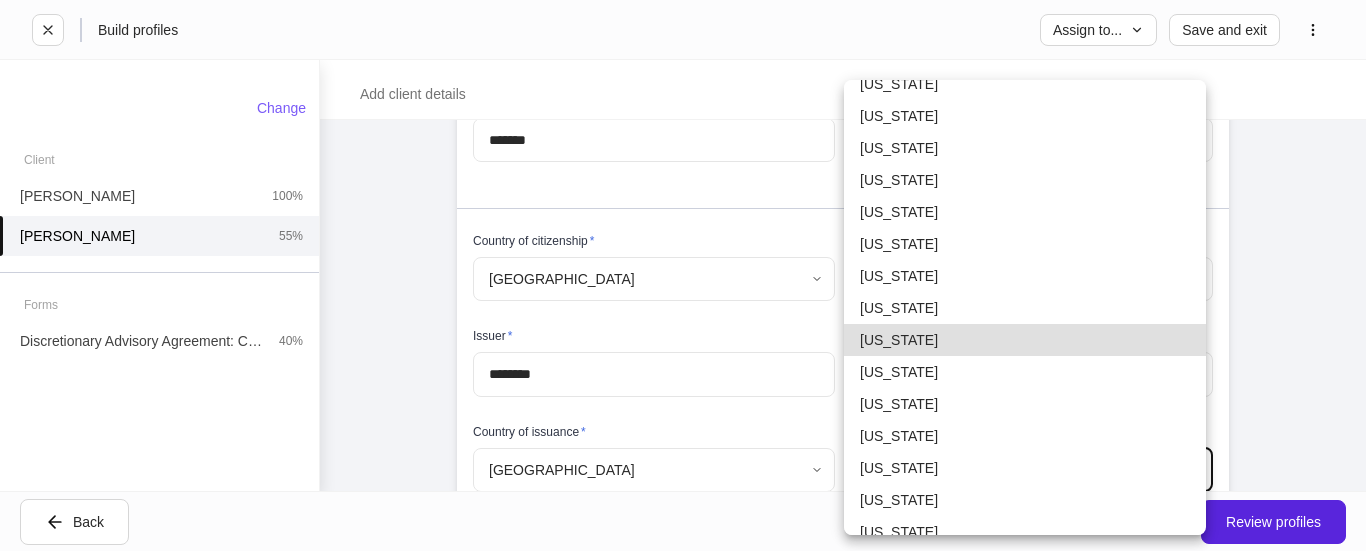 type on "**" 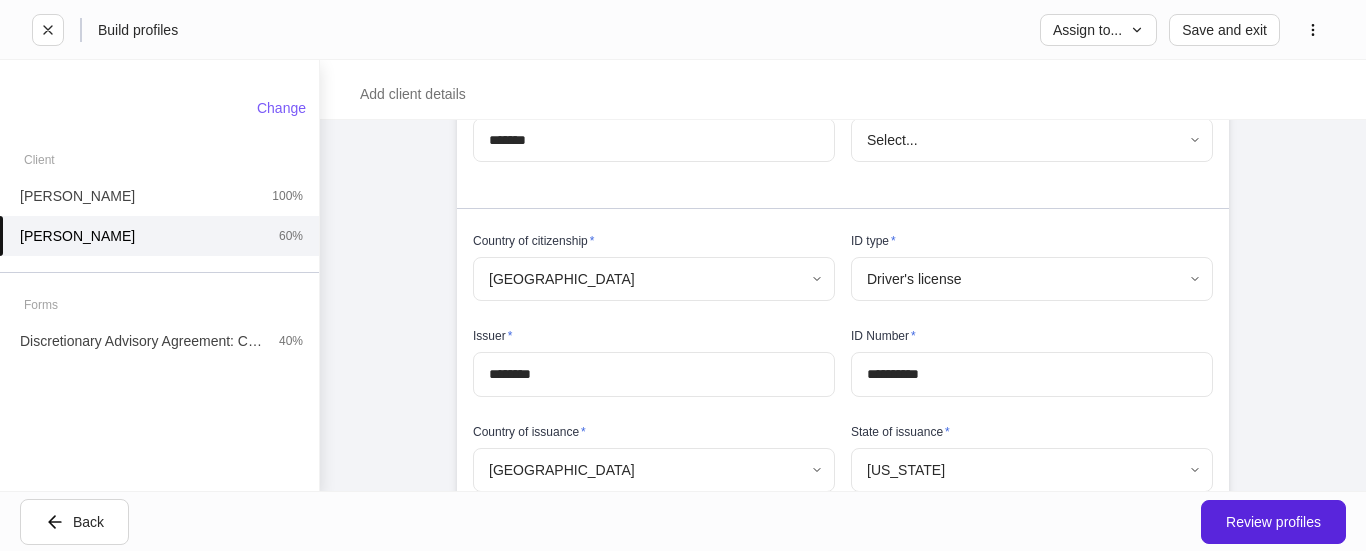 scroll, scrollTop: 601, scrollLeft: 0, axis: vertical 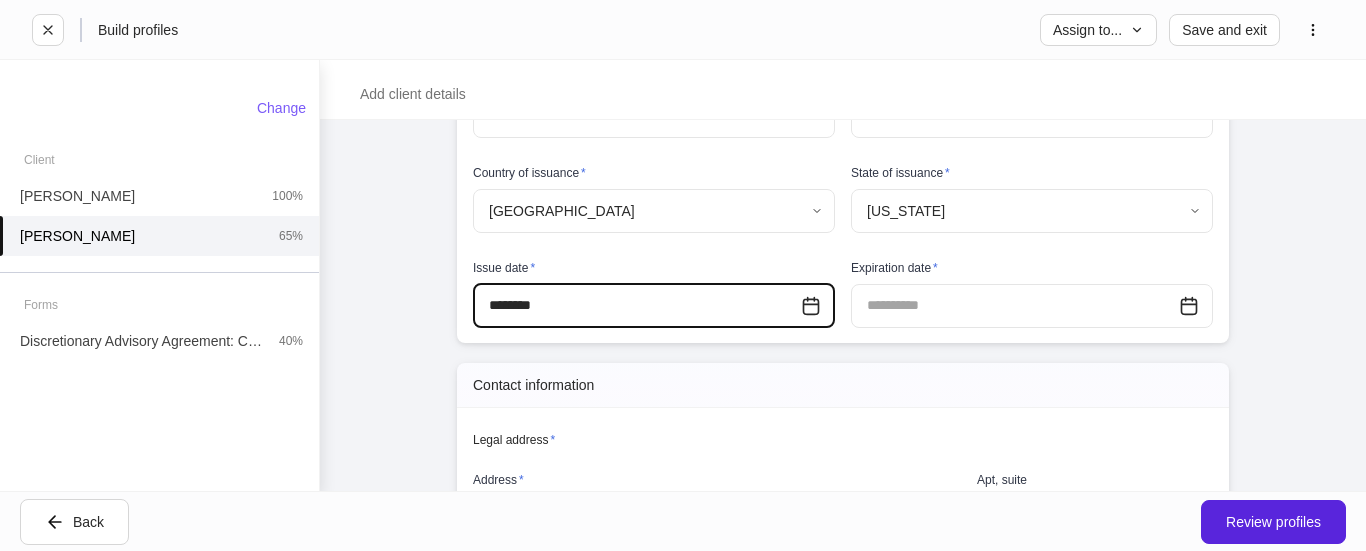 type on "**********" 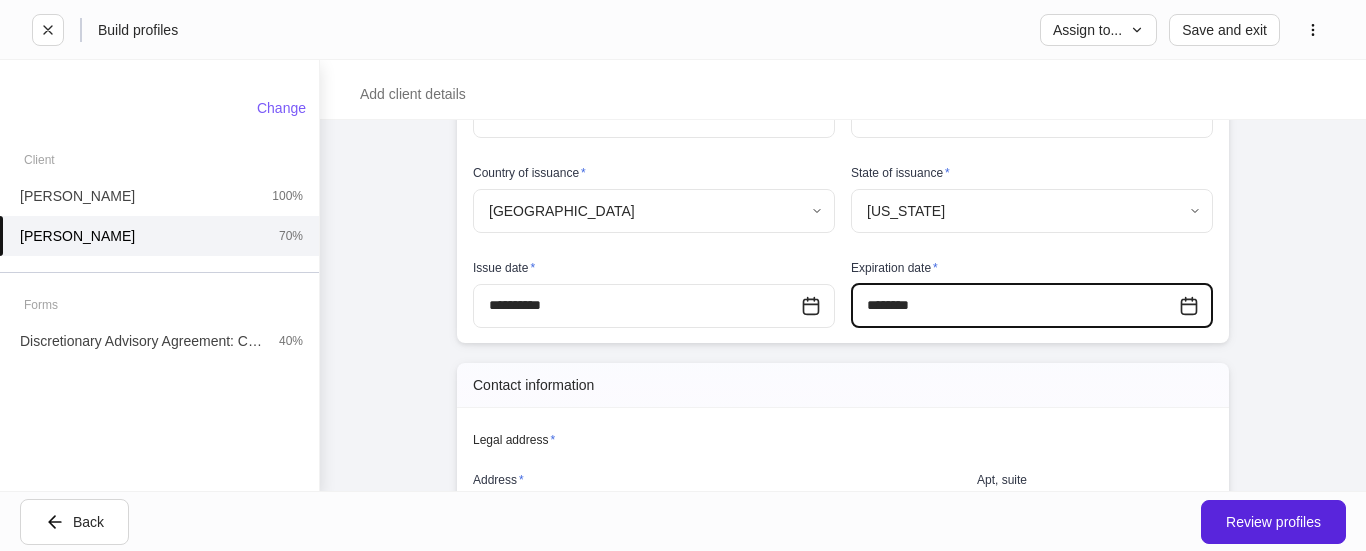 type on "**********" 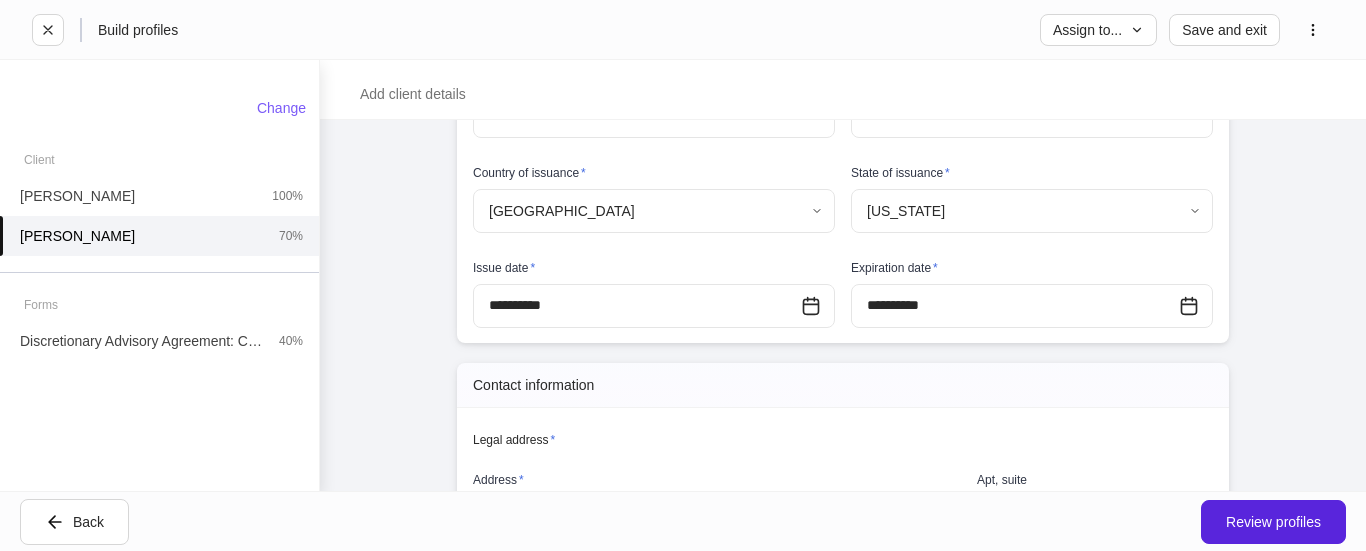 scroll, scrollTop: 813, scrollLeft: 0, axis: vertical 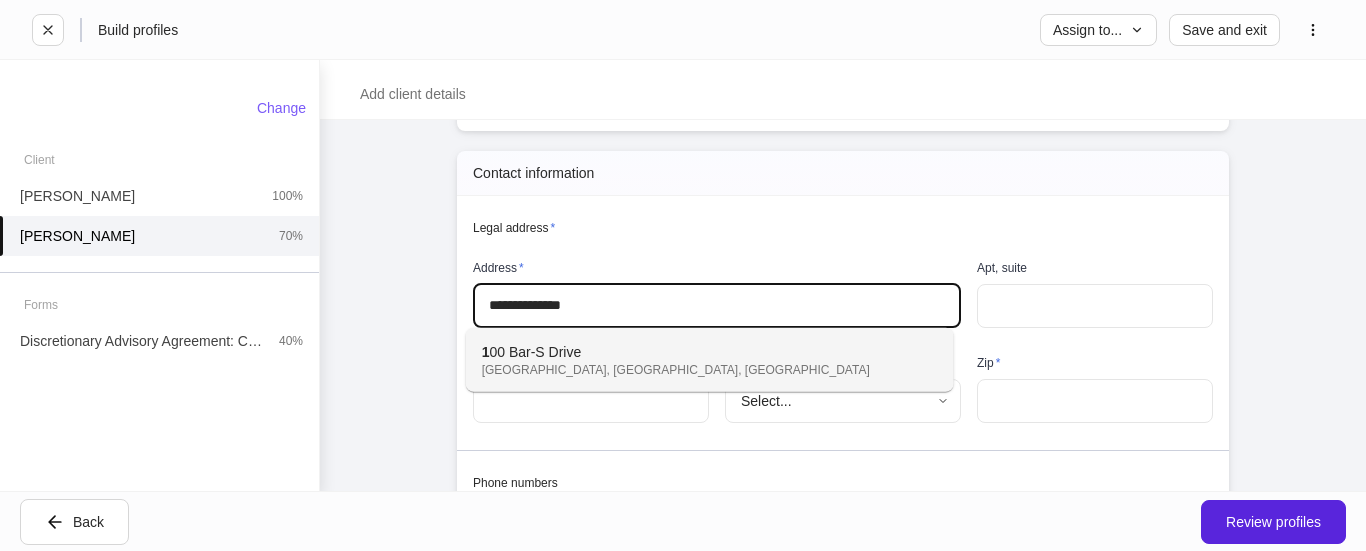 type on "**********" 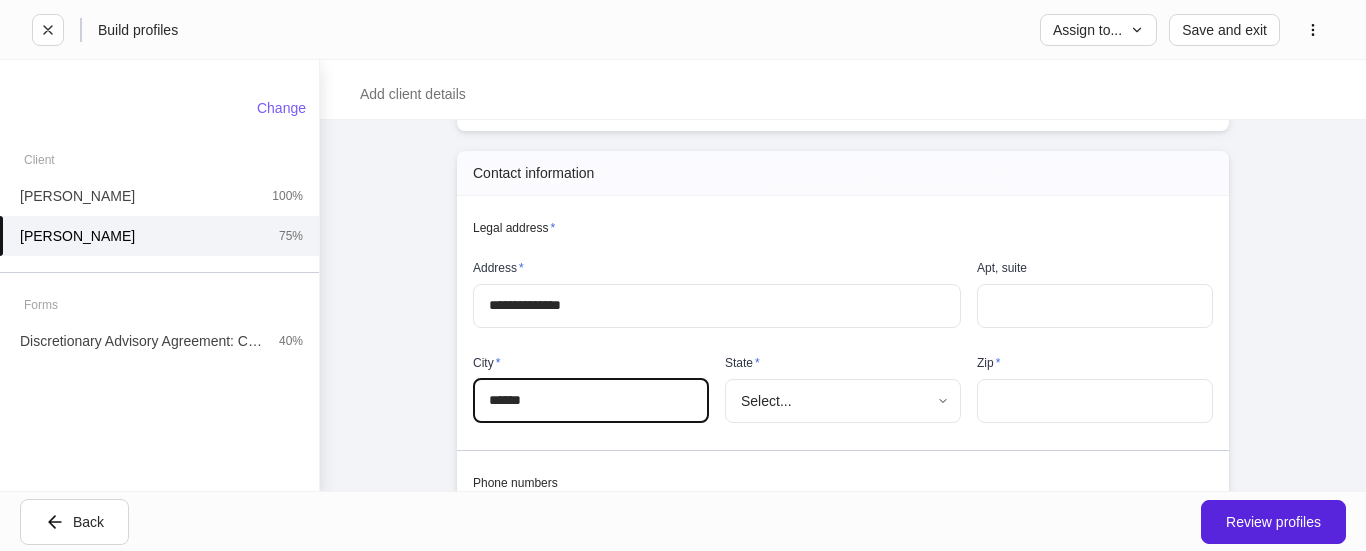type on "******" 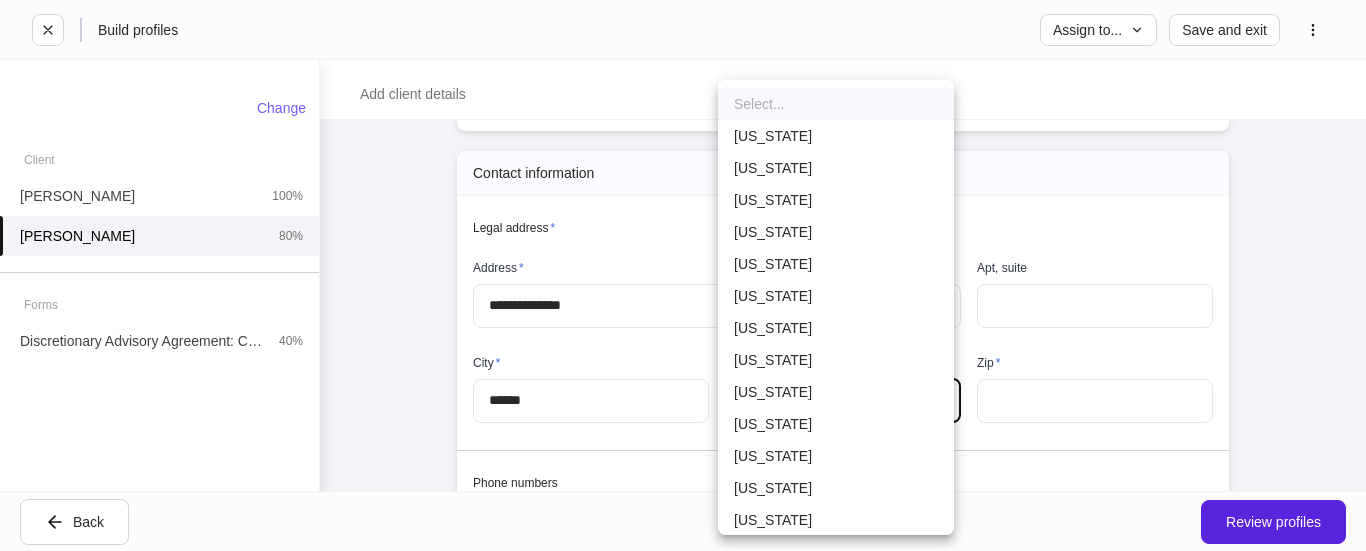 type 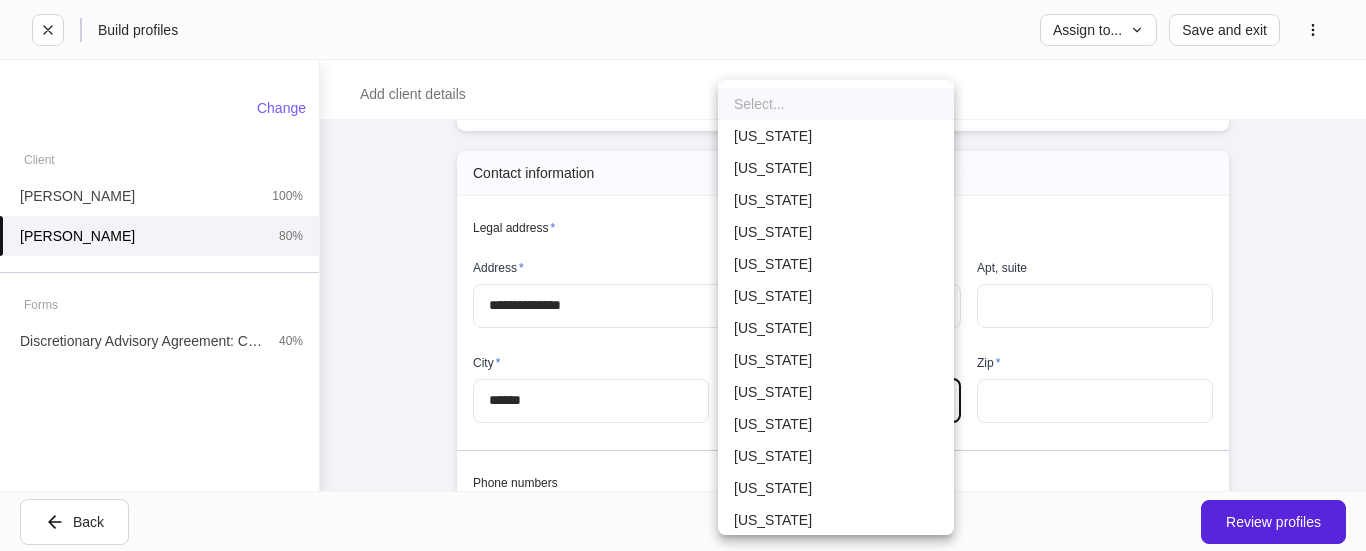 type 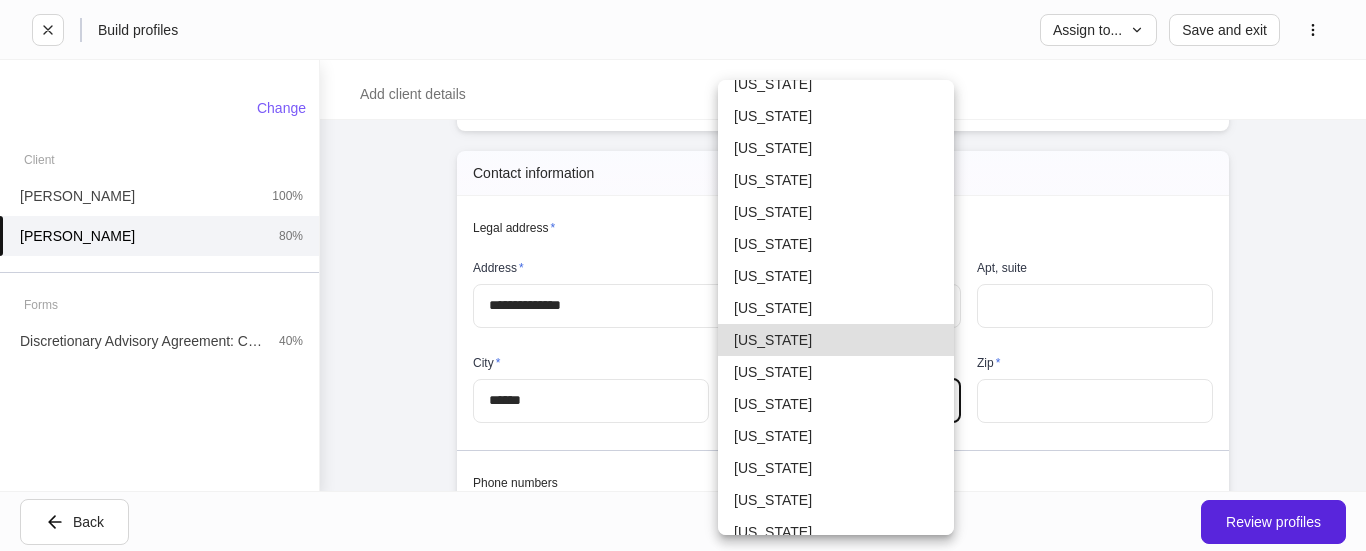 type on "**" 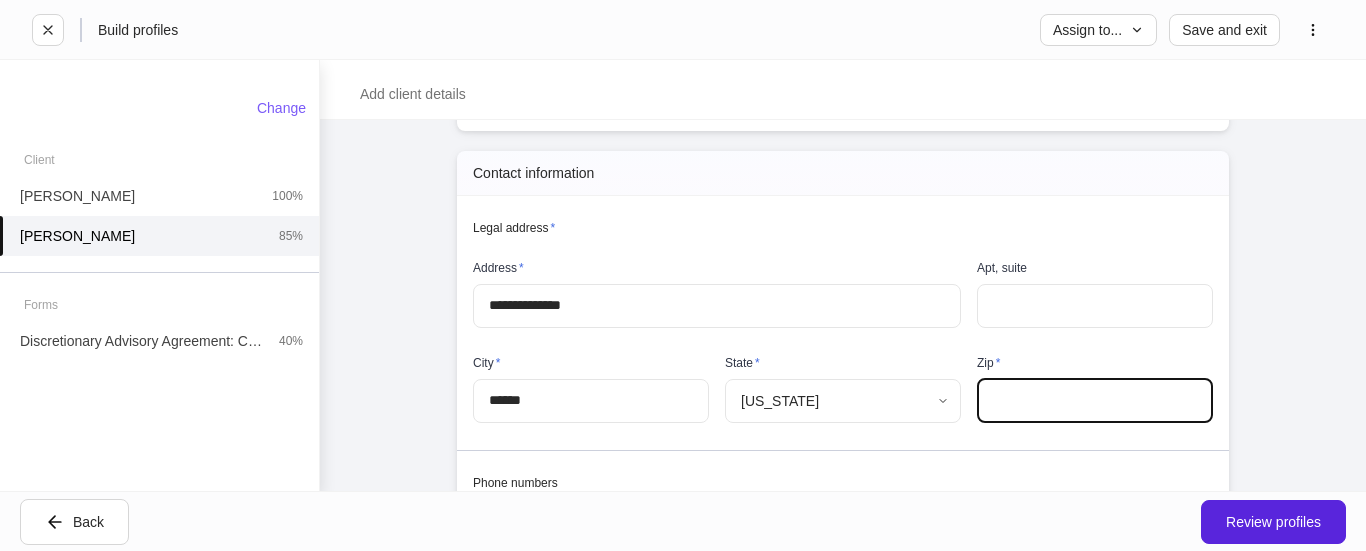 scroll, scrollTop: 916, scrollLeft: 0, axis: vertical 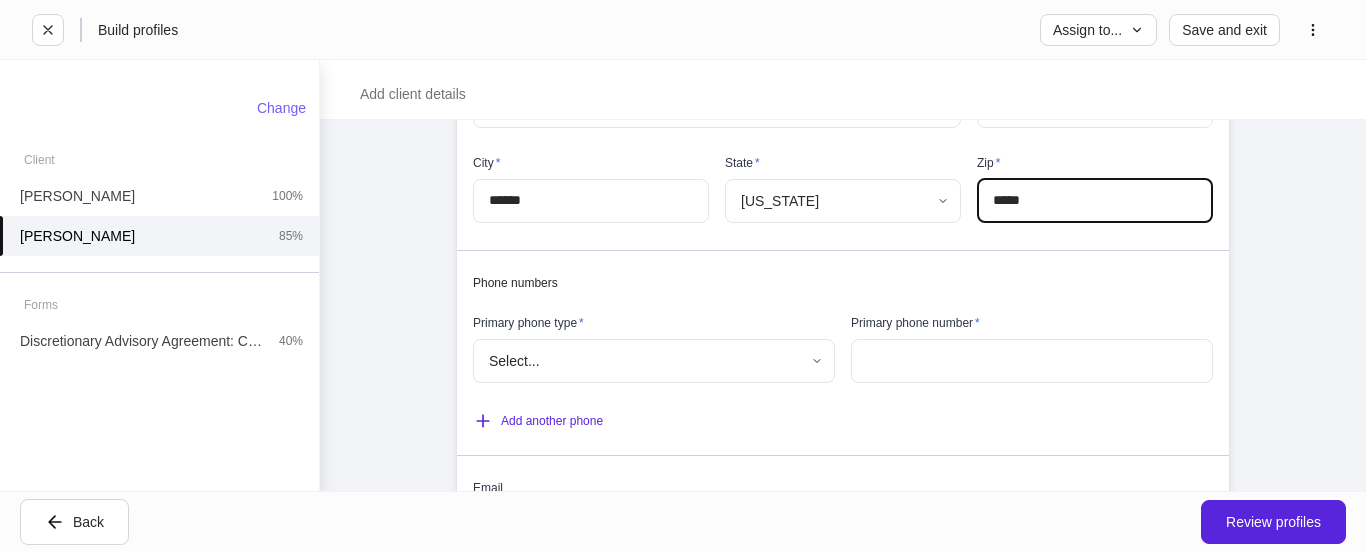 type on "*****" 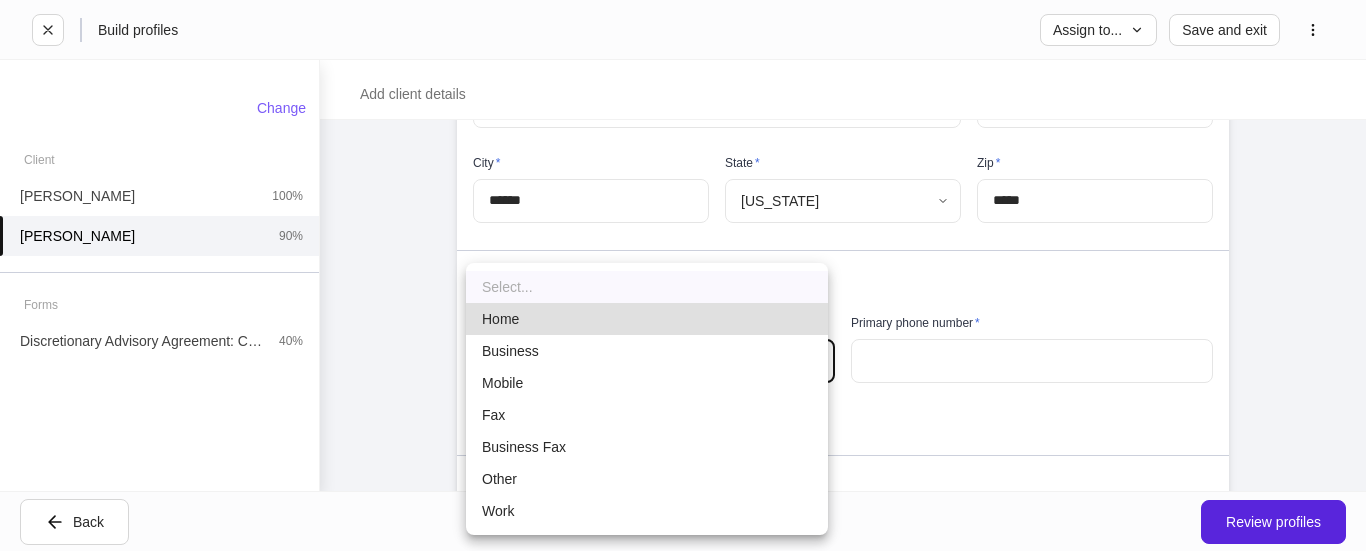 click on "Mobile" at bounding box center [647, 383] 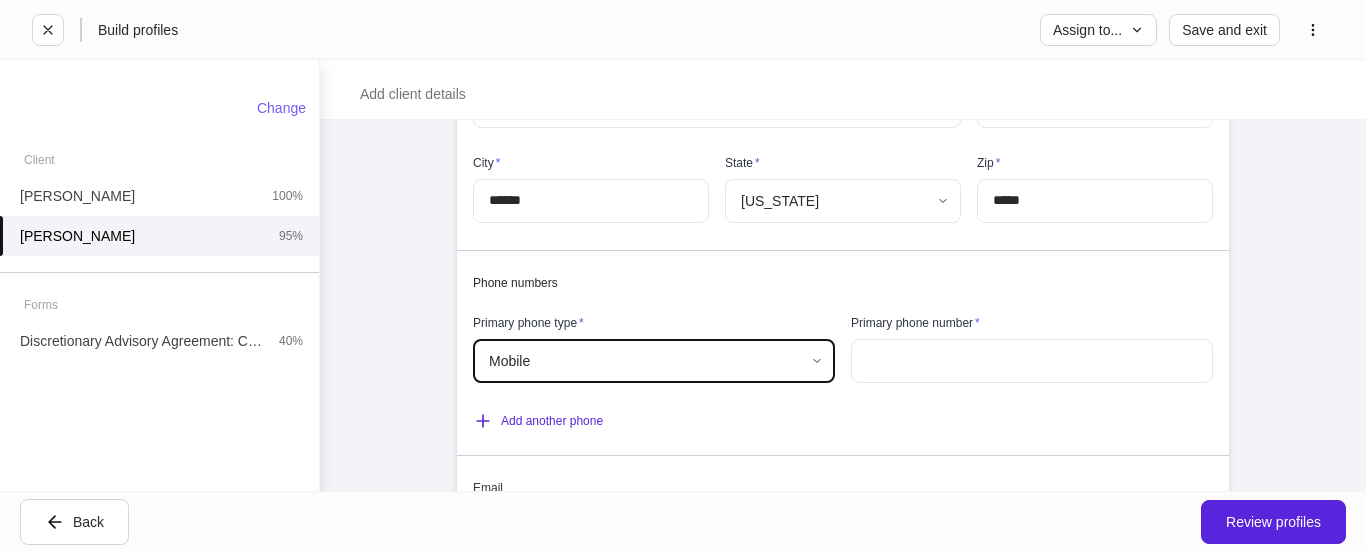 click at bounding box center (1032, 361) 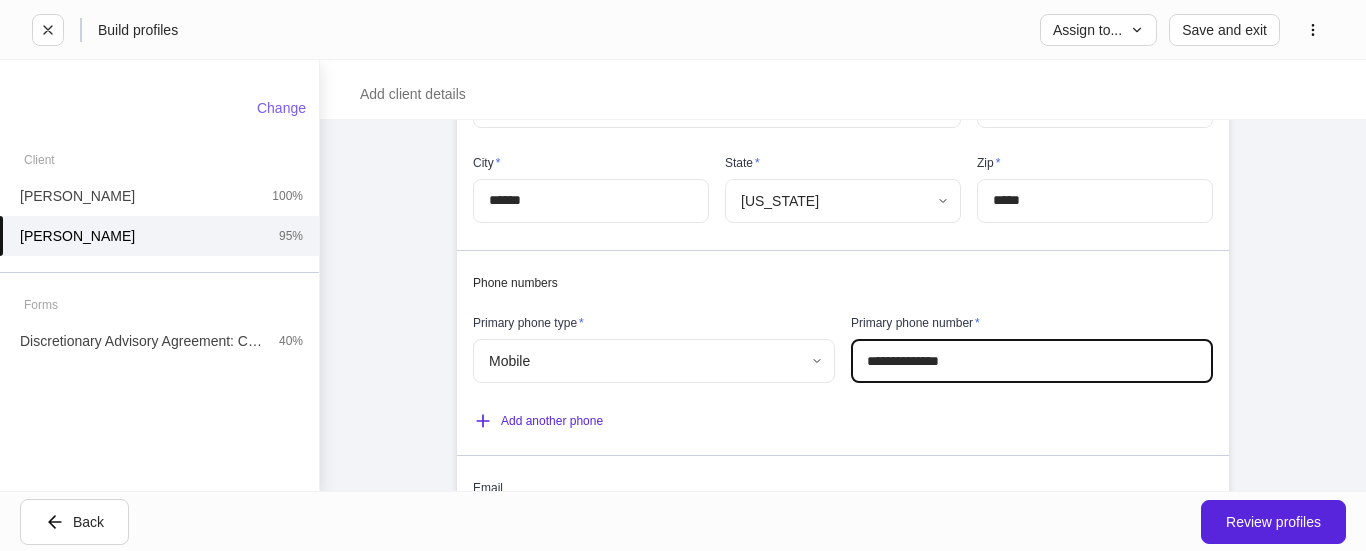 scroll, scrollTop: 1166, scrollLeft: 0, axis: vertical 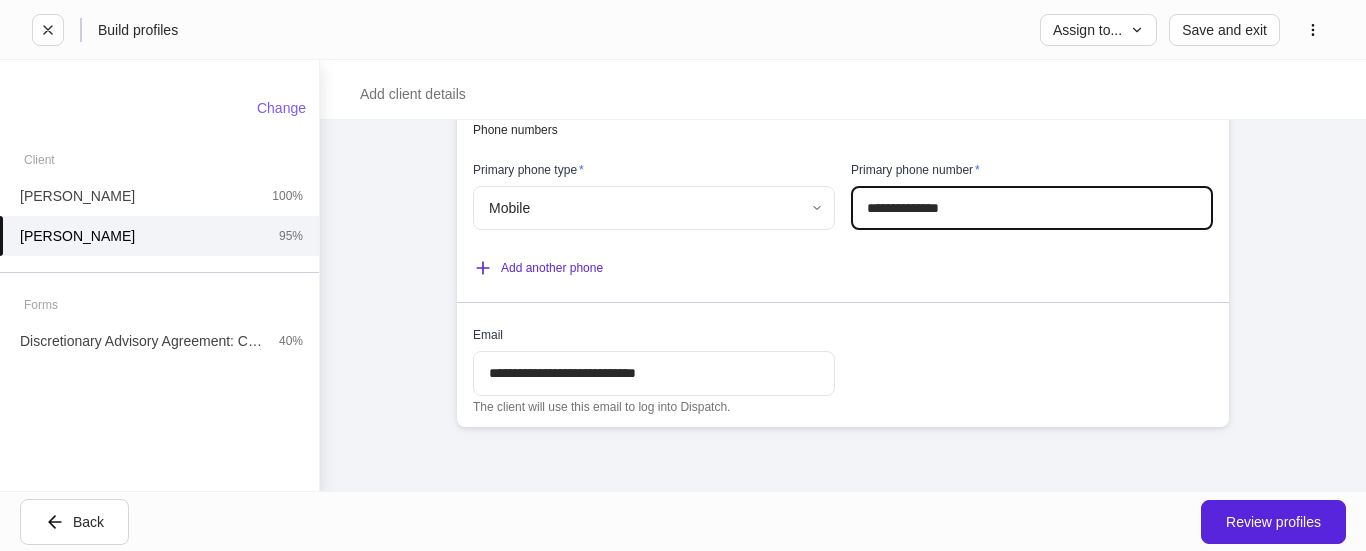 type on "**********" 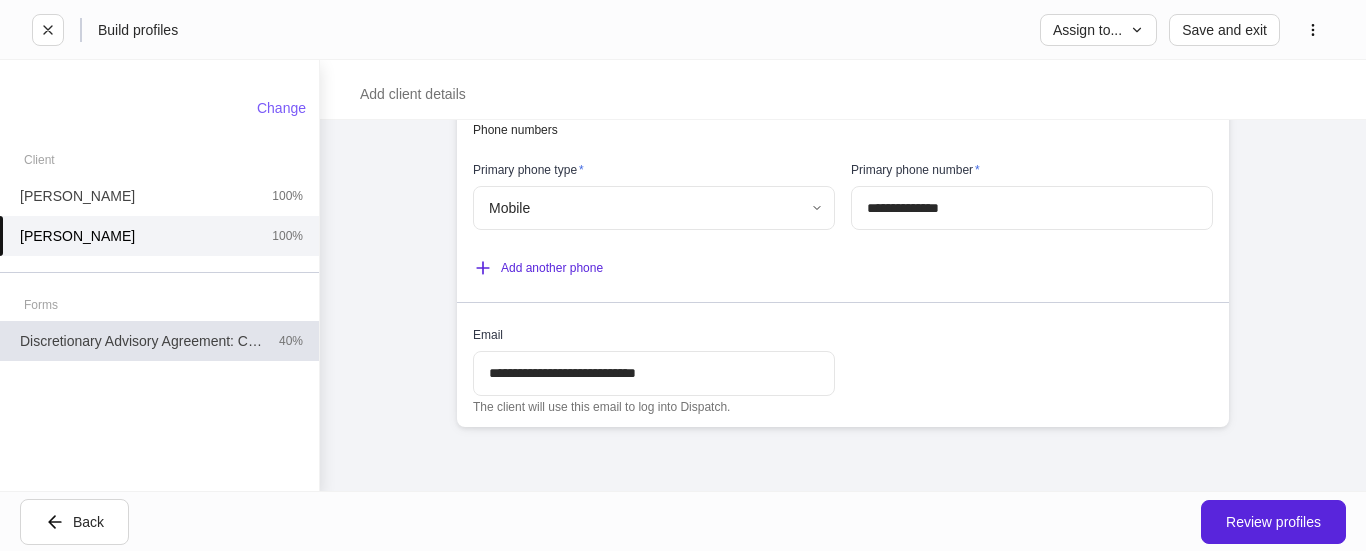 click on "Discretionary Advisory Agreement: Client Wrap Fee" at bounding box center [141, 341] 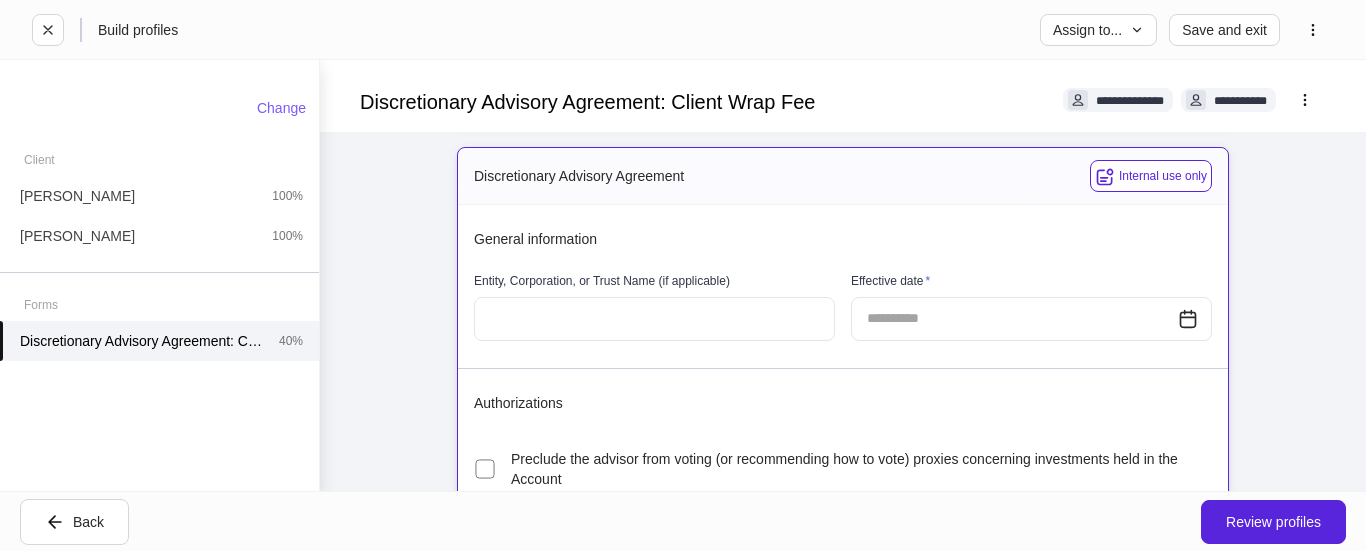 scroll, scrollTop: 0, scrollLeft: 0, axis: both 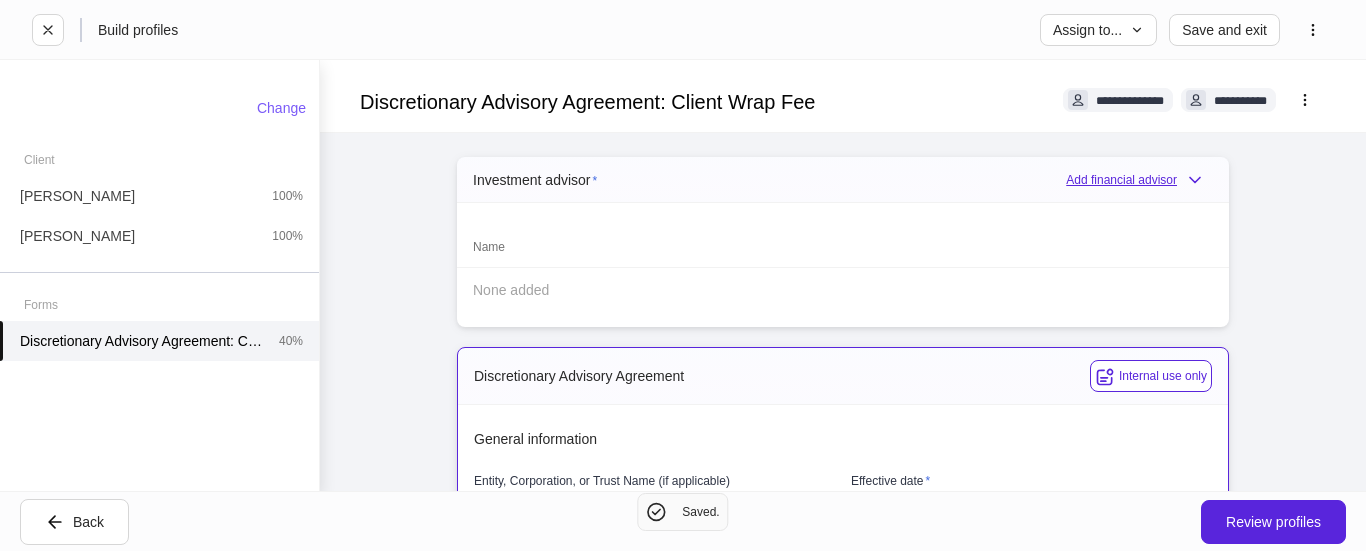 click on "Add financial advisor" at bounding box center (1139, 180) 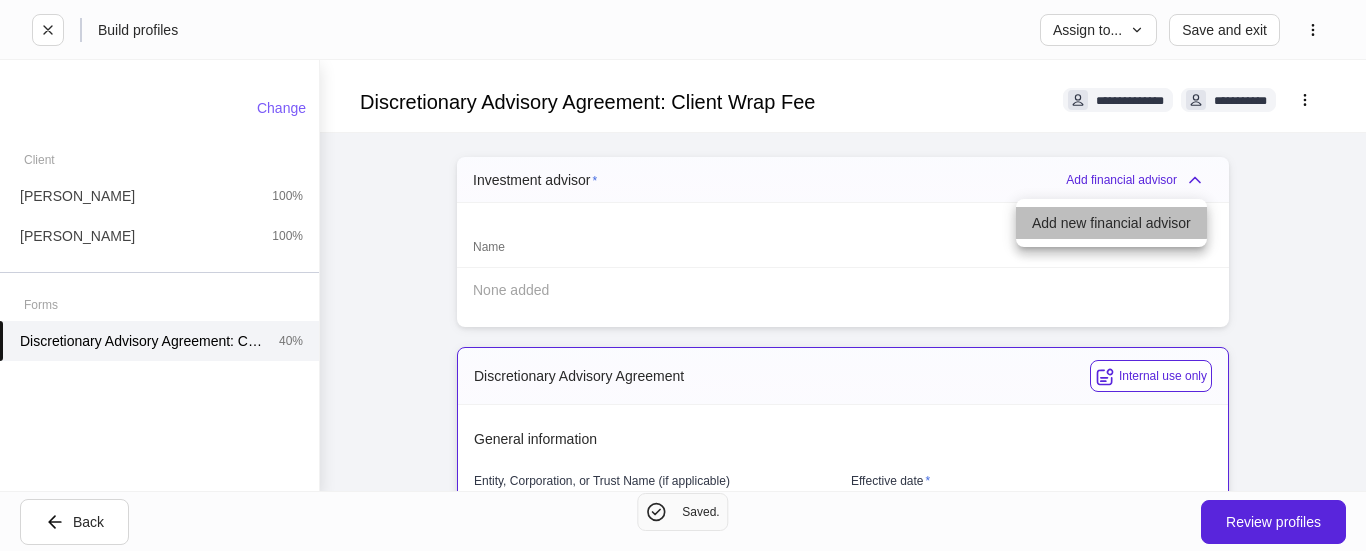 click on "Add new financial advisor" at bounding box center (1111, 223) 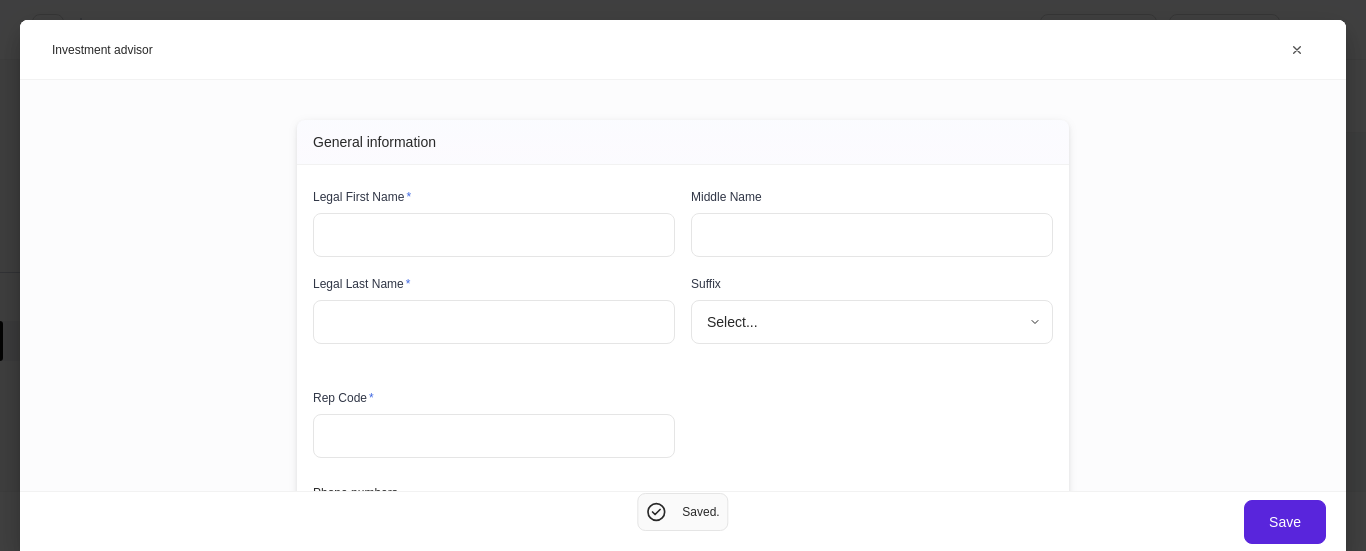 drag, startPoint x: 445, startPoint y: 260, endPoint x: 457, endPoint y: 243, distance: 20.808653 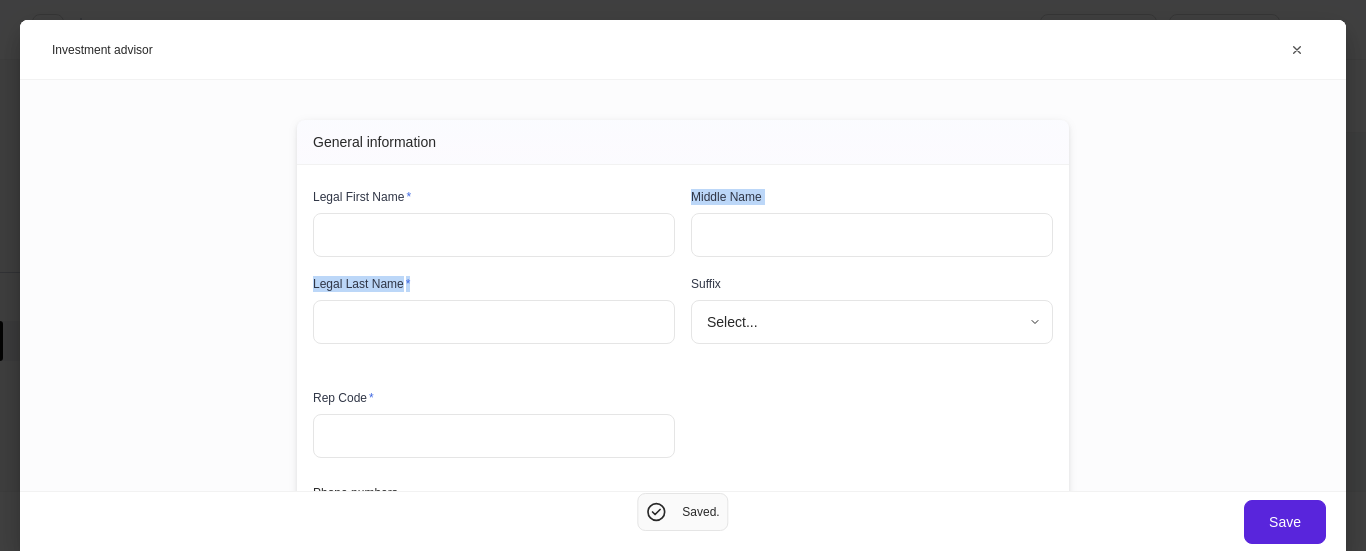 click at bounding box center [494, 235] 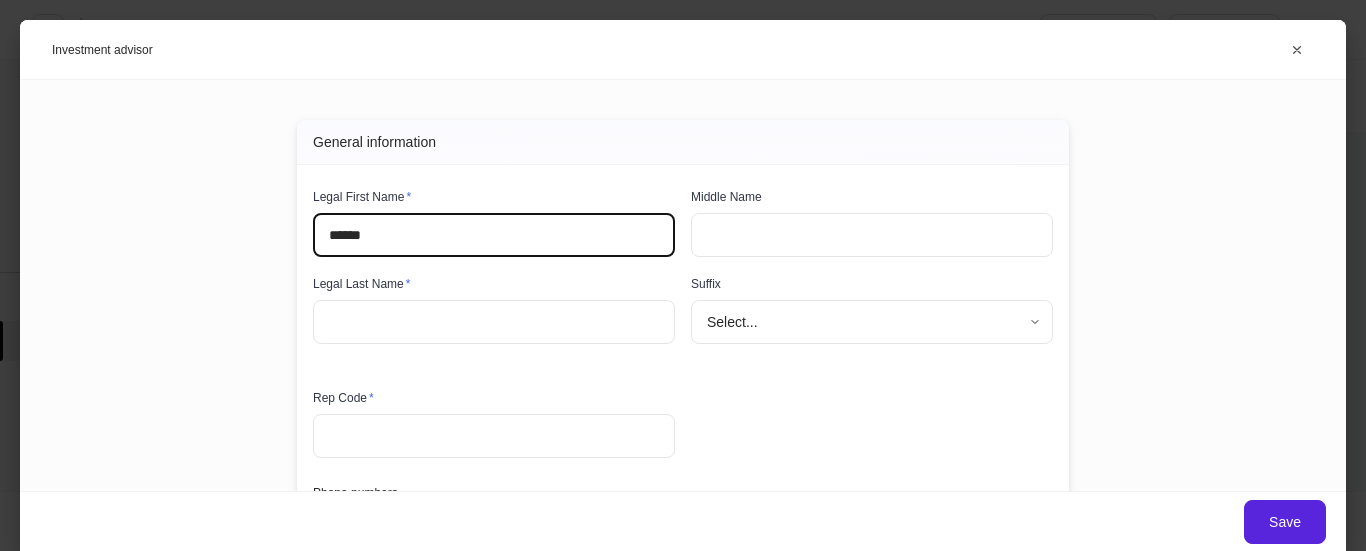 type on "******" 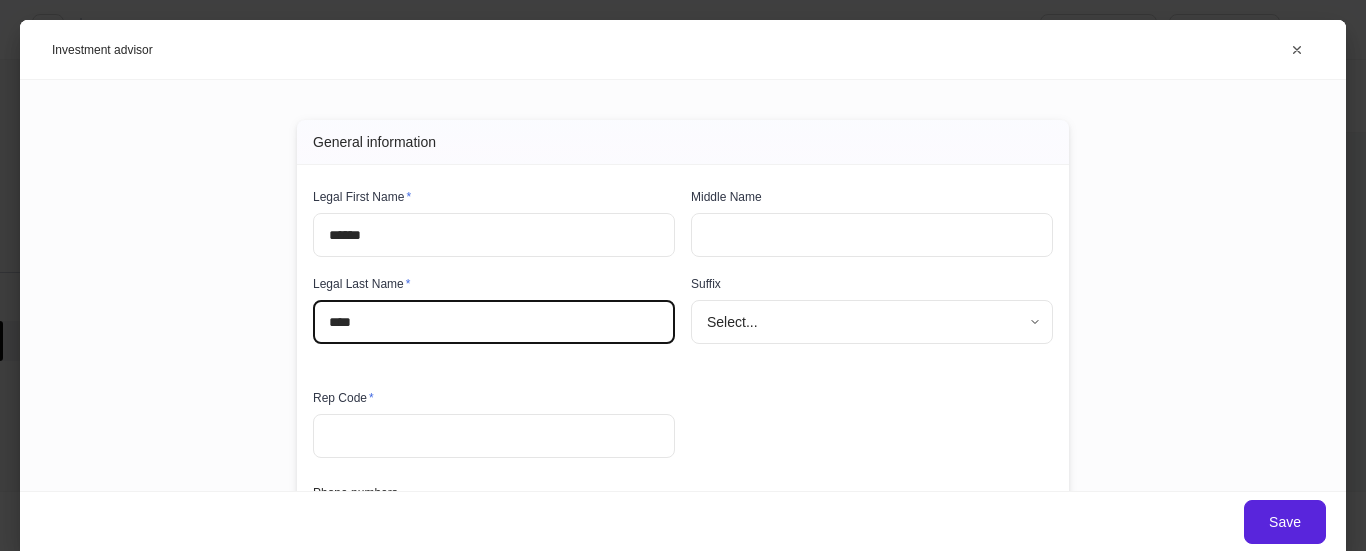 type on "****" 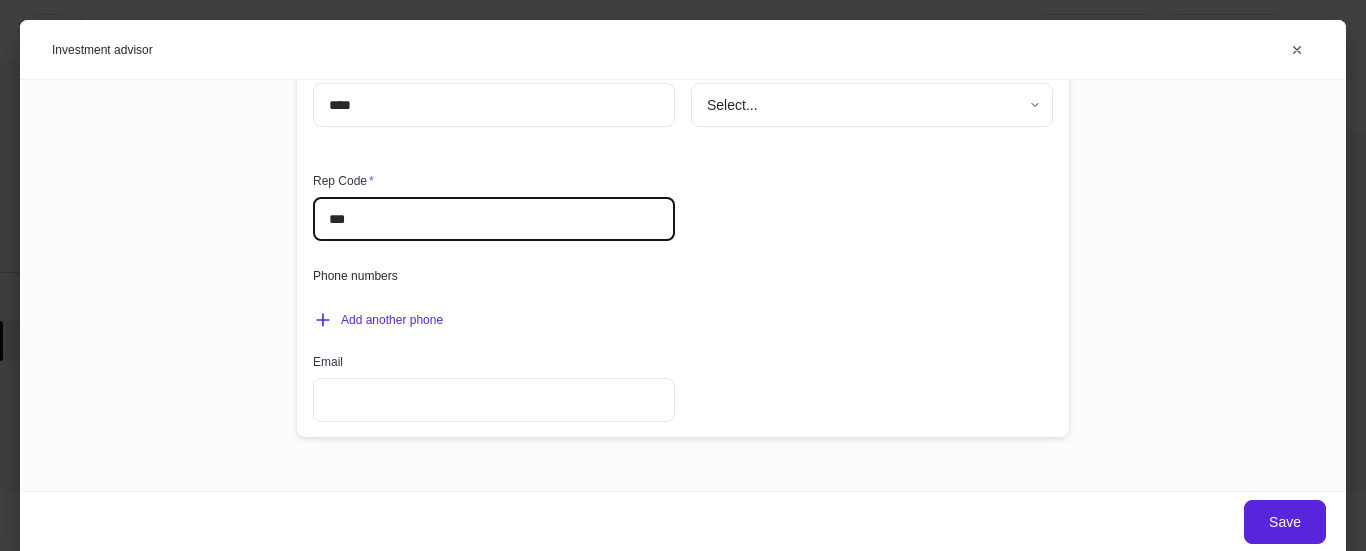 scroll, scrollTop: 243, scrollLeft: 0, axis: vertical 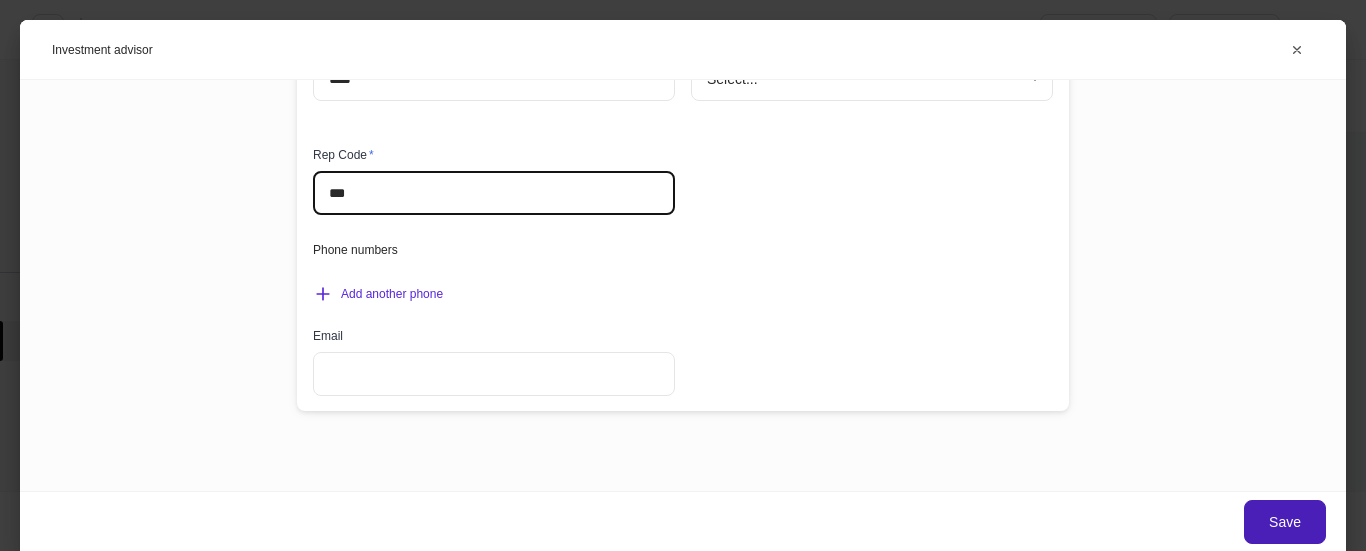 type on "***" 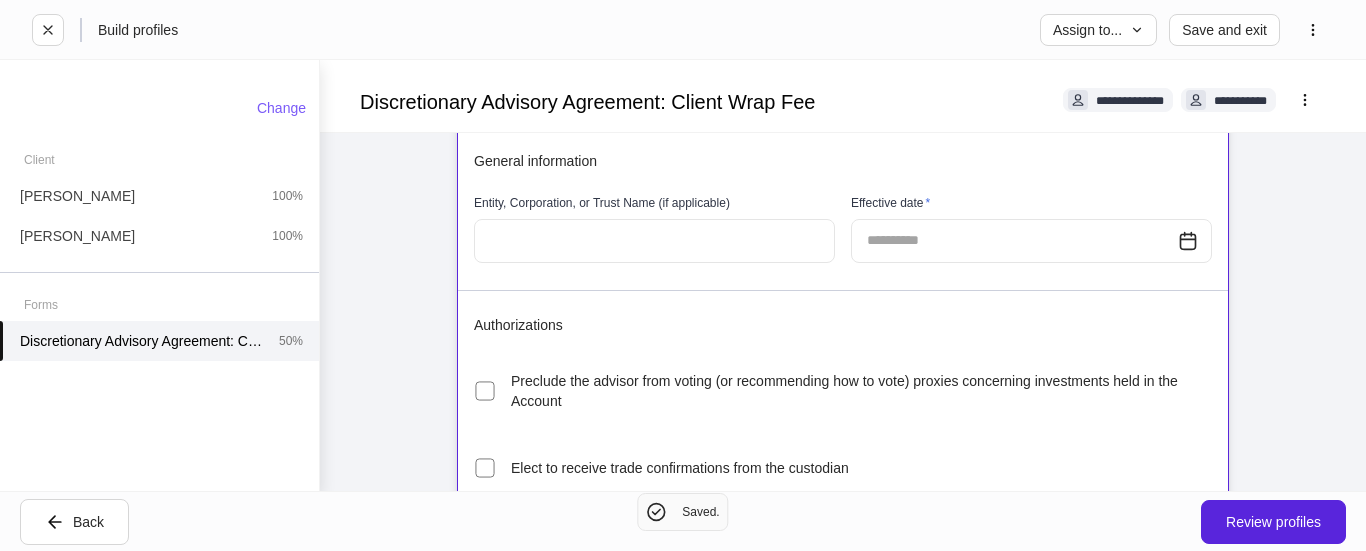 scroll, scrollTop: 300, scrollLeft: 0, axis: vertical 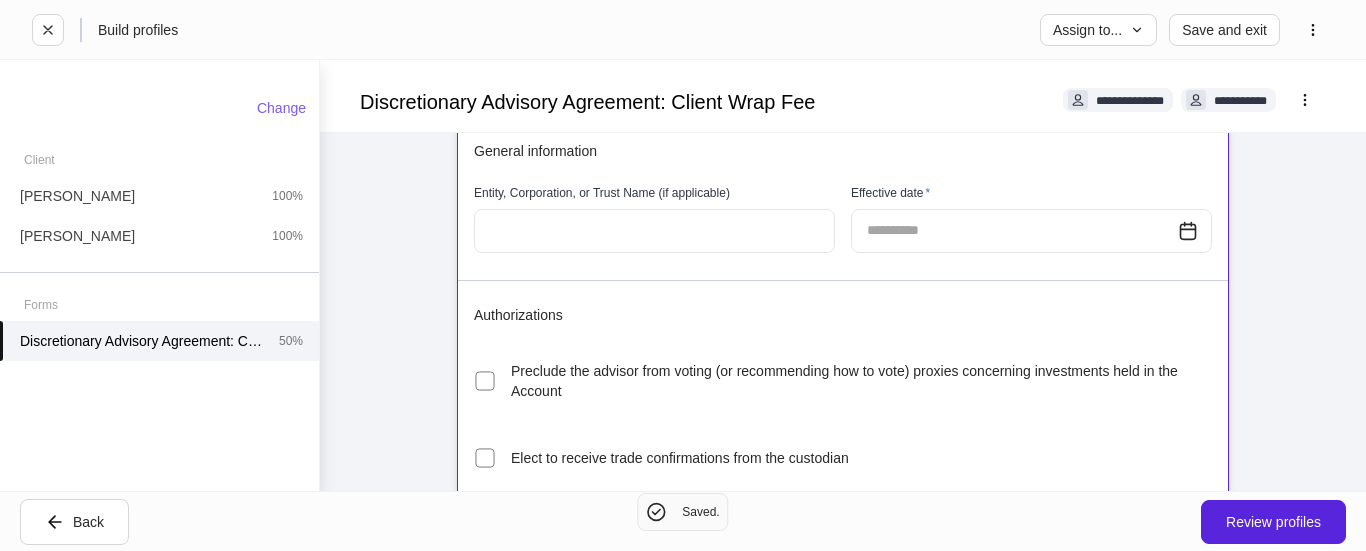 click 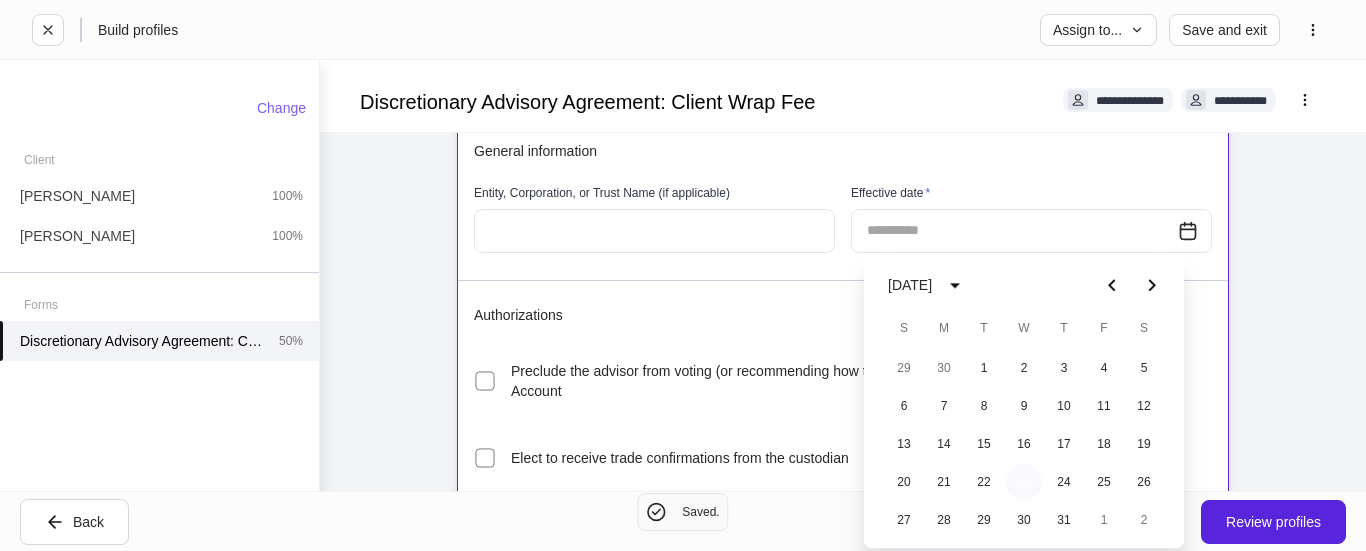 click on "23" at bounding box center [1024, 482] 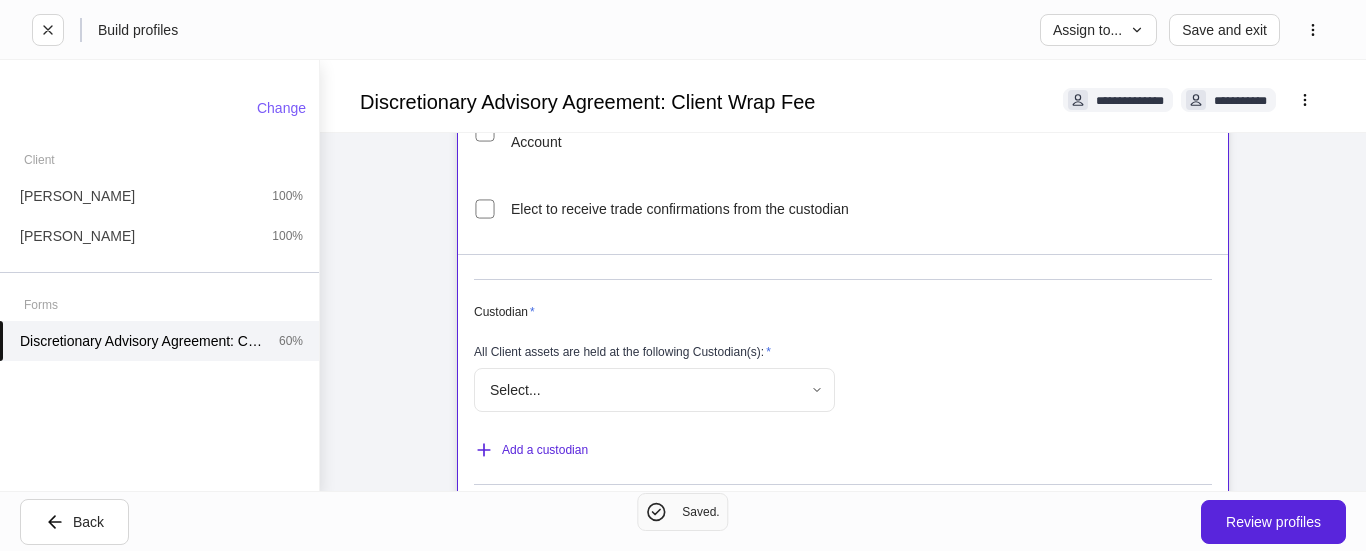 scroll, scrollTop: 600, scrollLeft: 0, axis: vertical 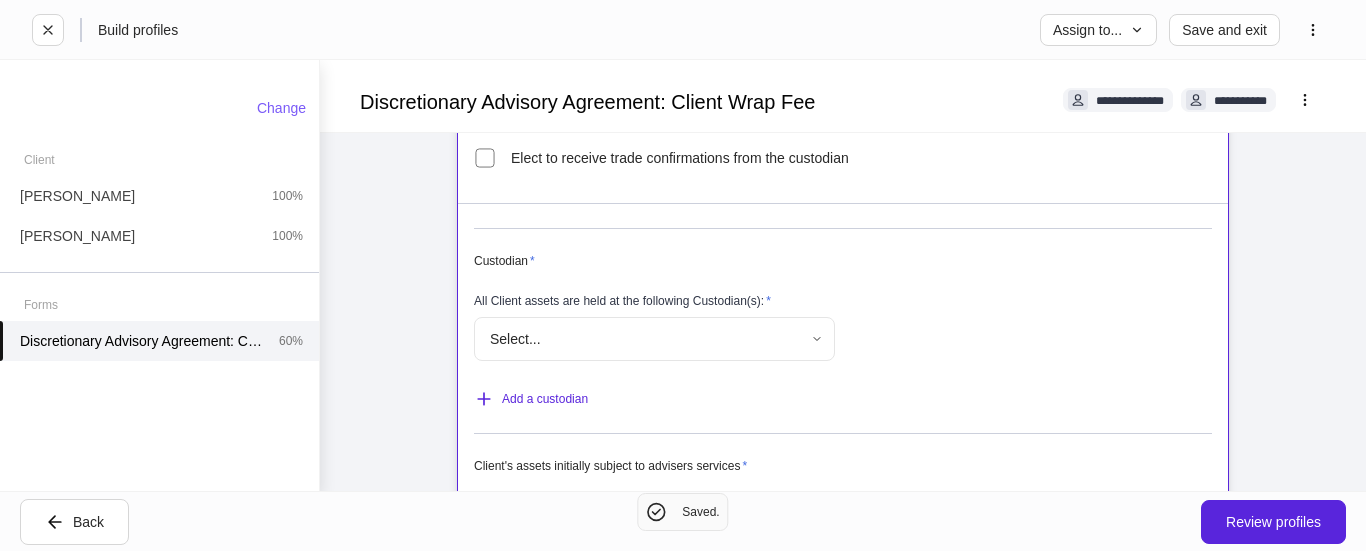 click on "**********" at bounding box center [683, 275] 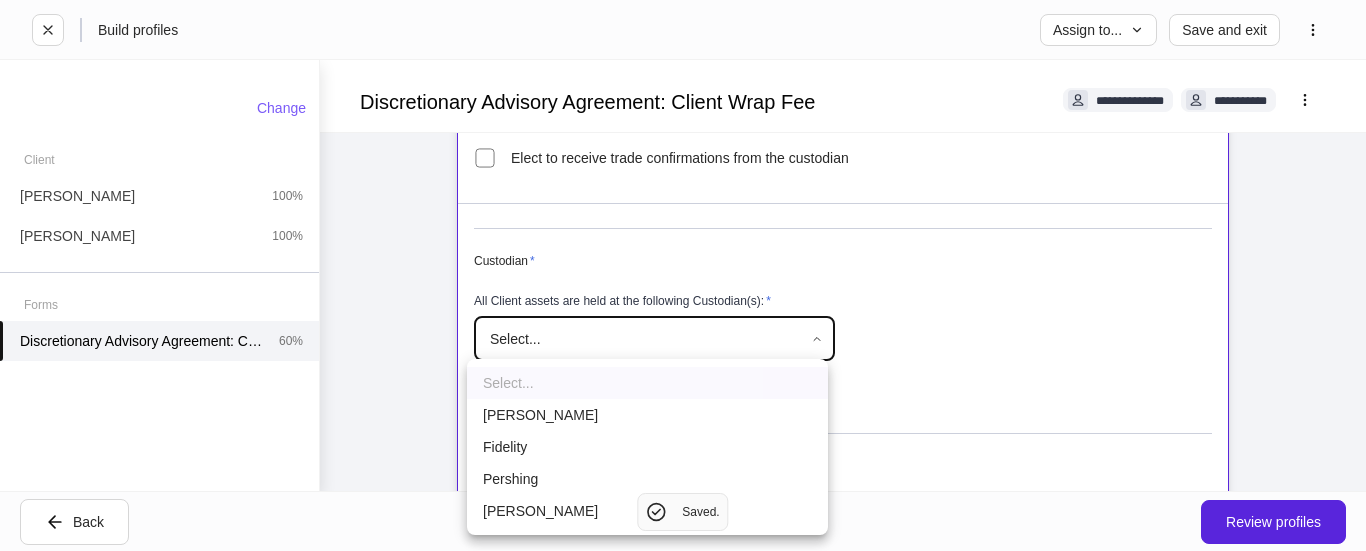 click on "[PERSON_NAME]" at bounding box center (647, 415) 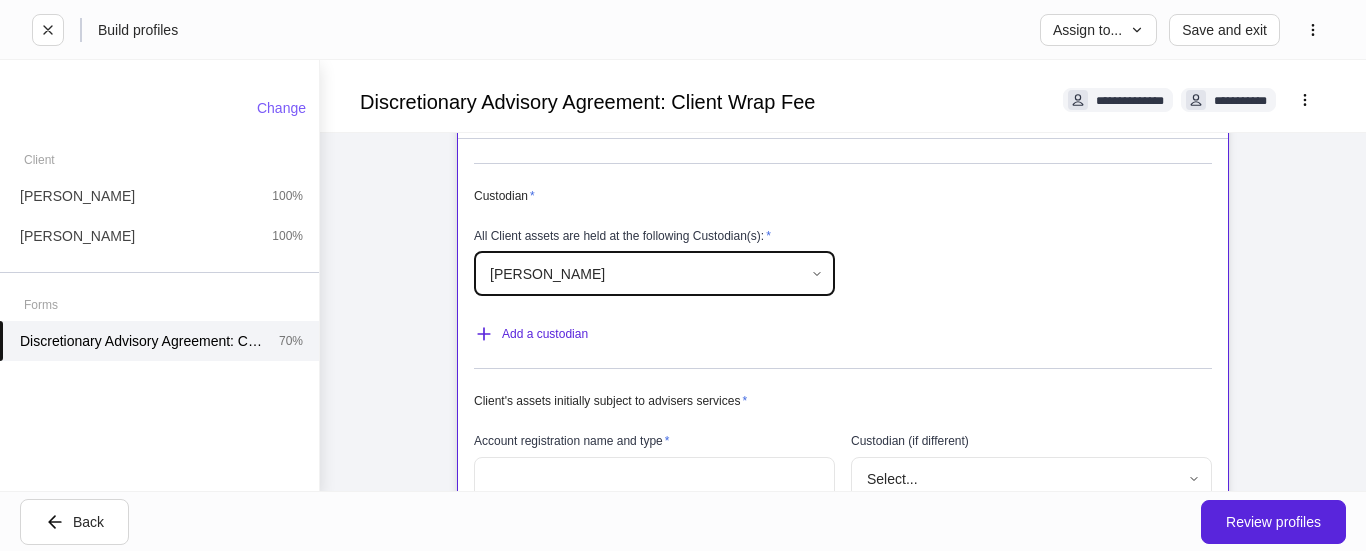 scroll, scrollTop: 800, scrollLeft: 0, axis: vertical 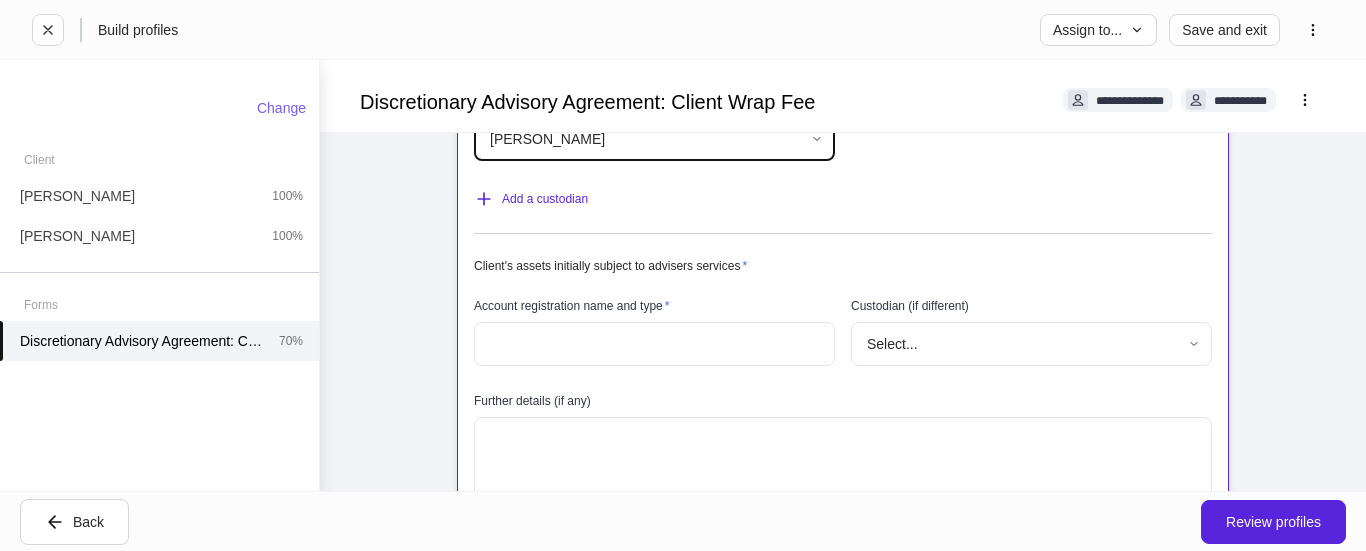 click at bounding box center [654, 344] 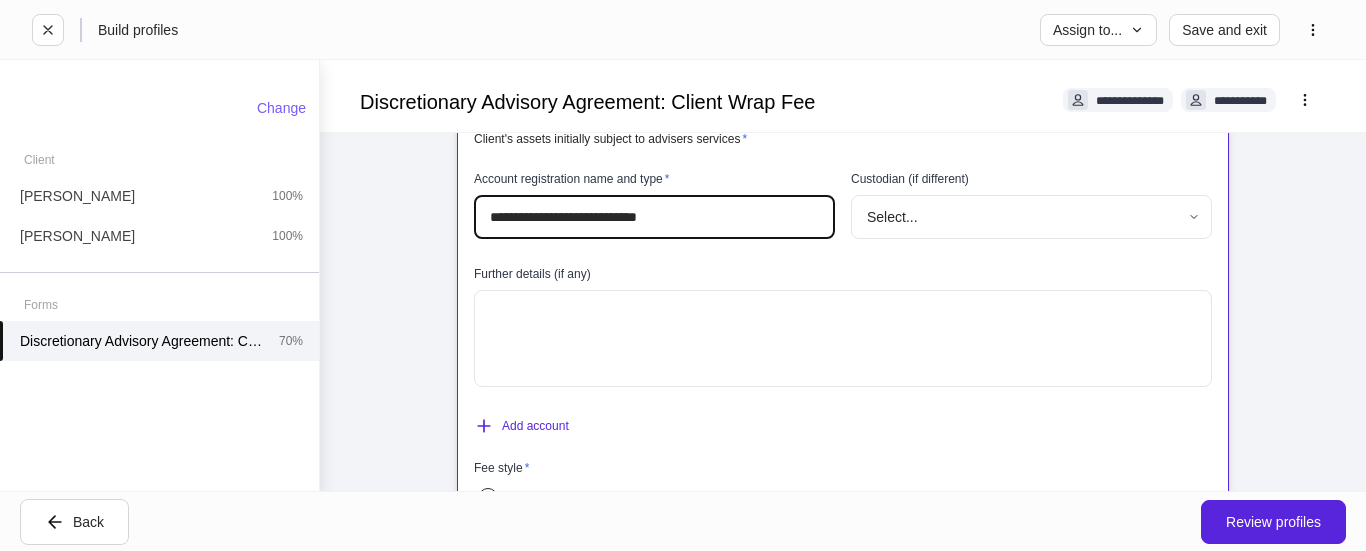 scroll, scrollTop: 1000, scrollLeft: 0, axis: vertical 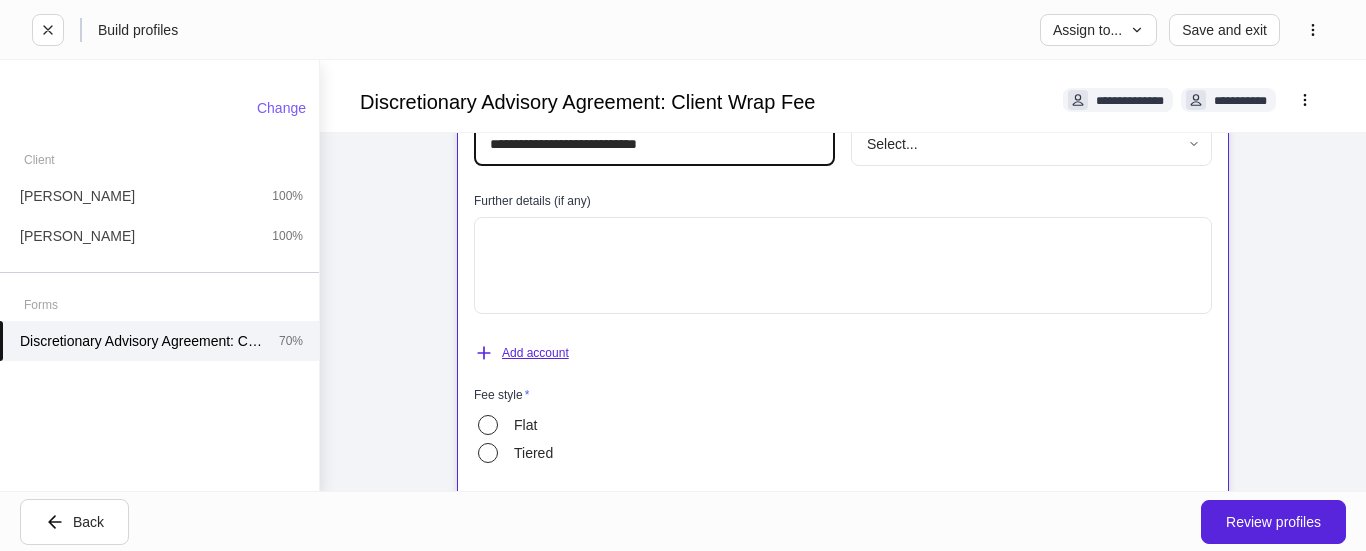 type on "**********" 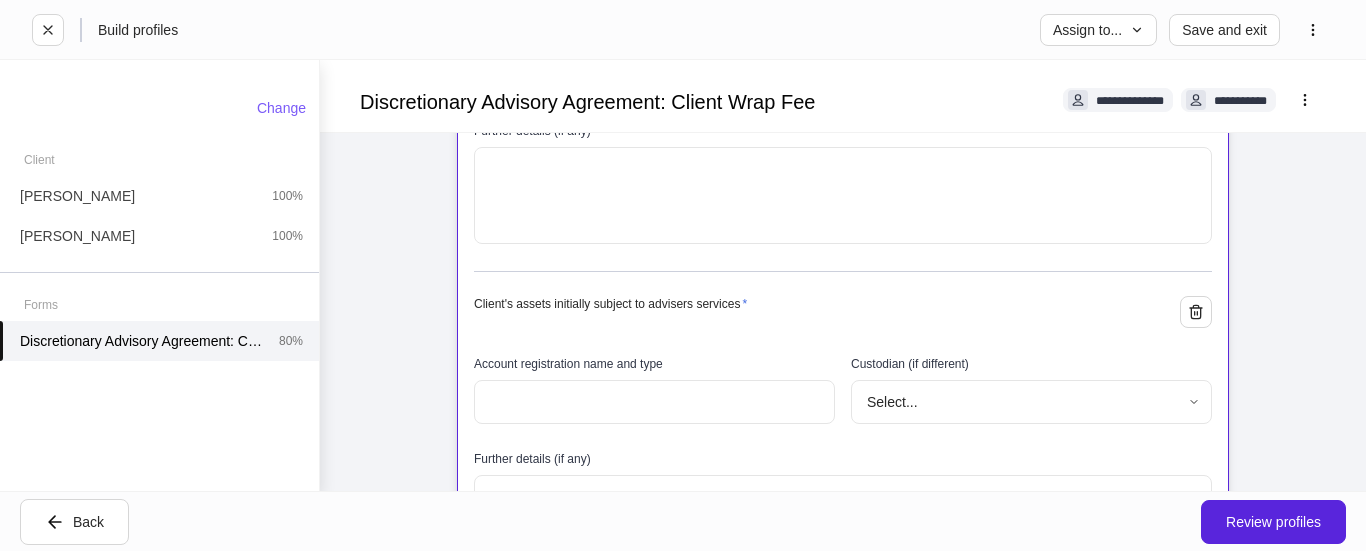 scroll, scrollTop: 1100, scrollLeft: 0, axis: vertical 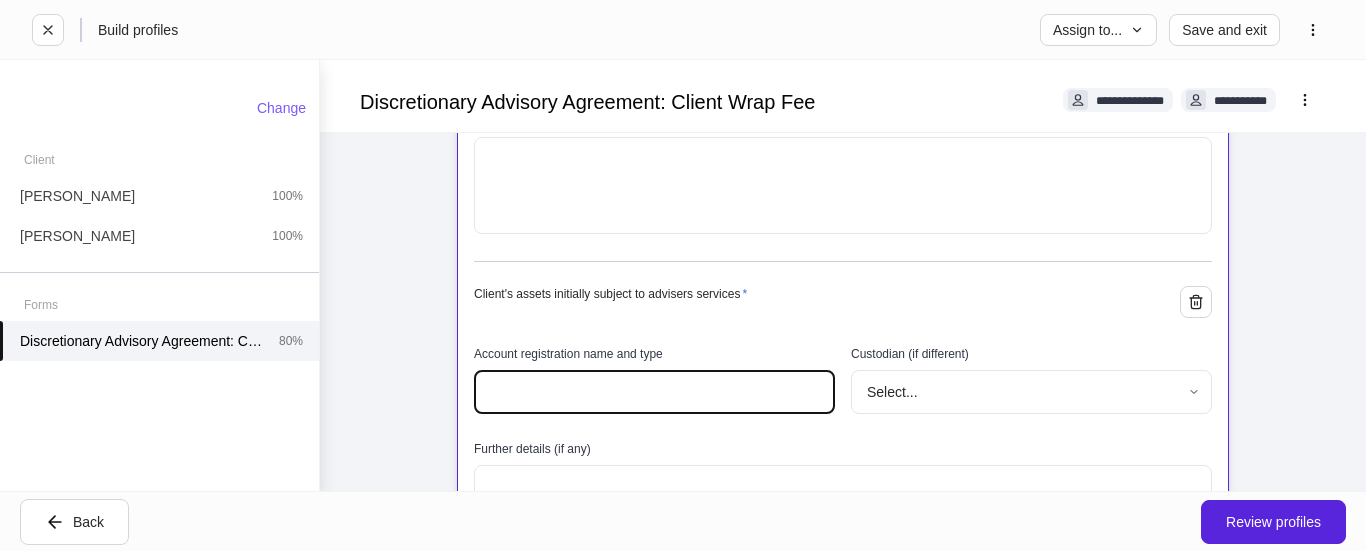 drag, startPoint x: 555, startPoint y: 388, endPoint x: 586, endPoint y: 370, distance: 35.846897 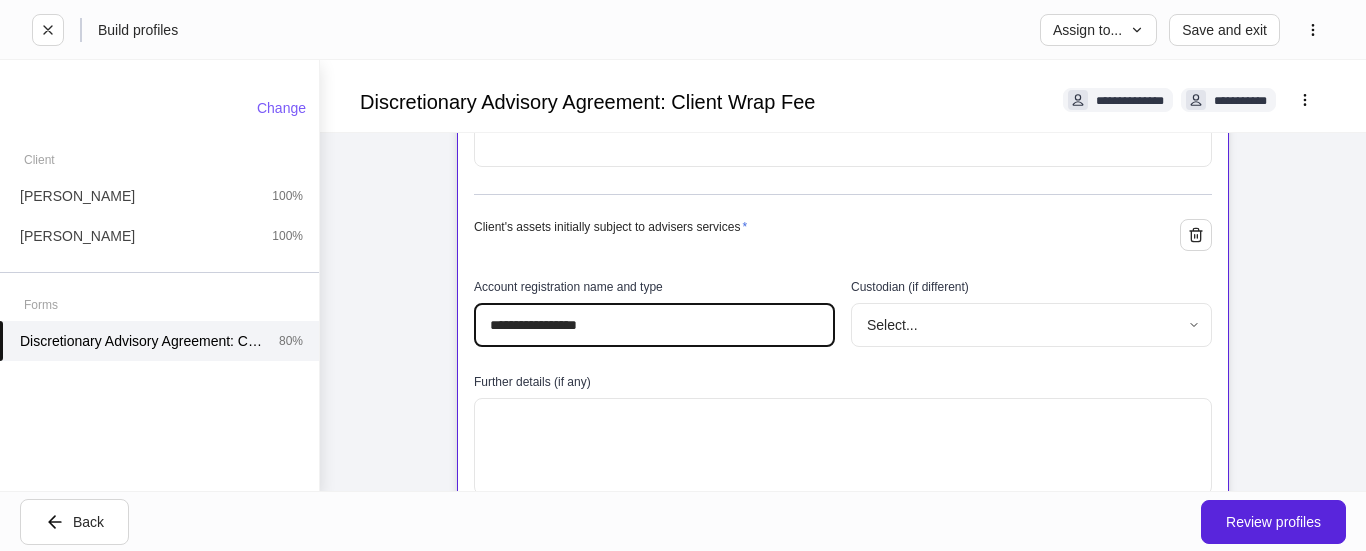 scroll, scrollTop: 1313, scrollLeft: 0, axis: vertical 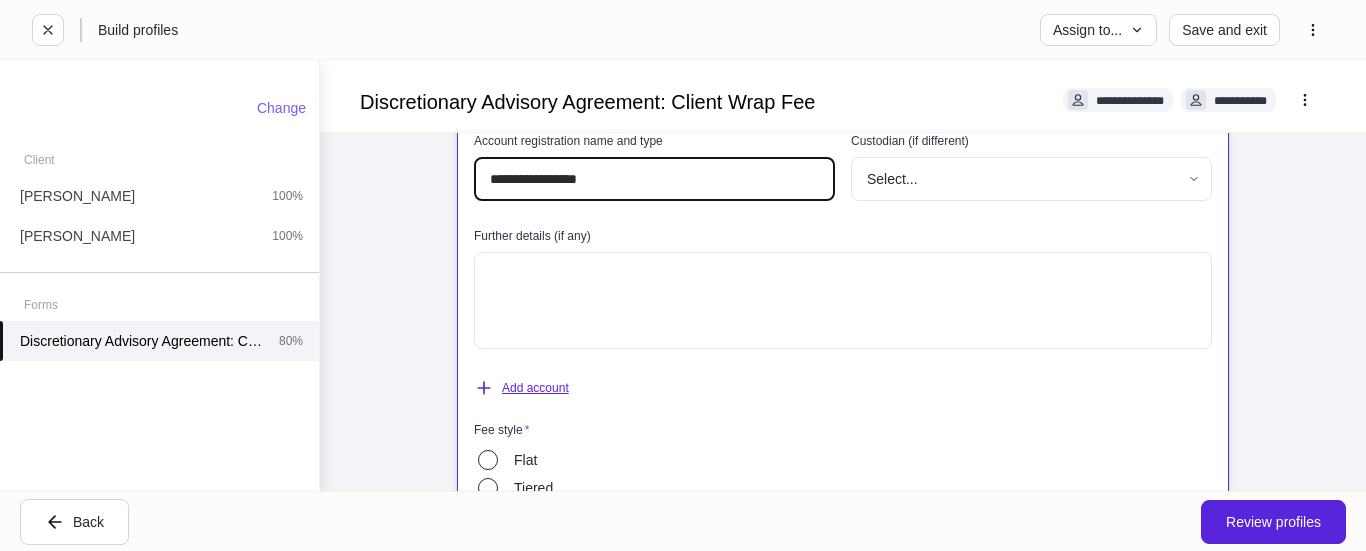 type on "**********" 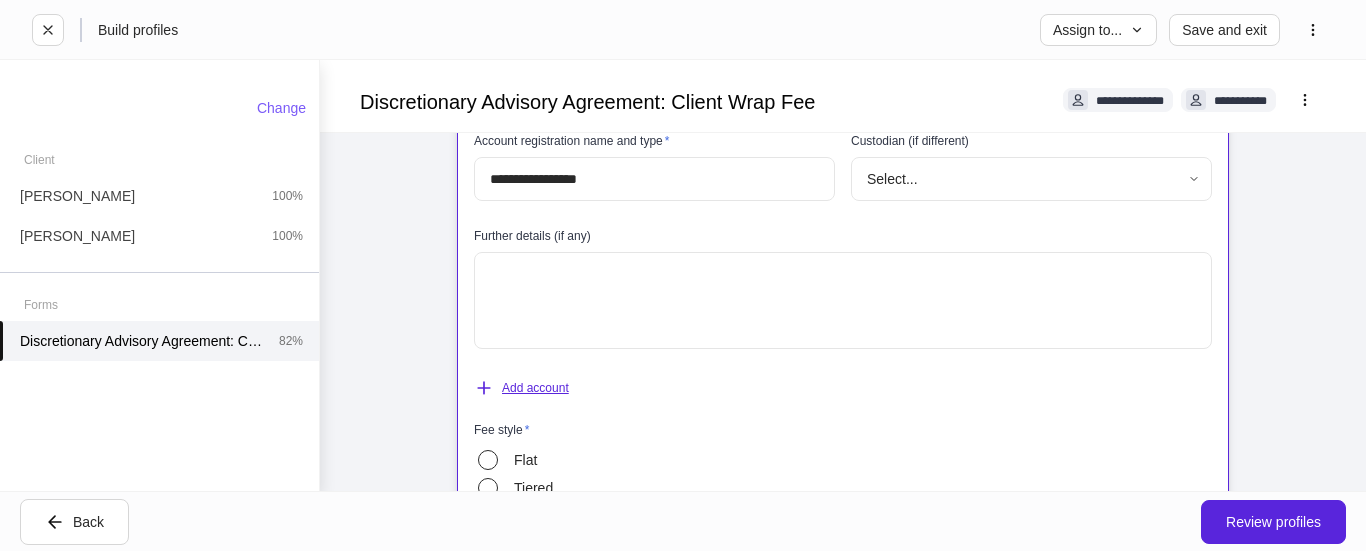 click on "Add account" at bounding box center [521, 388] 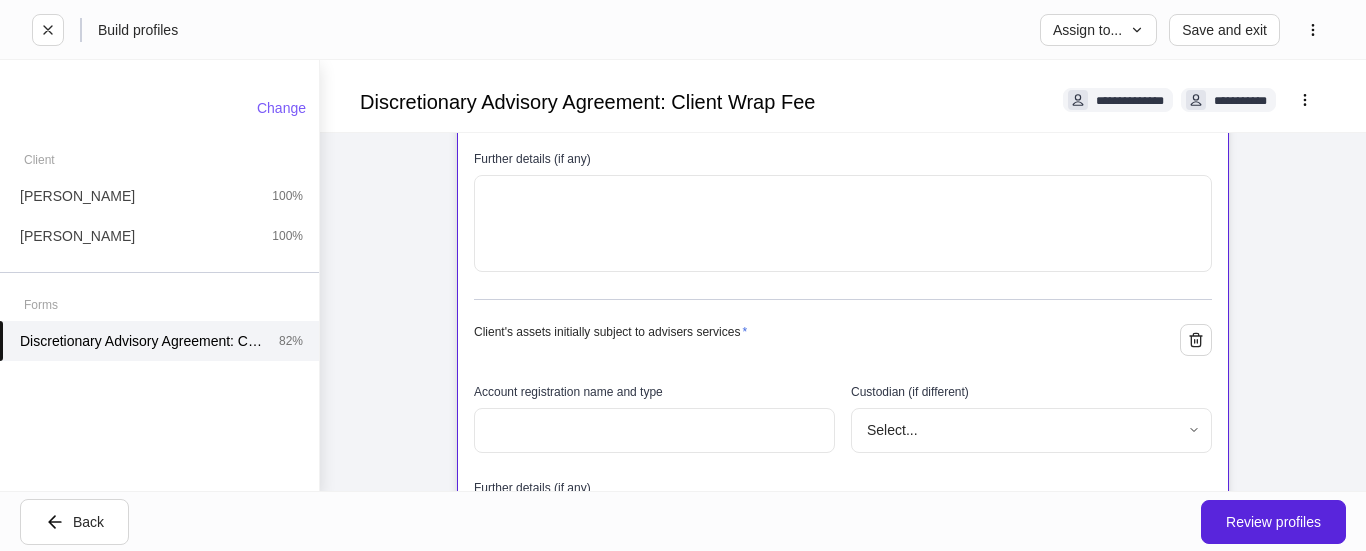 scroll, scrollTop: 1413, scrollLeft: 0, axis: vertical 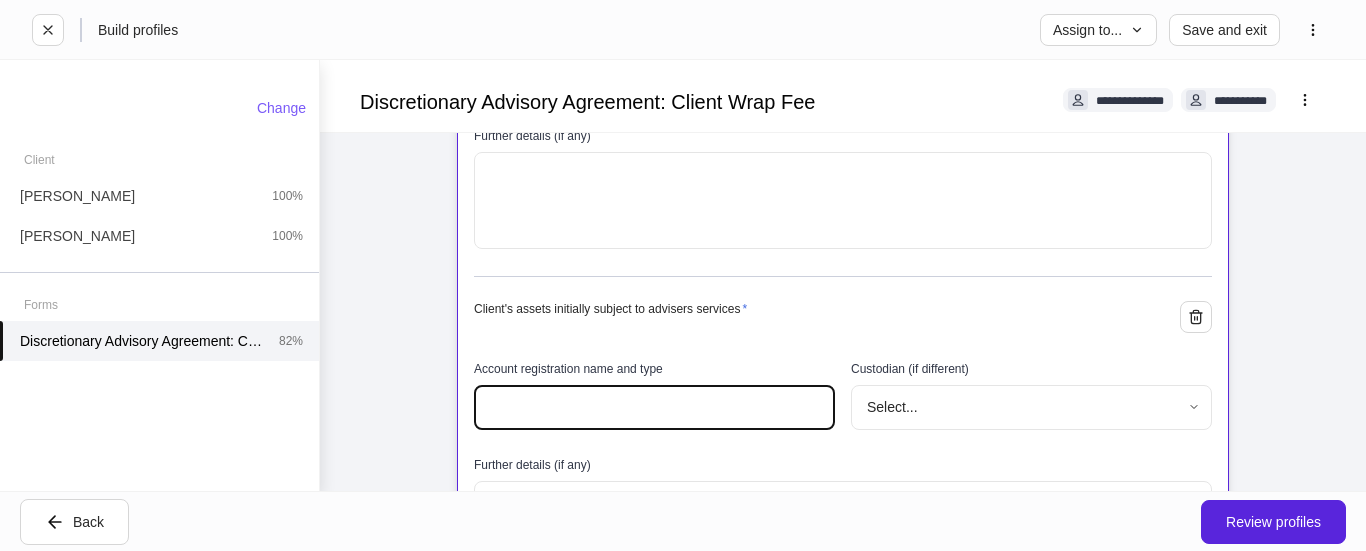 click at bounding box center (654, 407) 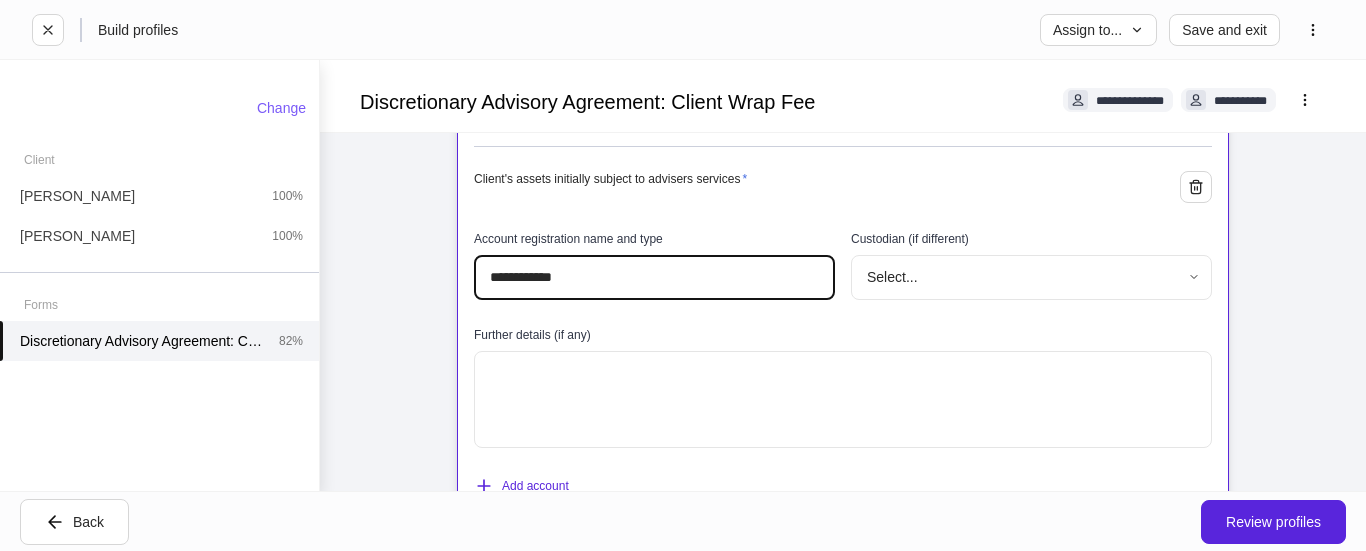 scroll, scrollTop: 1713, scrollLeft: 0, axis: vertical 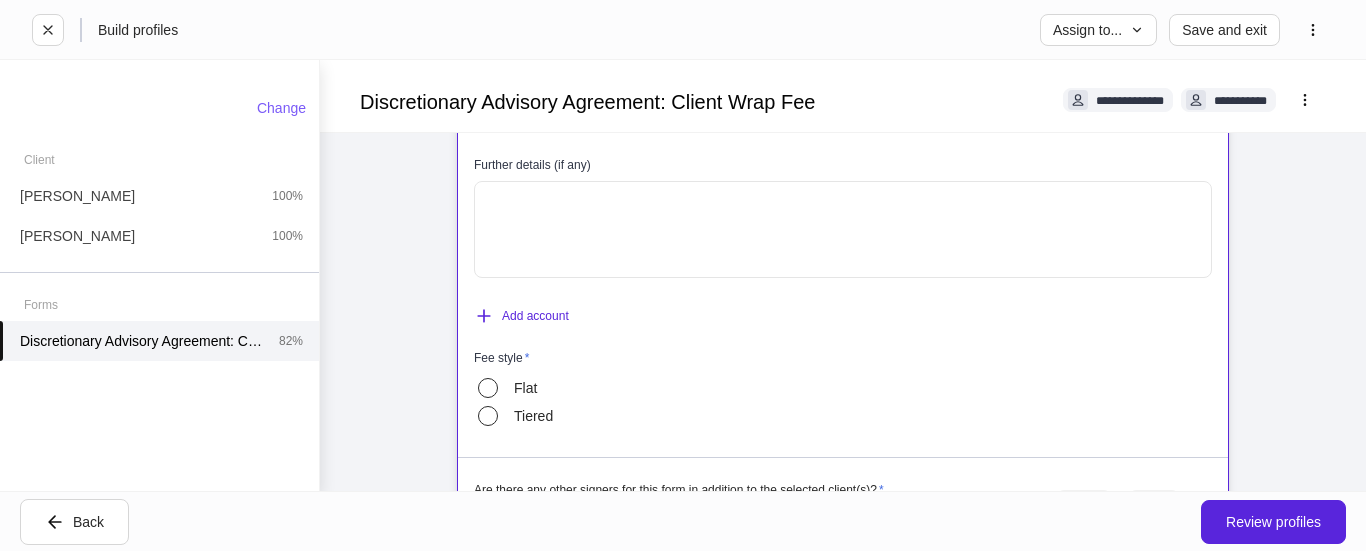 type on "**********" 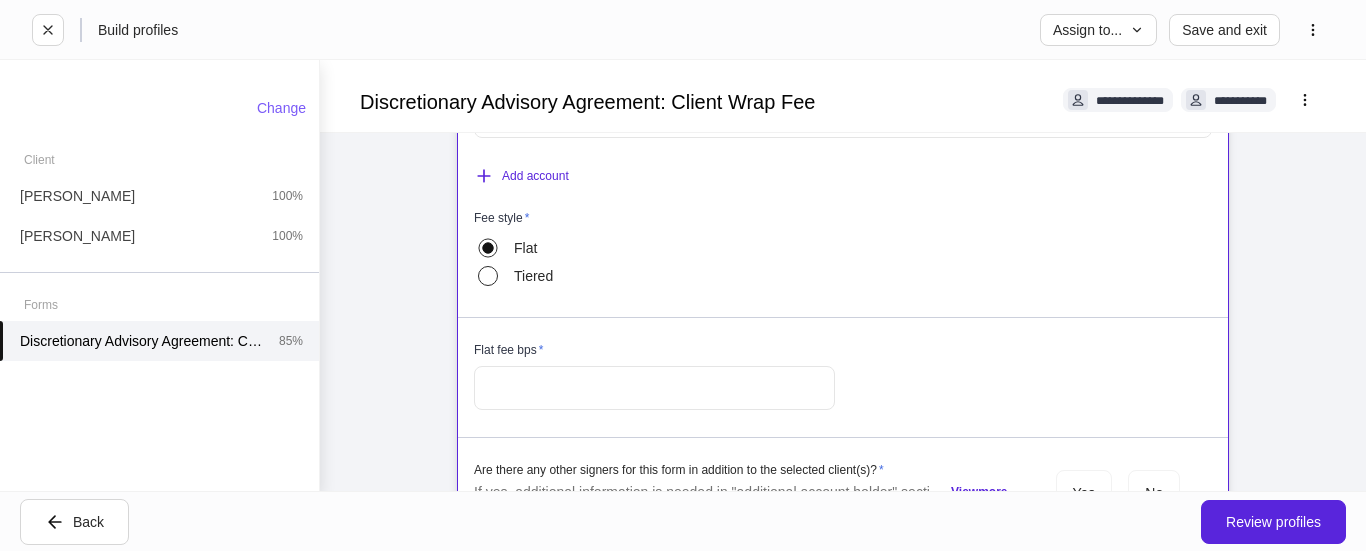 scroll, scrollTop: 1913, scrollLeft: 0, axis: vertical 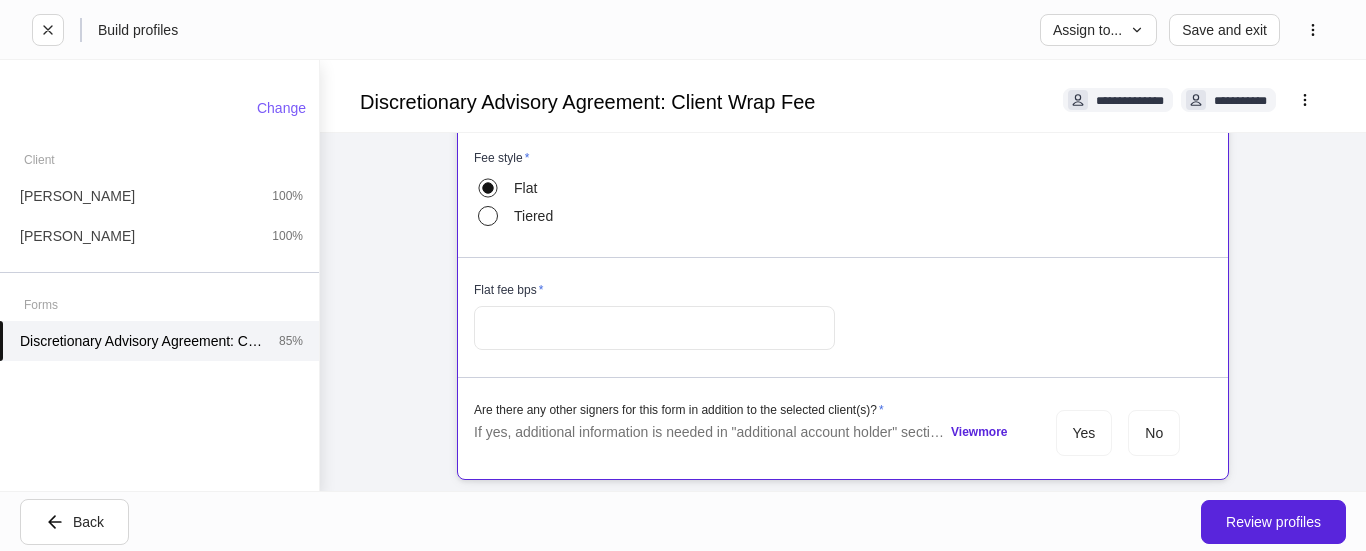 click at bounding box center [654, 328] 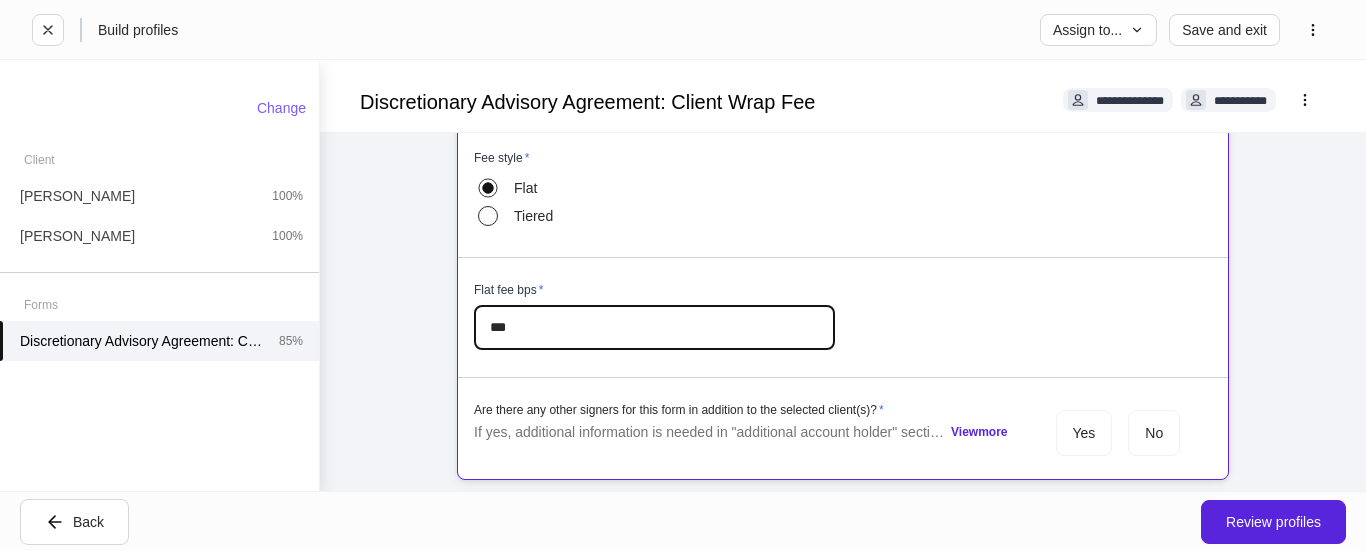 type on "***" 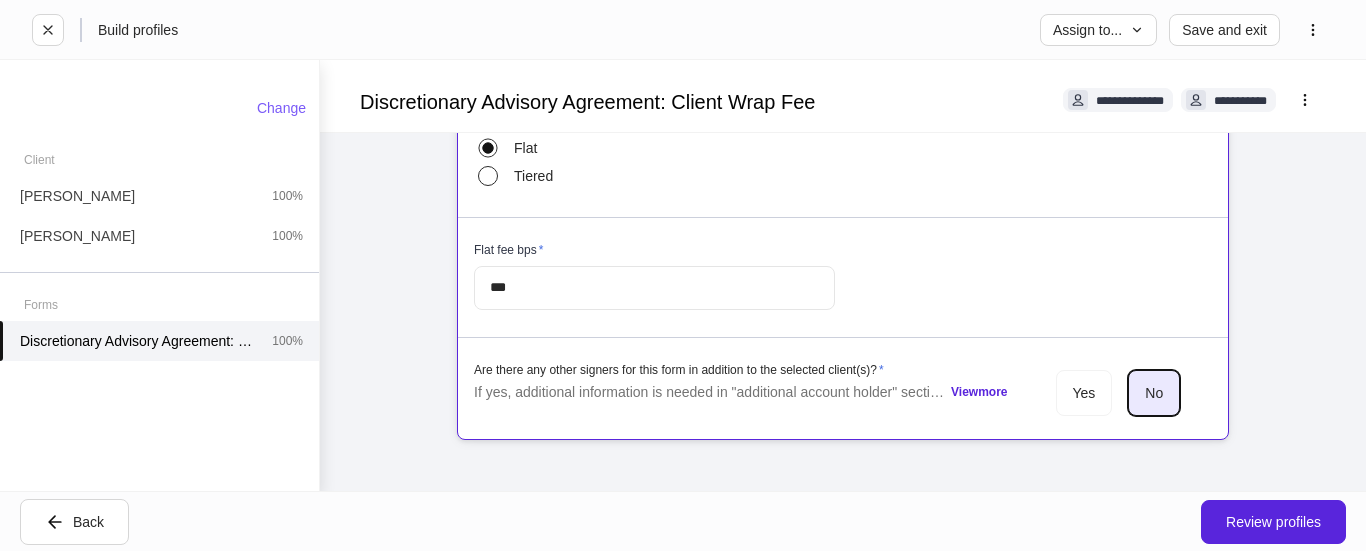 scroll, scrollTop: 1969, scrollLeft: 0, axis: vertical 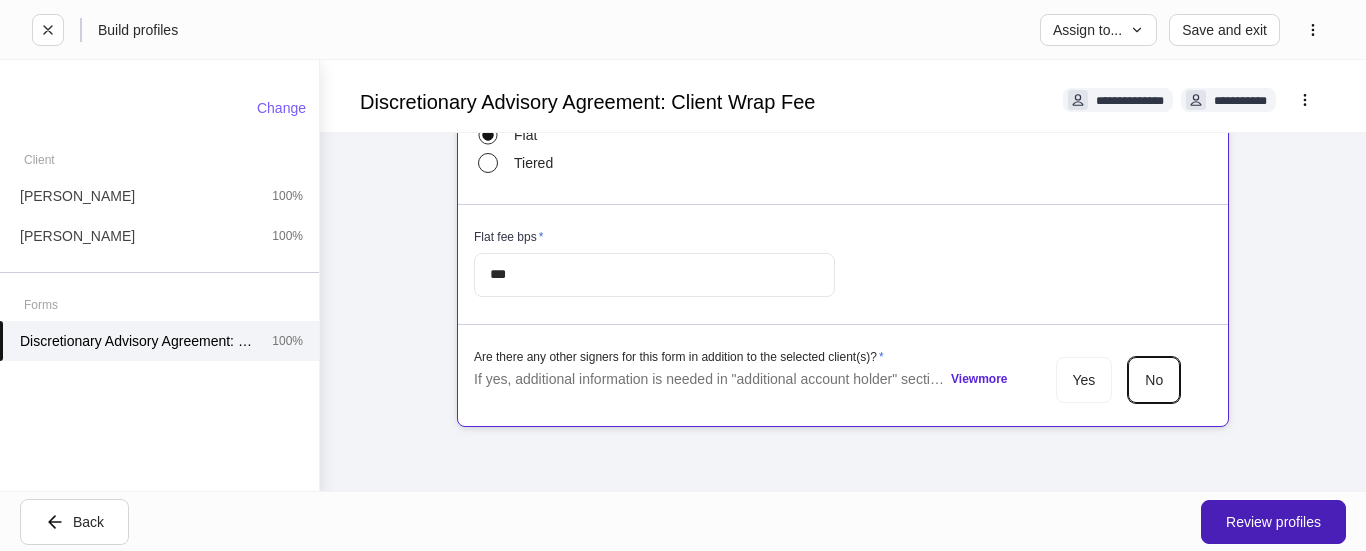 click on "Review profiles" at bounding box center [1273, 522] 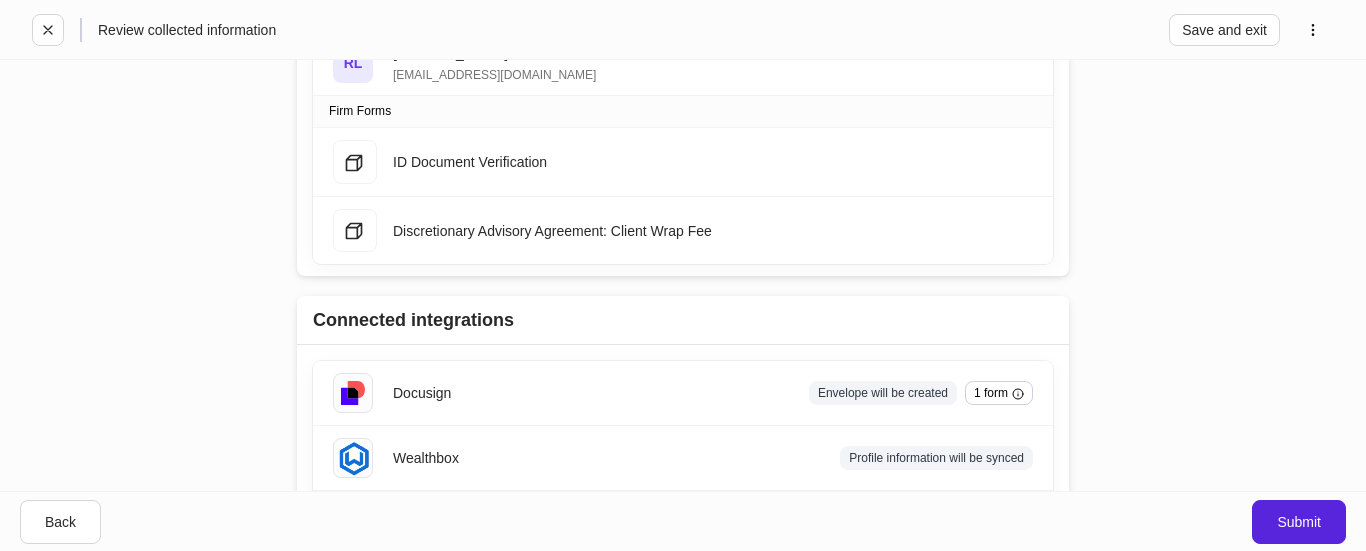 scroll, scrollTop: 442, scrollLeft: 0, axis: vertical 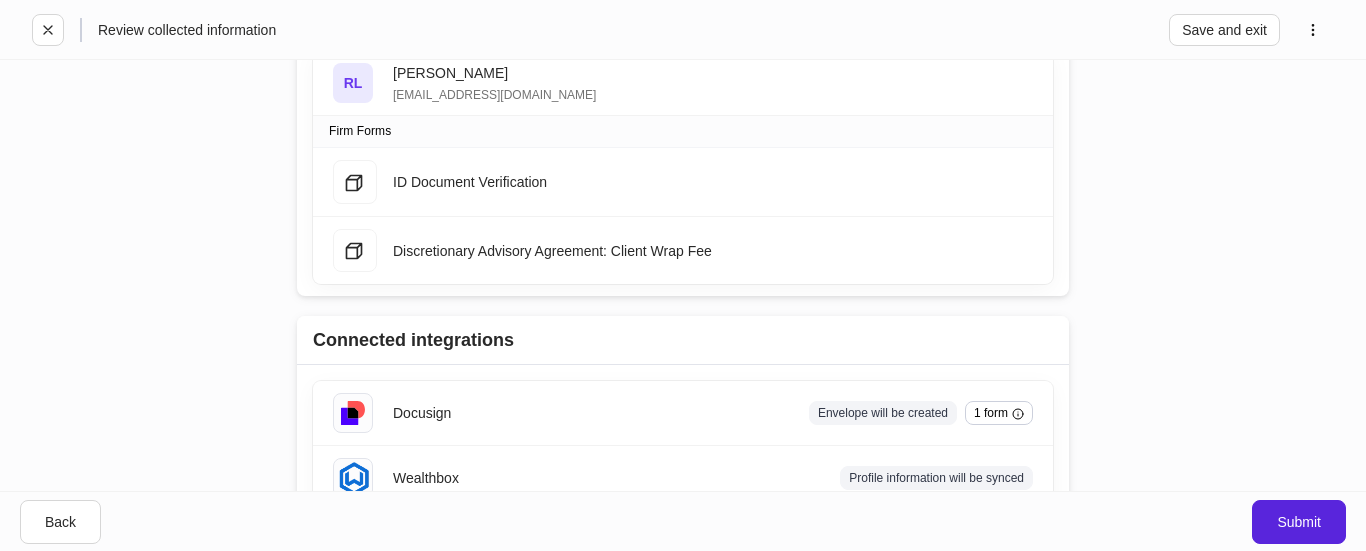 click on "Back Submit" at bounding box center [683, 521] 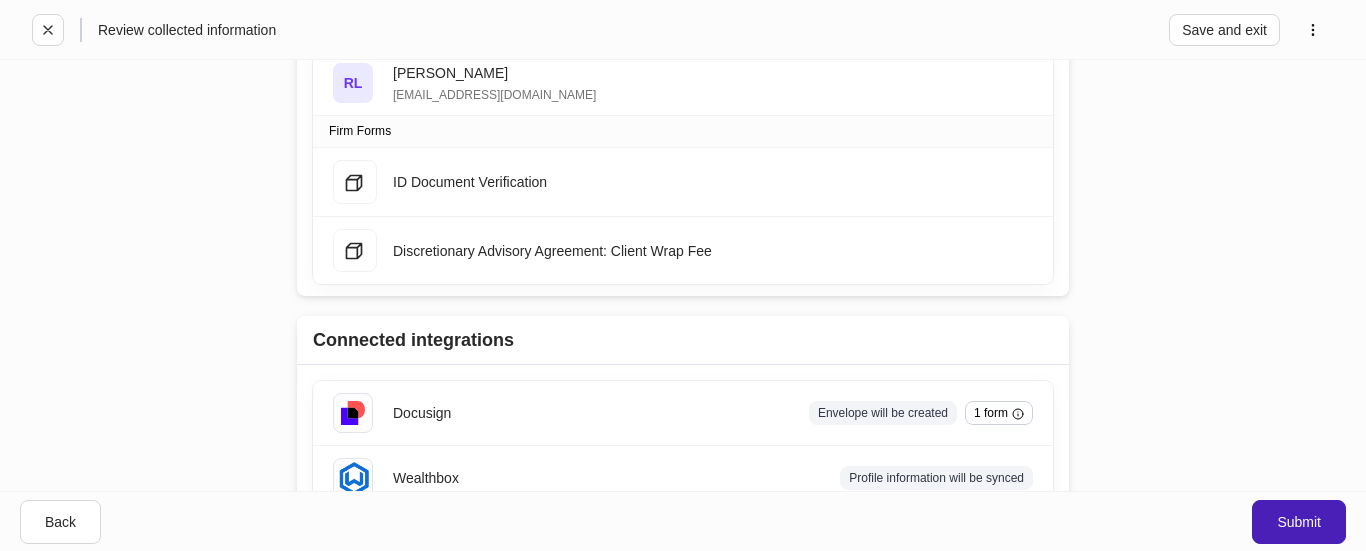 click on "Submit" at bounding box center [1299, 522] 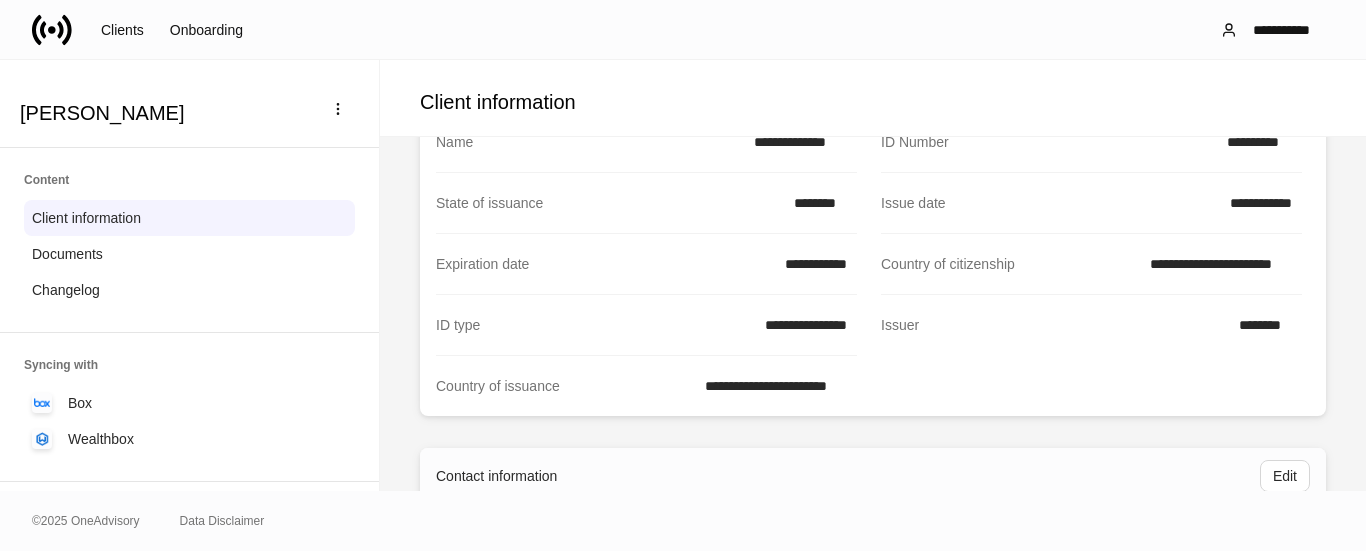 scroll, scrollTop: 0, scrollLeft: 0, axis: both 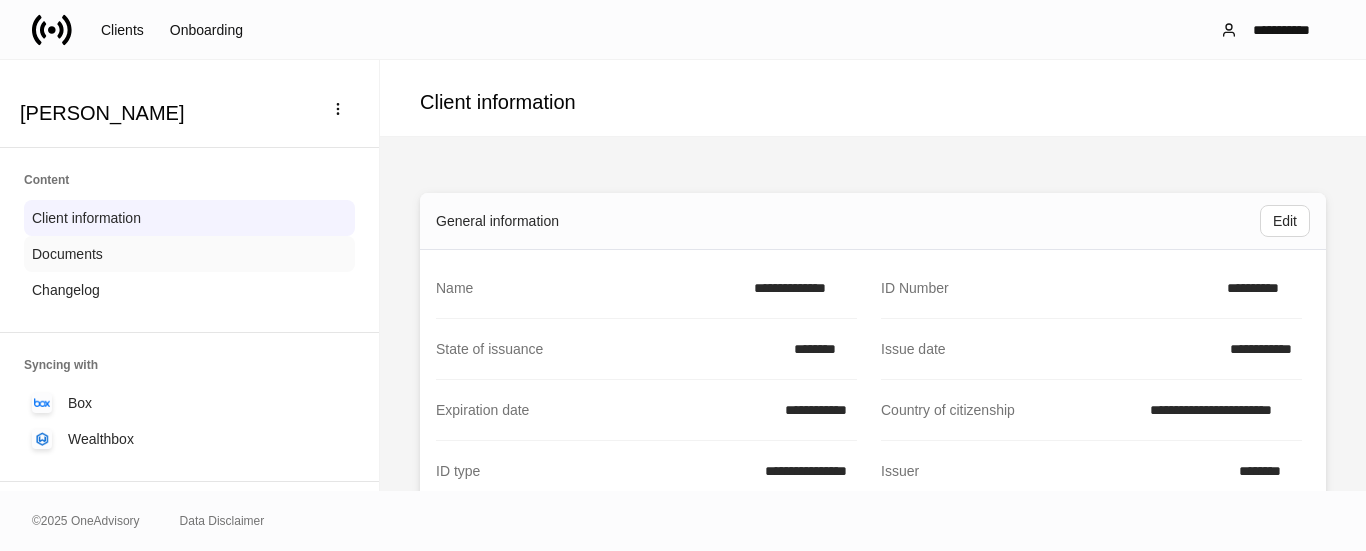 click on "Documents" at bounding box center [67, 254] 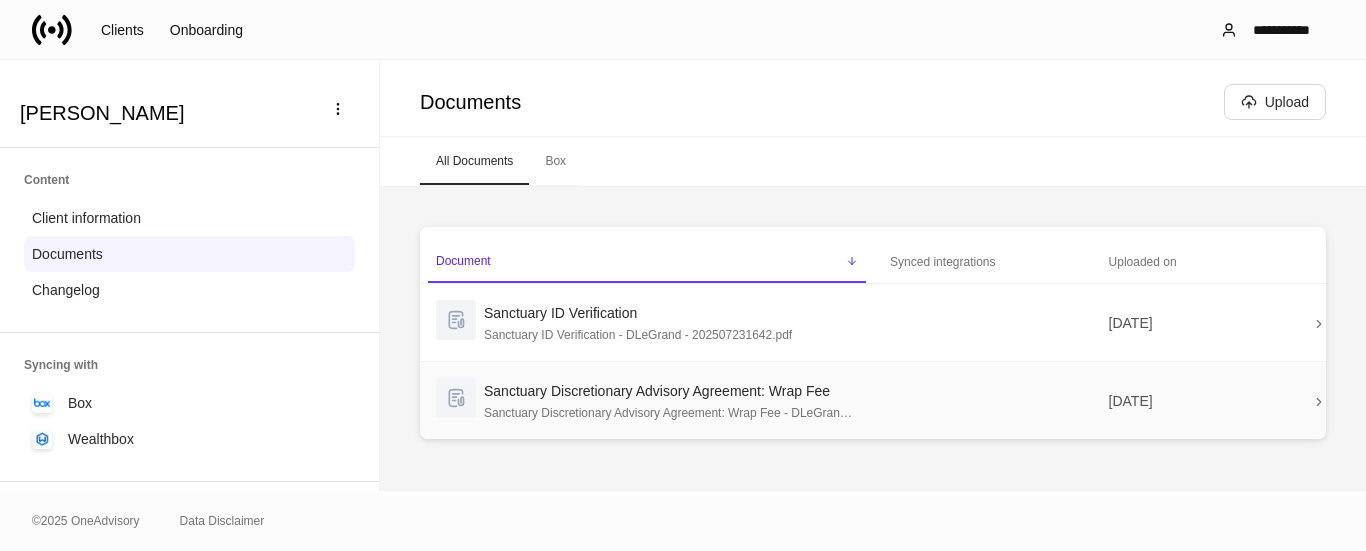 click on "Sanctuary Discretionary Advisory Agreement: Wrap Fee" at bounding box center [671, 391] 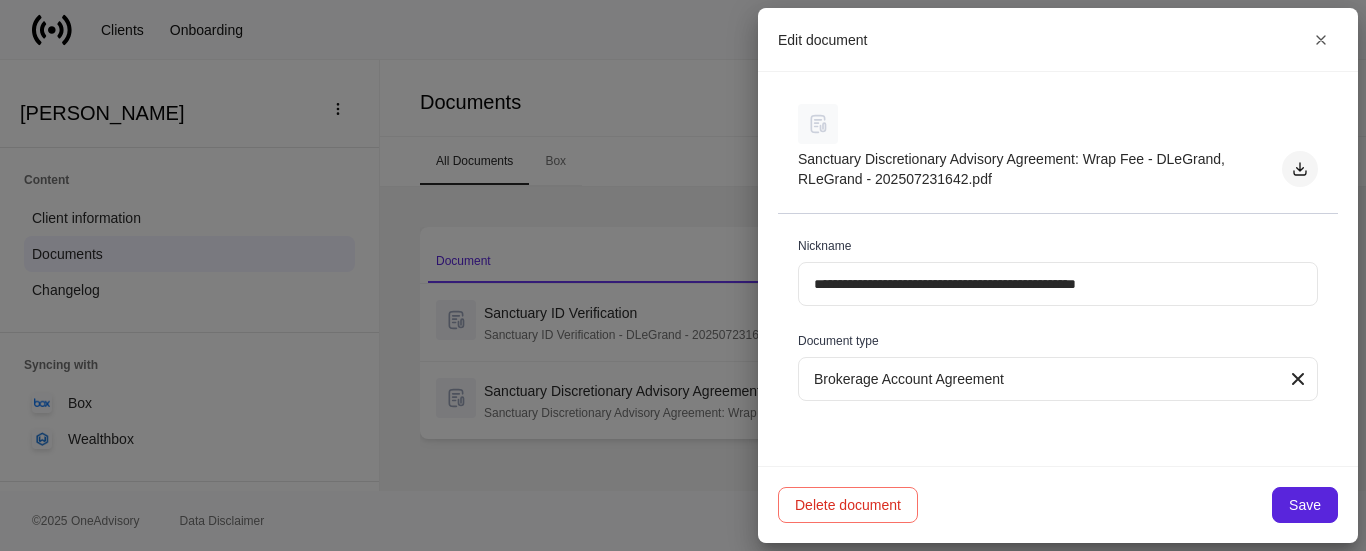click 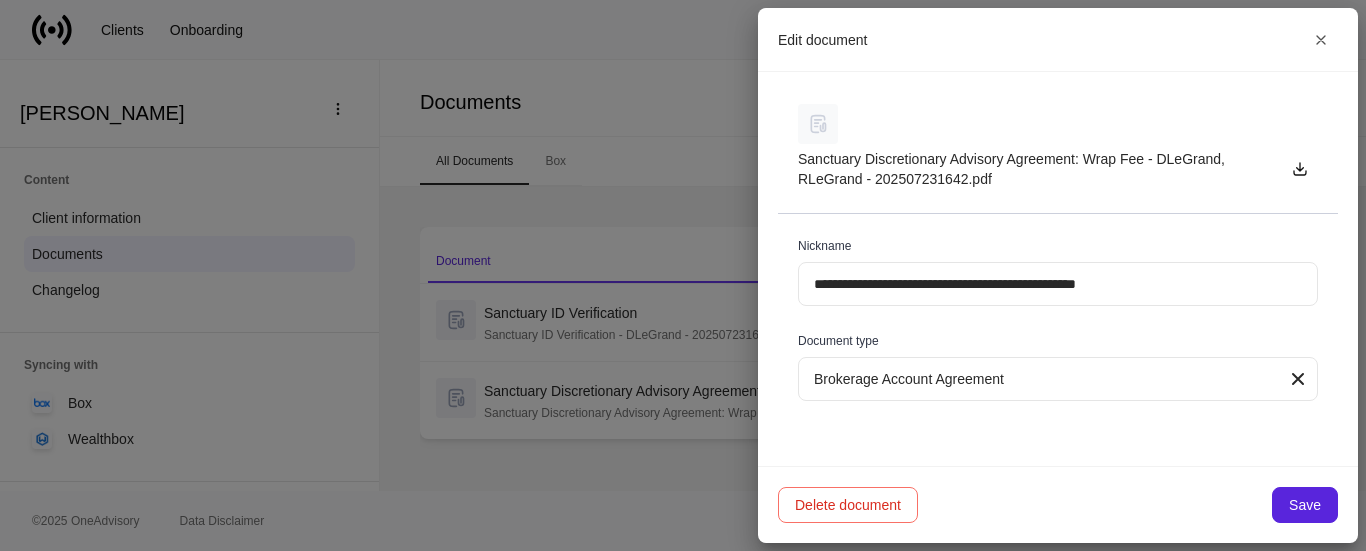 click at bounding box center (683, 275) 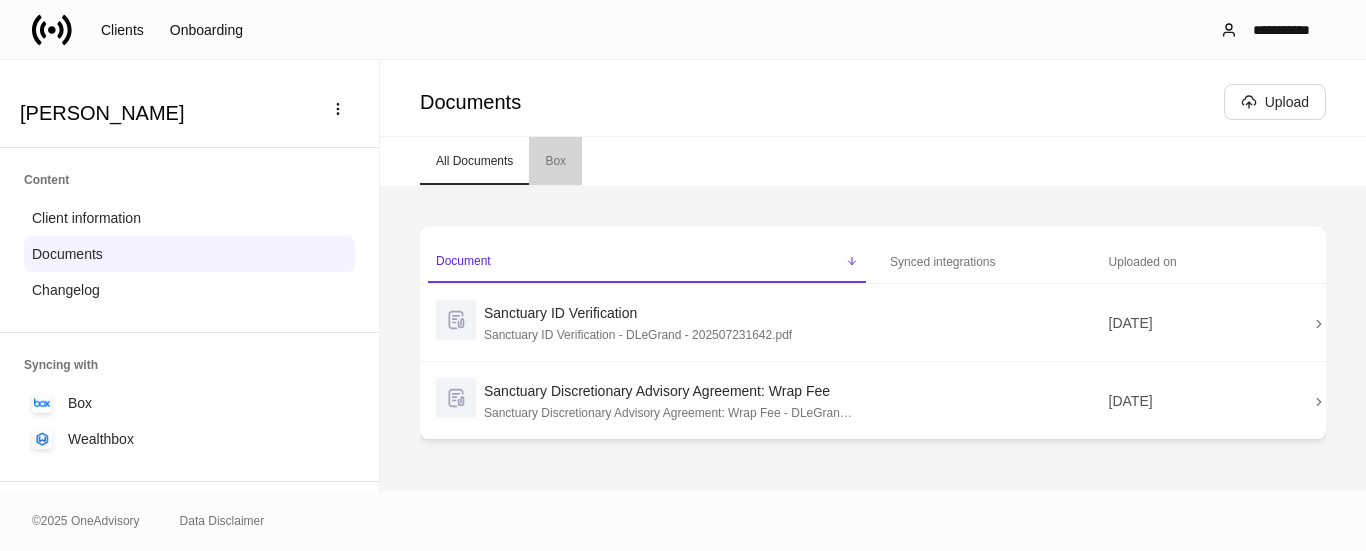 click on "Box" at bounding box center [555, 161] 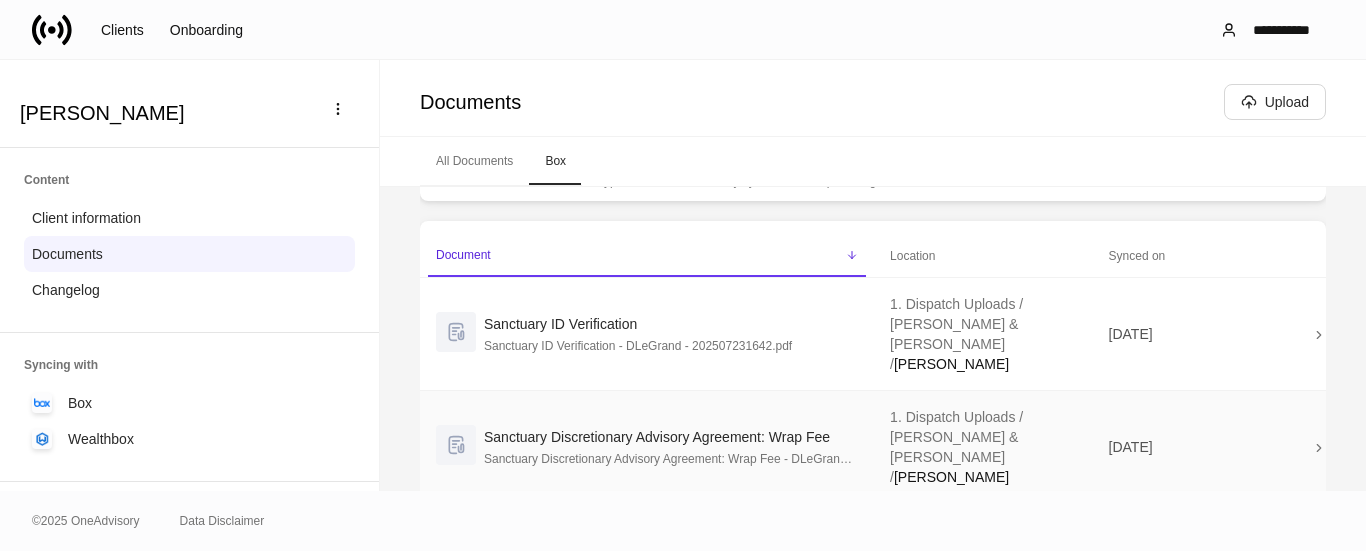 scroll, scrollTop: 102, scrollLeft: 0, axis: vertical 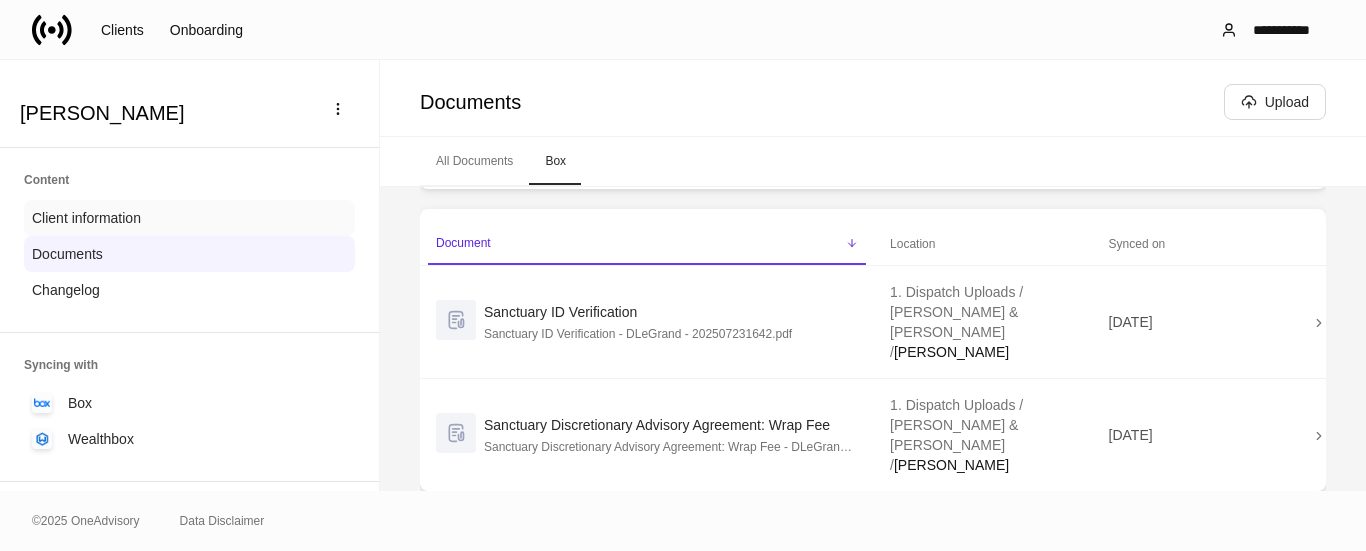 click on "Client information" at bounding box center [86, 218] 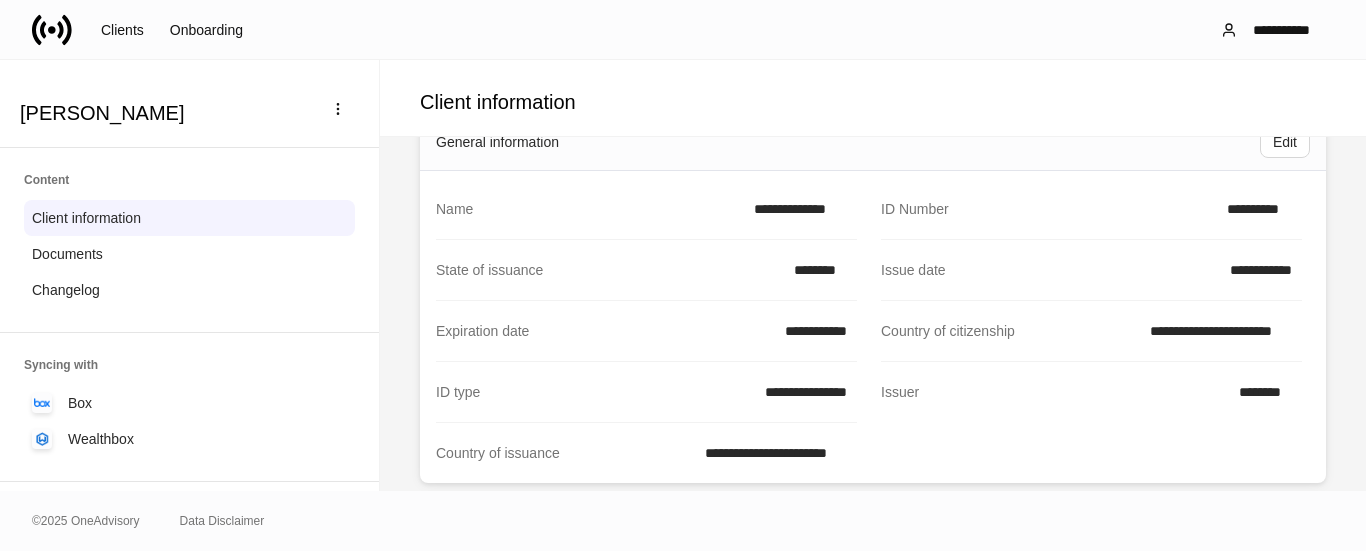 scroll, scrollTop: 0, scrollLeft: 0, axis: both 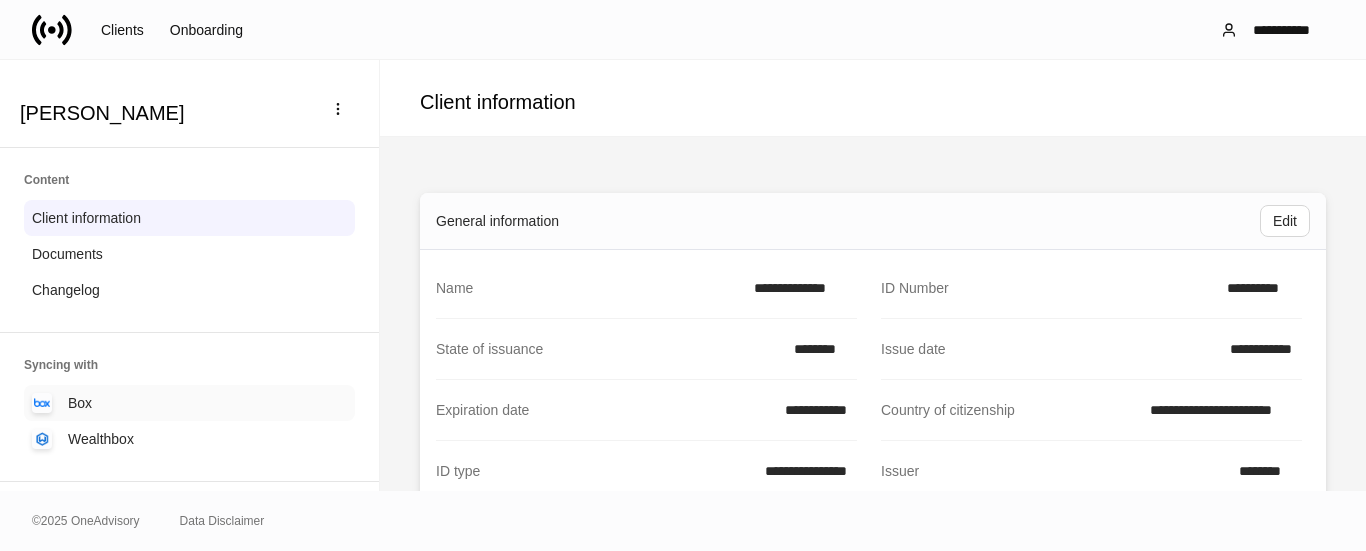 click on "Box" at bounding box center [189, 403] 